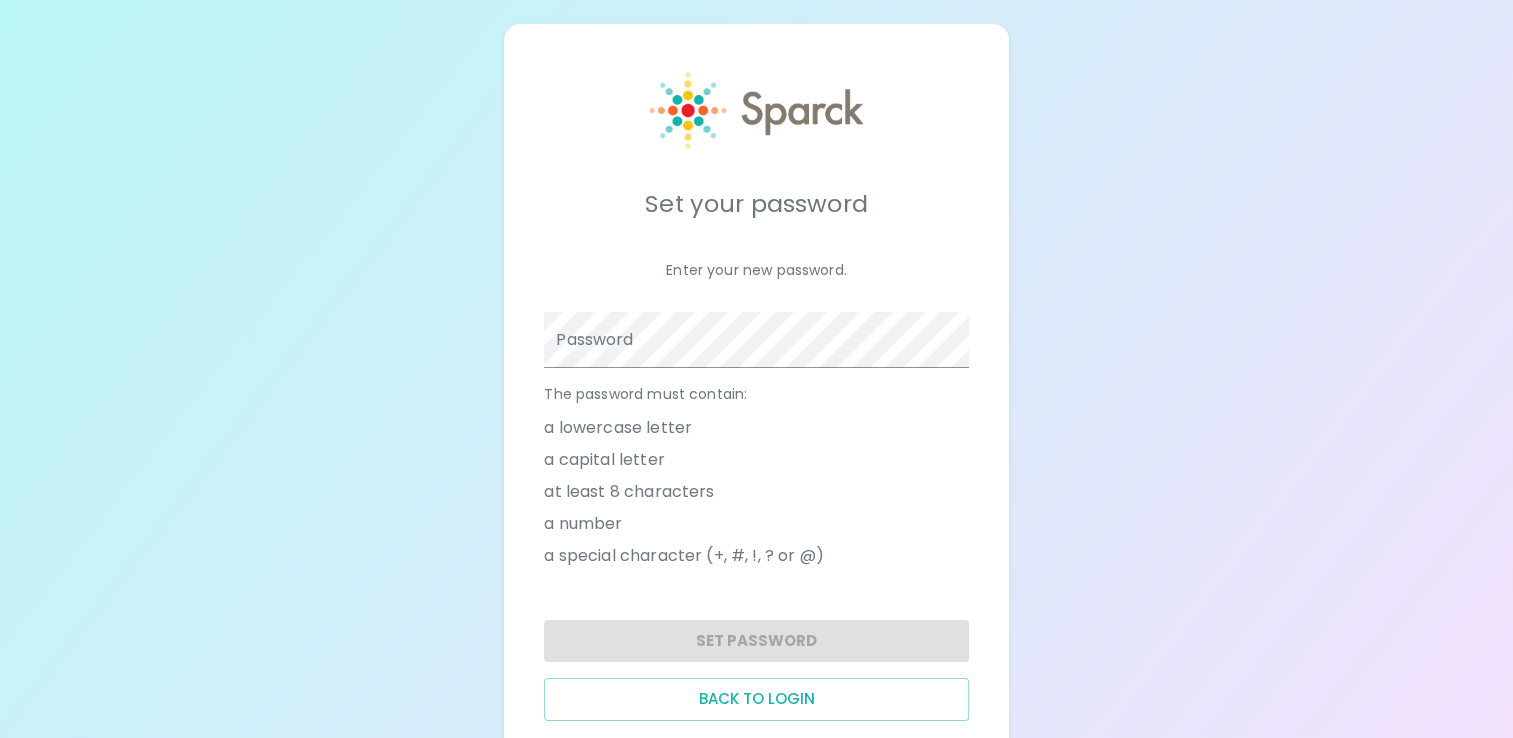 scroll, scrollTop: 53, scrollLeft: 0, axis: vertical 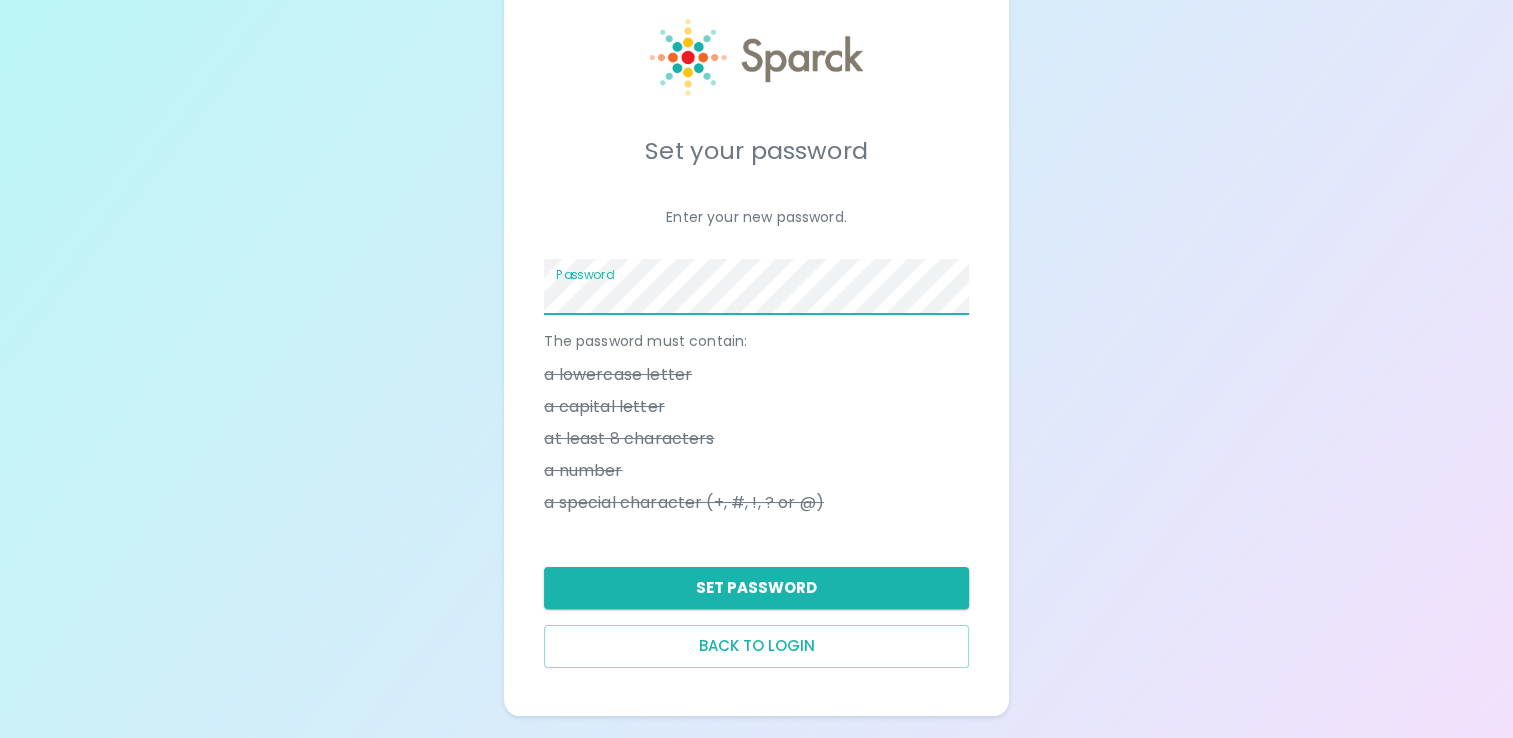 click on "Set Password" at bounding box center [756, 588] 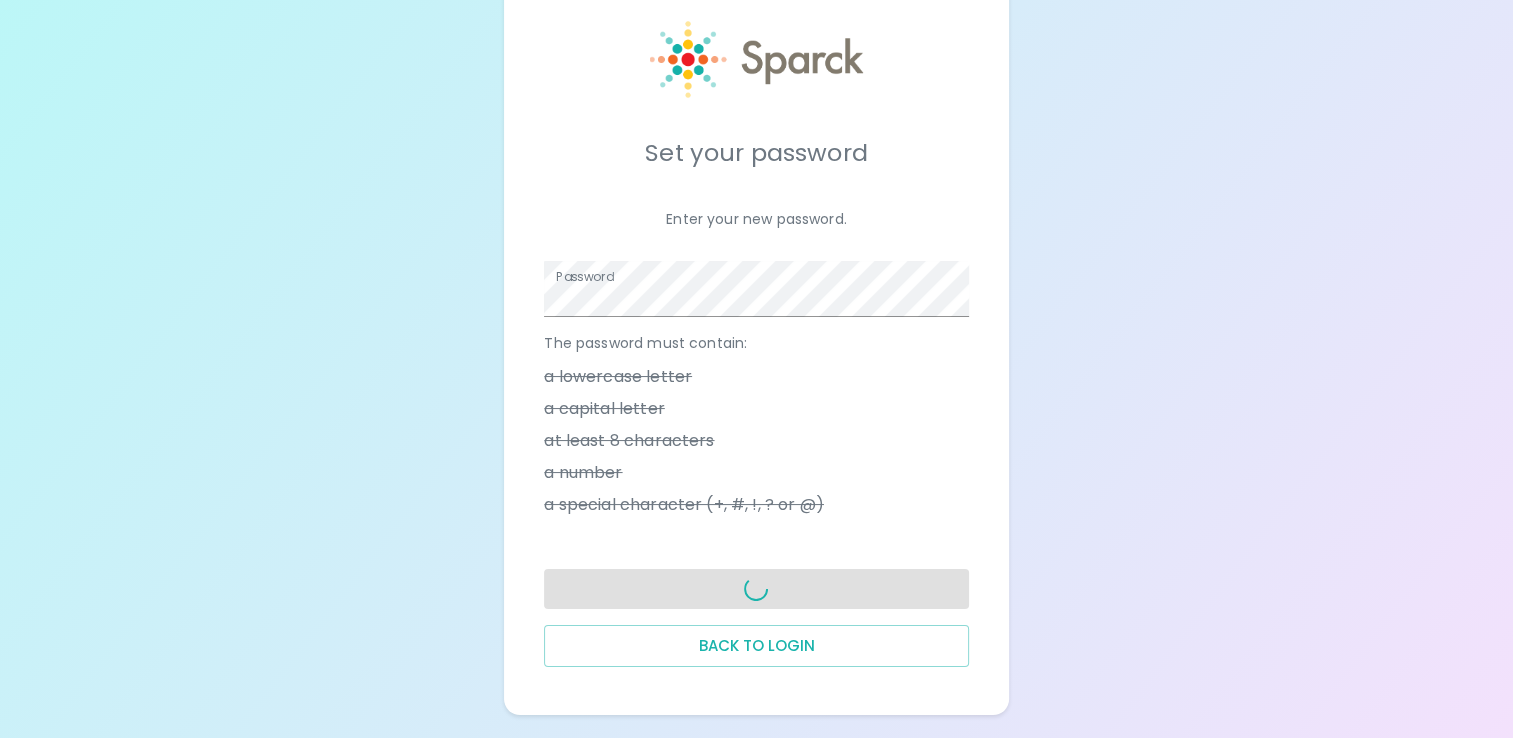 scroll, scrollTop: 53, scrollLeft: 0, axis: vertical 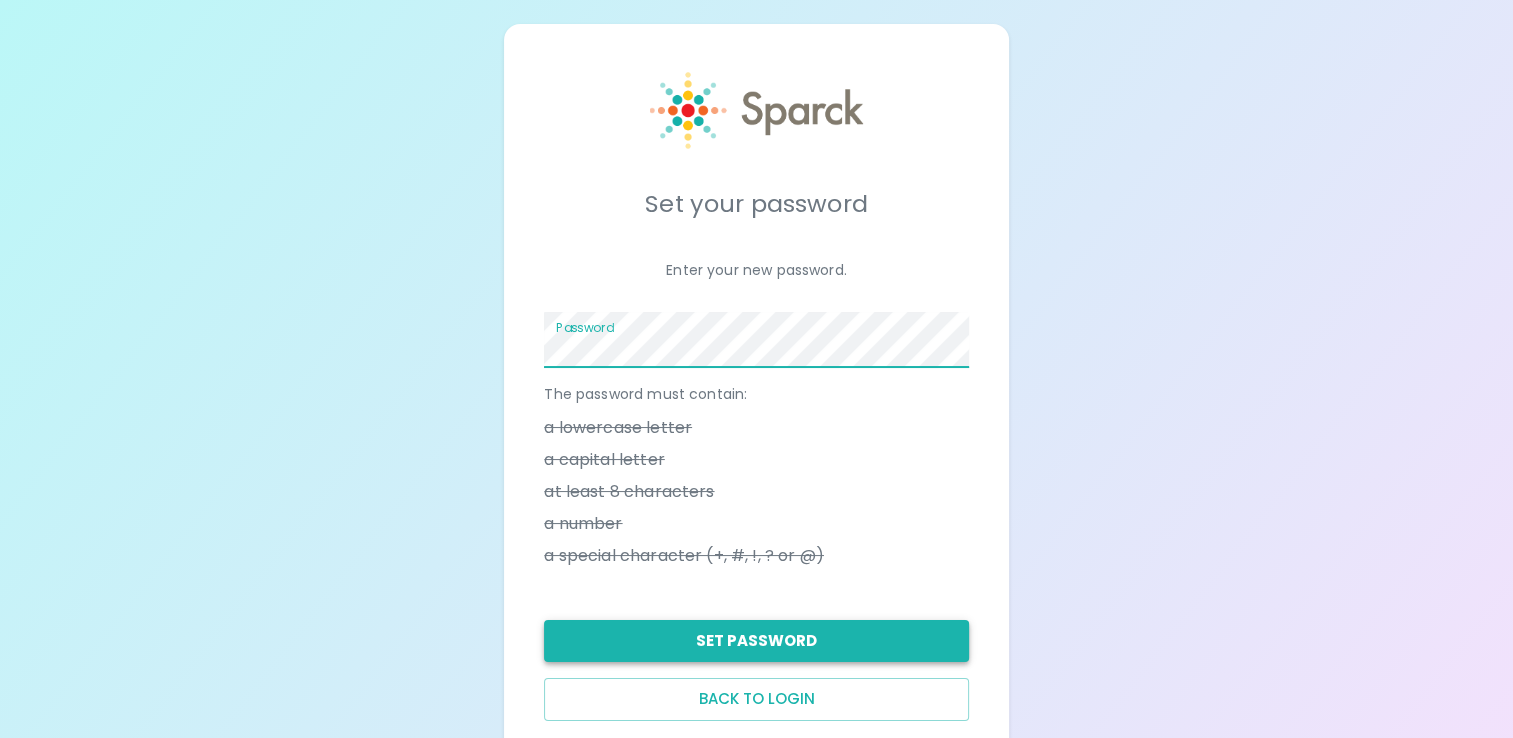 click on "Set Password" at bounding box center [756, 641] 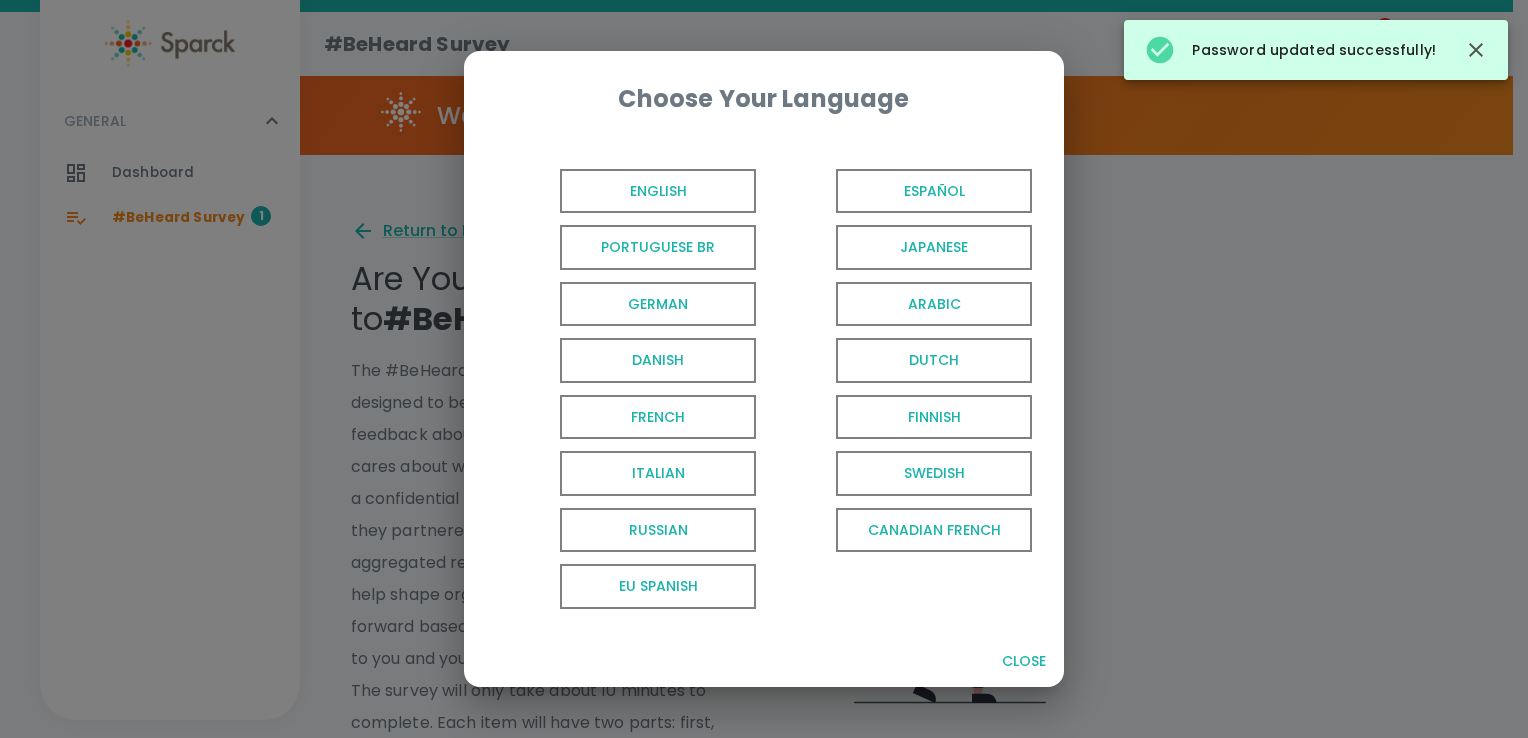 click on "English" at bounding box center (658, 191) 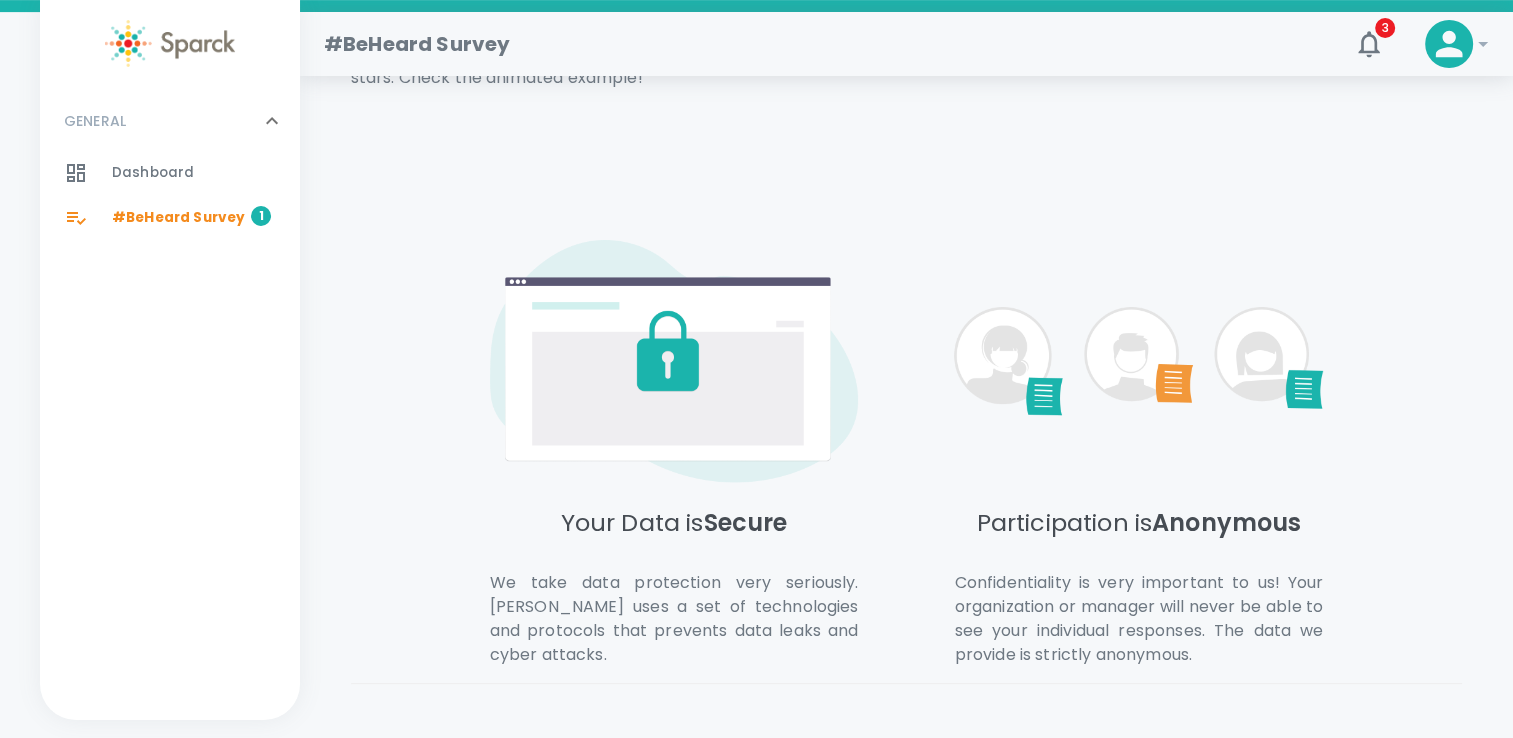 scroll, scrollTop: 904, scrollLeft: 0, axis: vertical 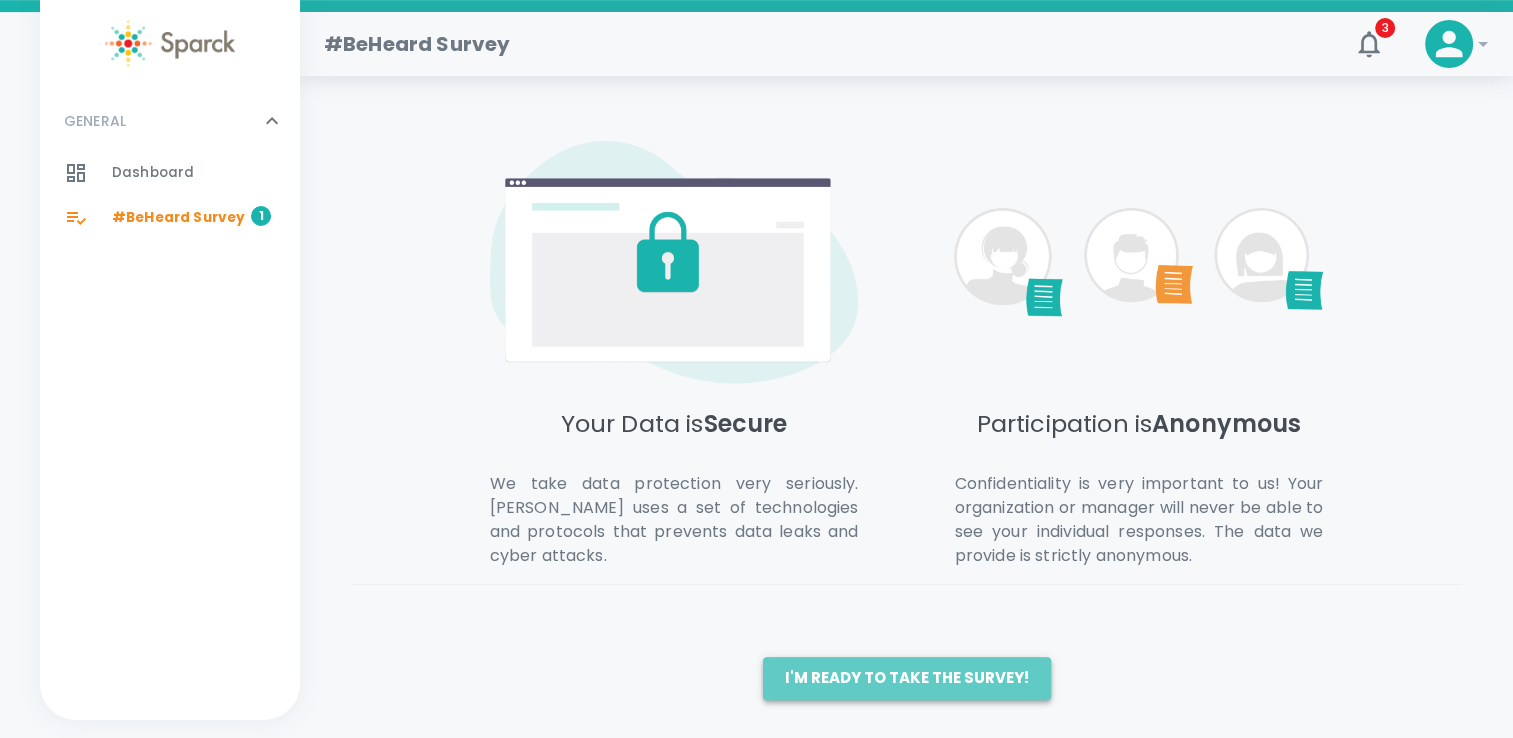 click on "I'm ready to take the survey!" at bounding box center (907, 678) 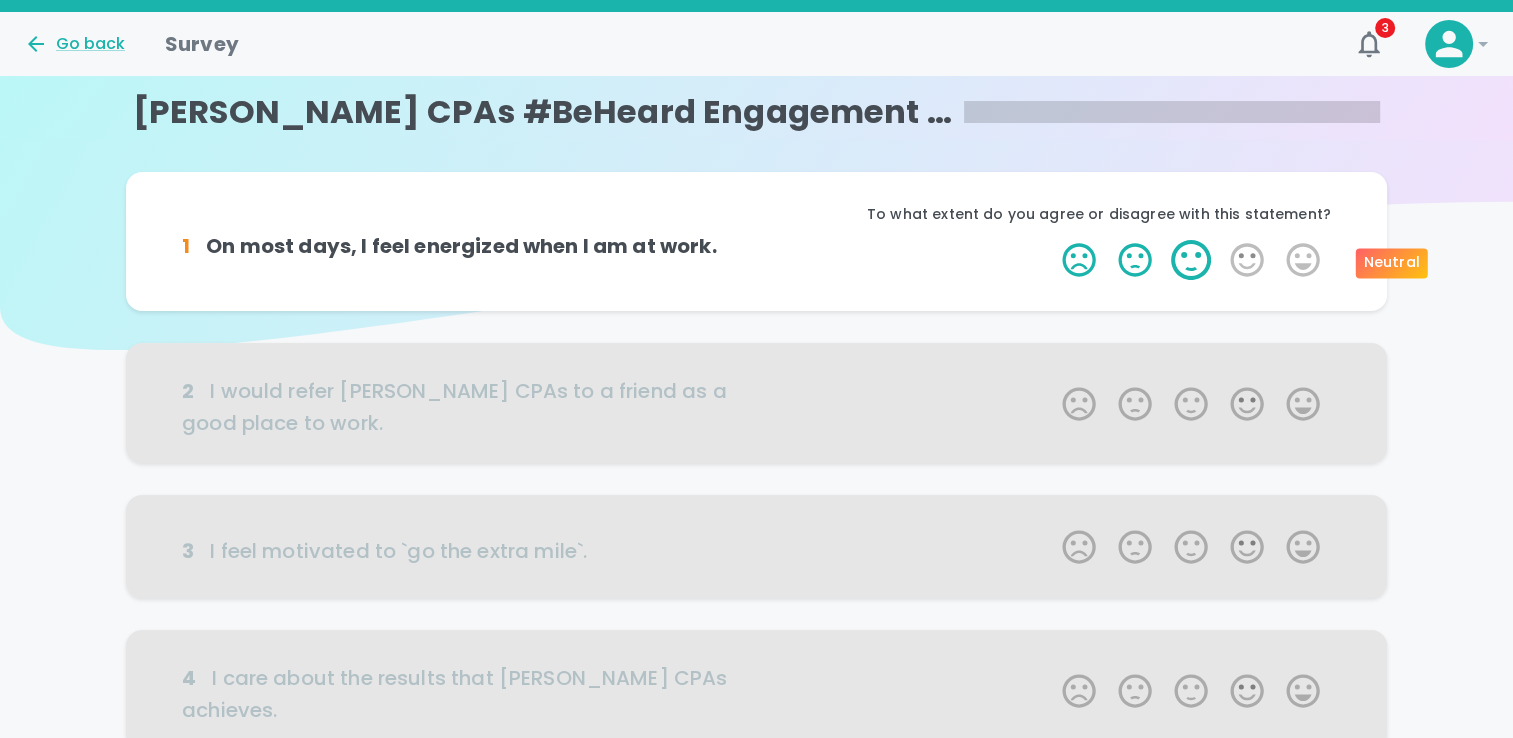click on "3 Stars" at bounding box center (1191, 260) 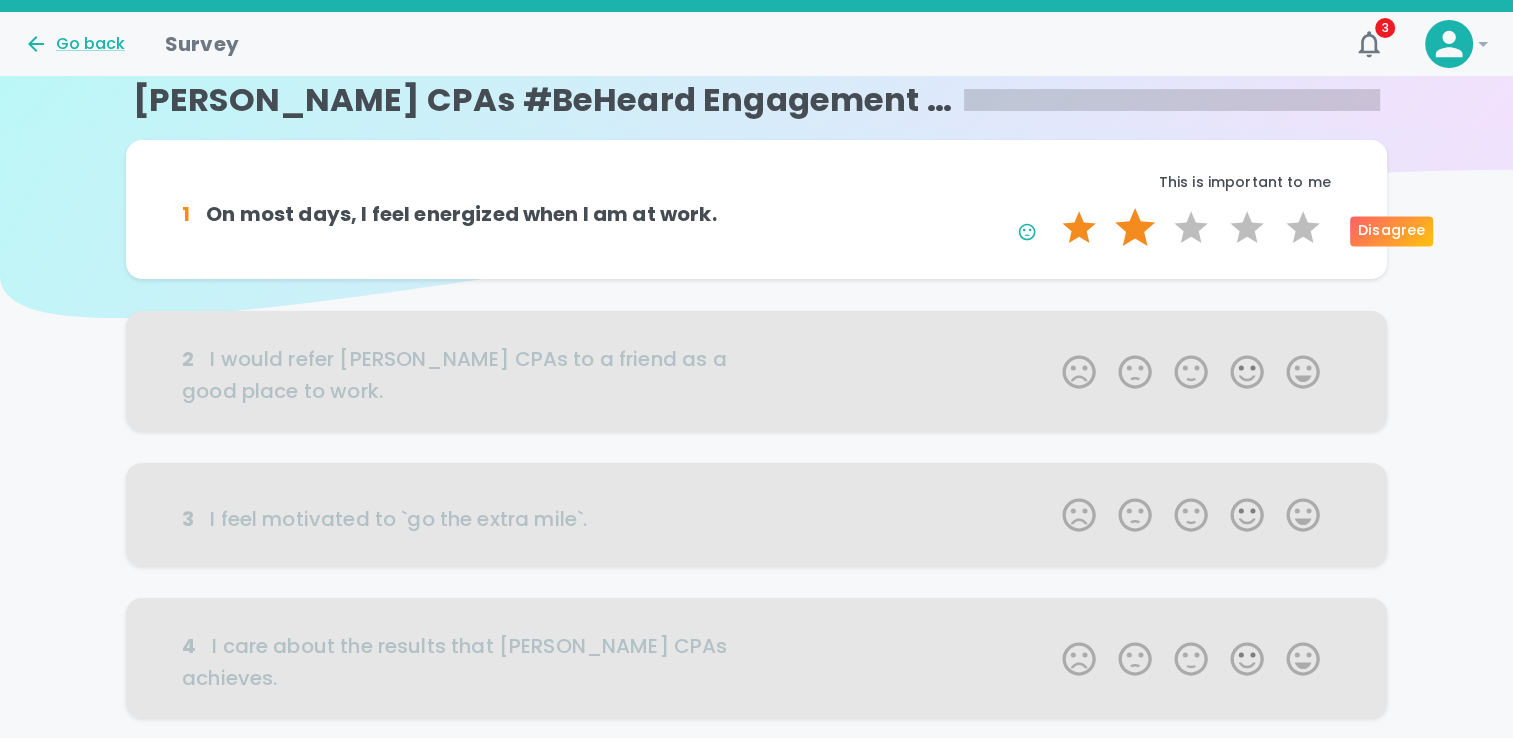 scroll, scrollTop: 0, scrollLeft: 0, axis: both 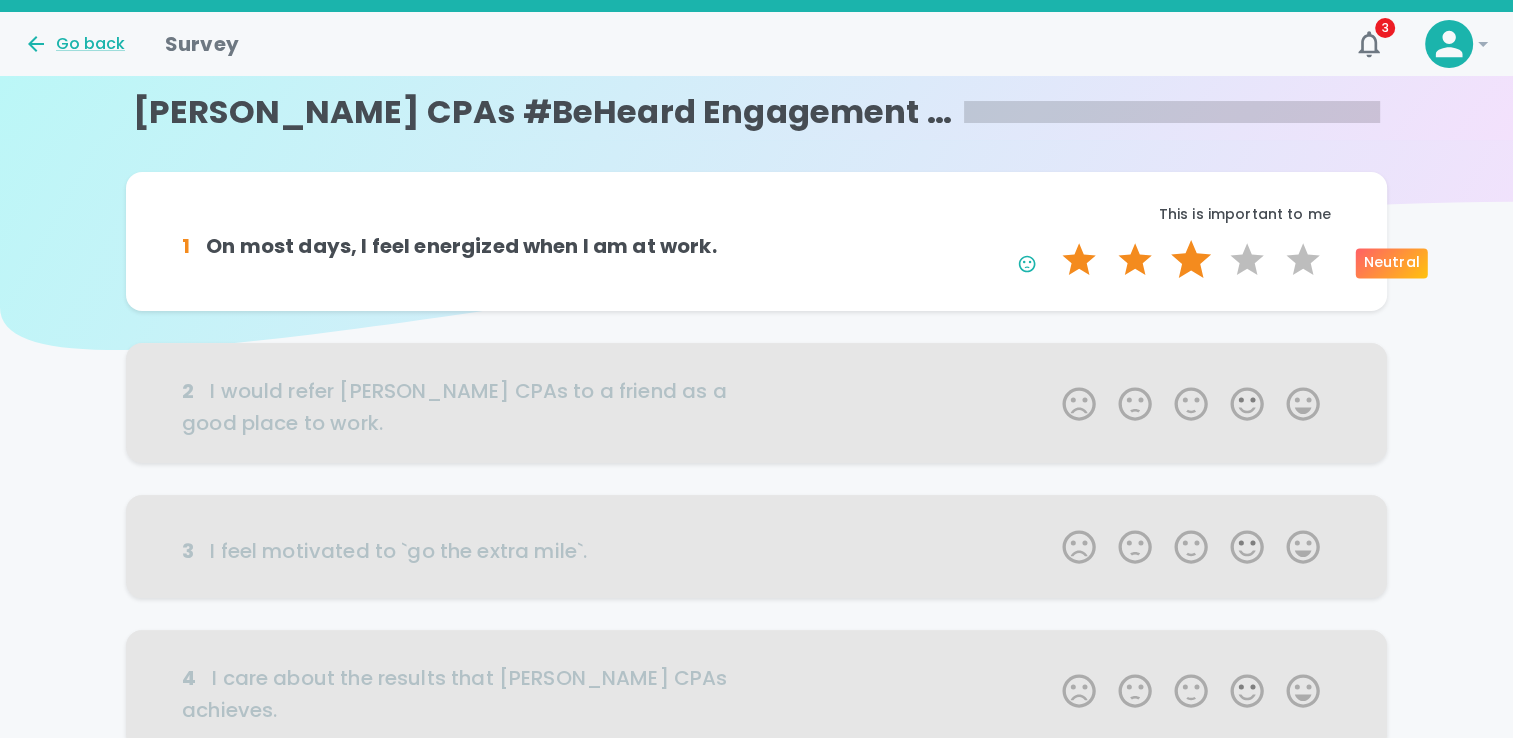 click on "3 Stars" at bounding box center (1191, 260) 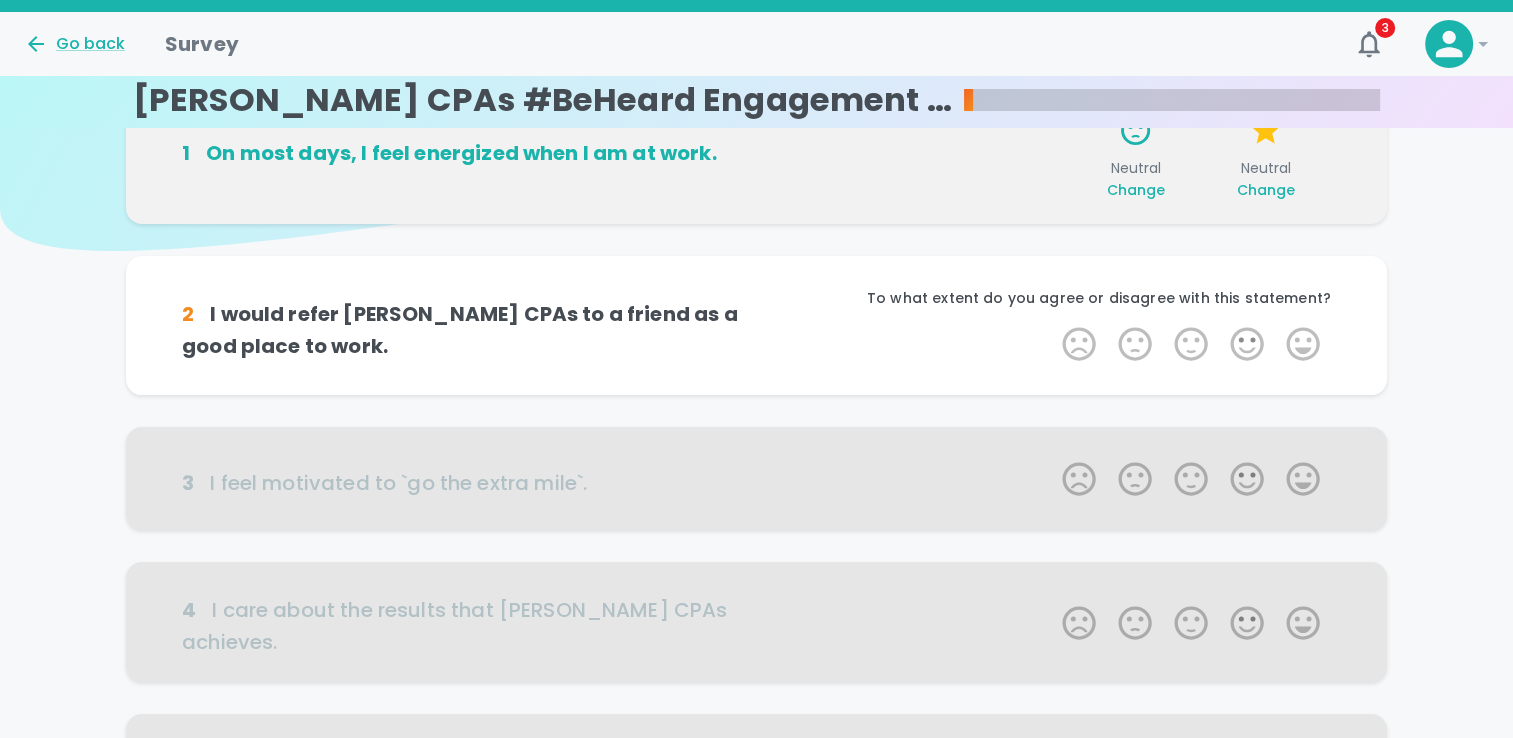 scroll, scrollTop: 0, scrollLeft: 0, axis: both 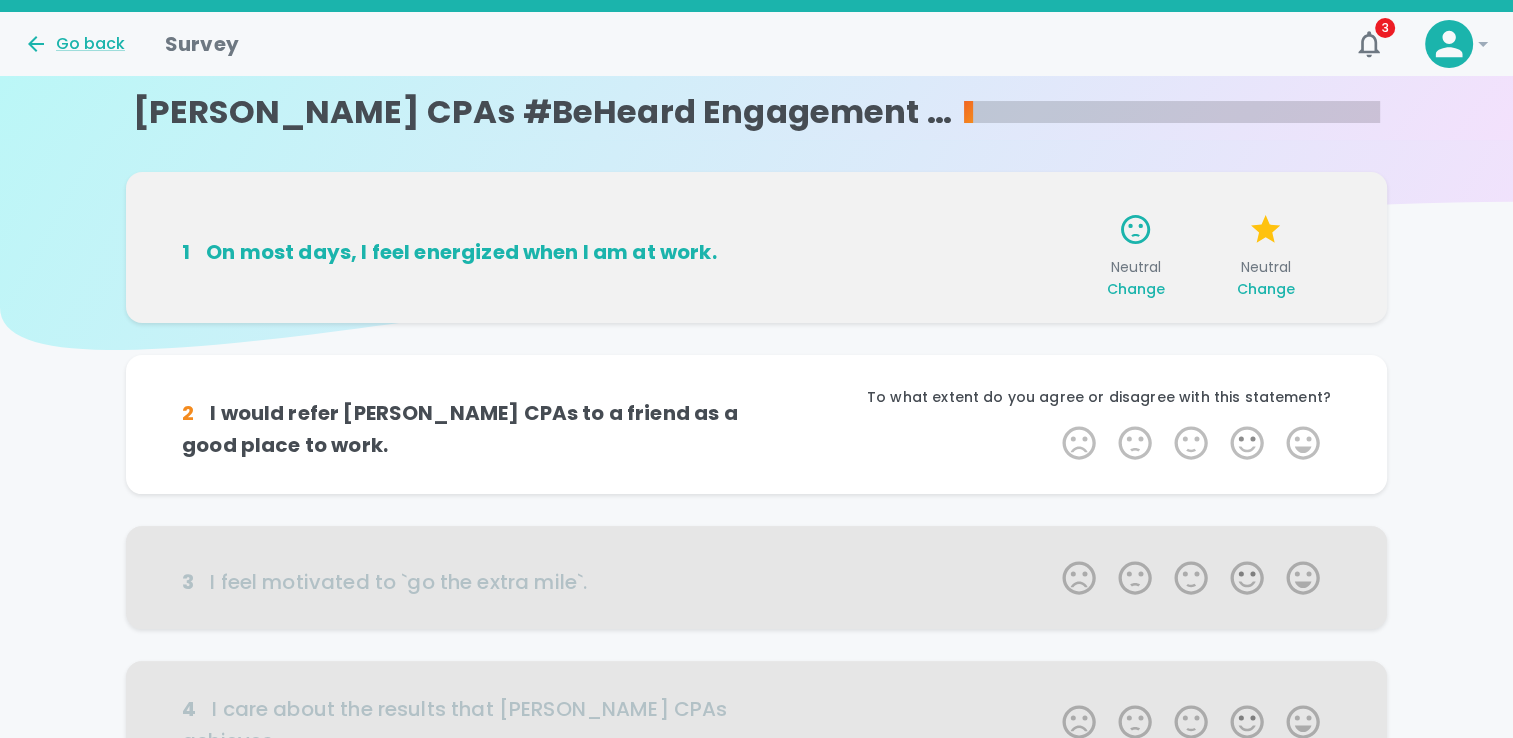 click on "Neutral Change" at bounding box center [1266, 278] 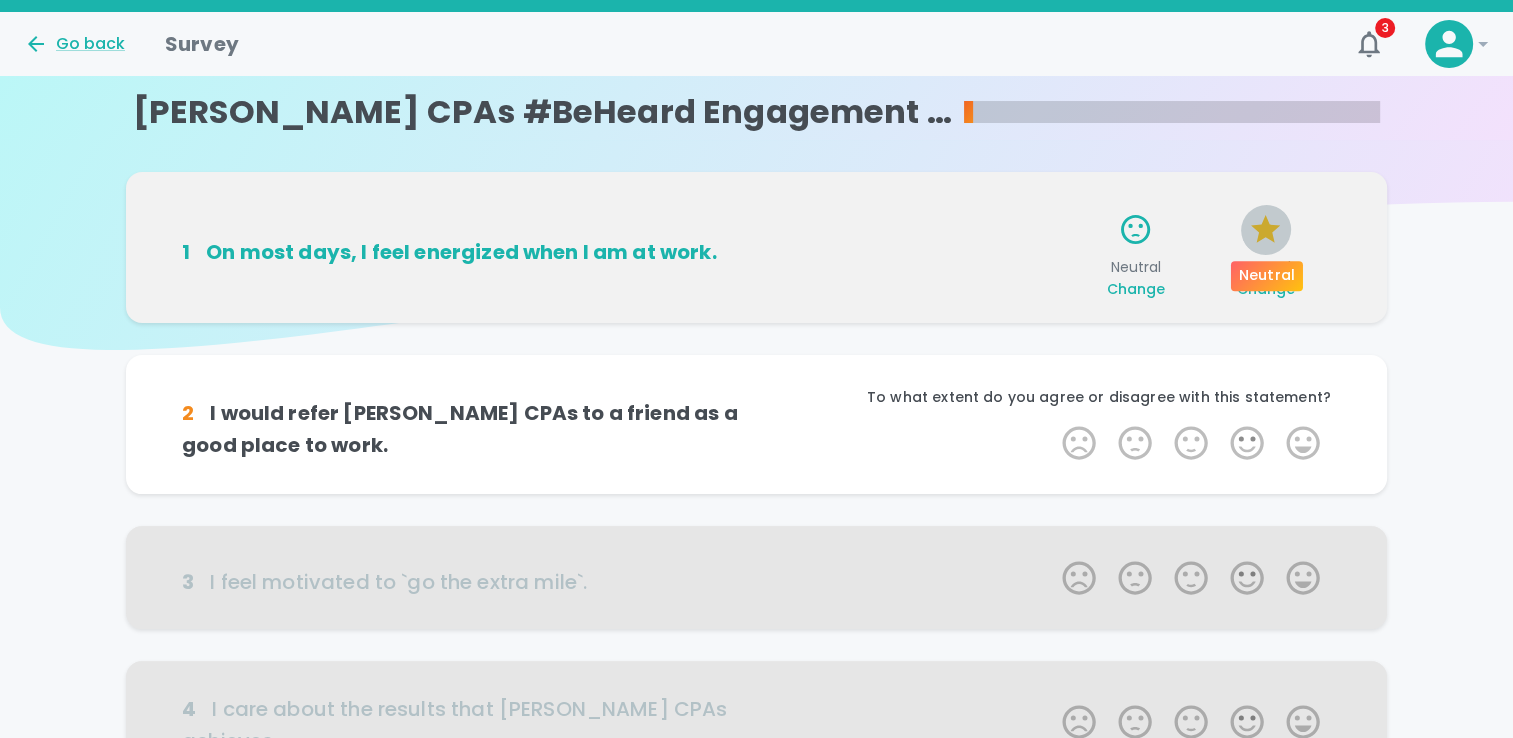 click 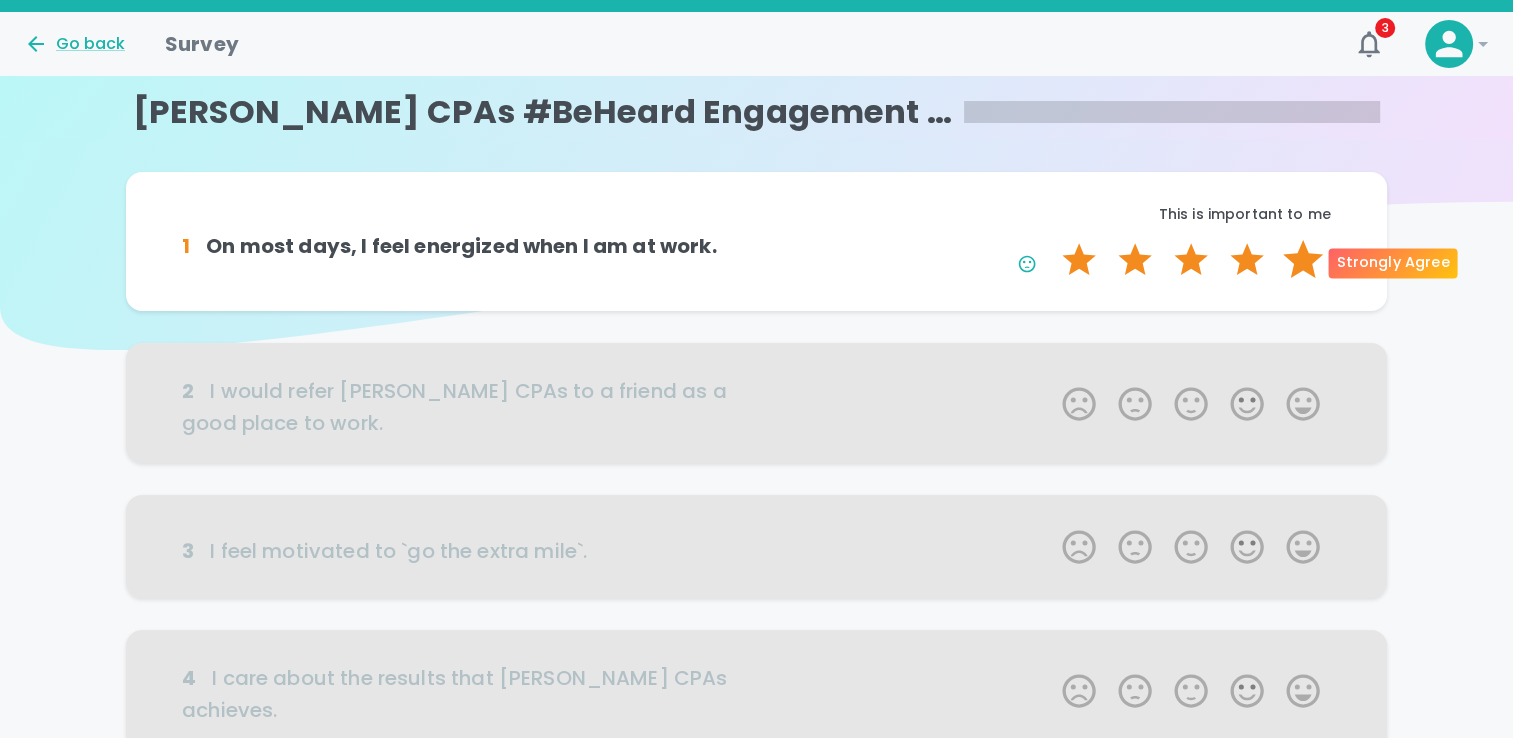 click on "5 Stars" at bounding box center [1303, 260] 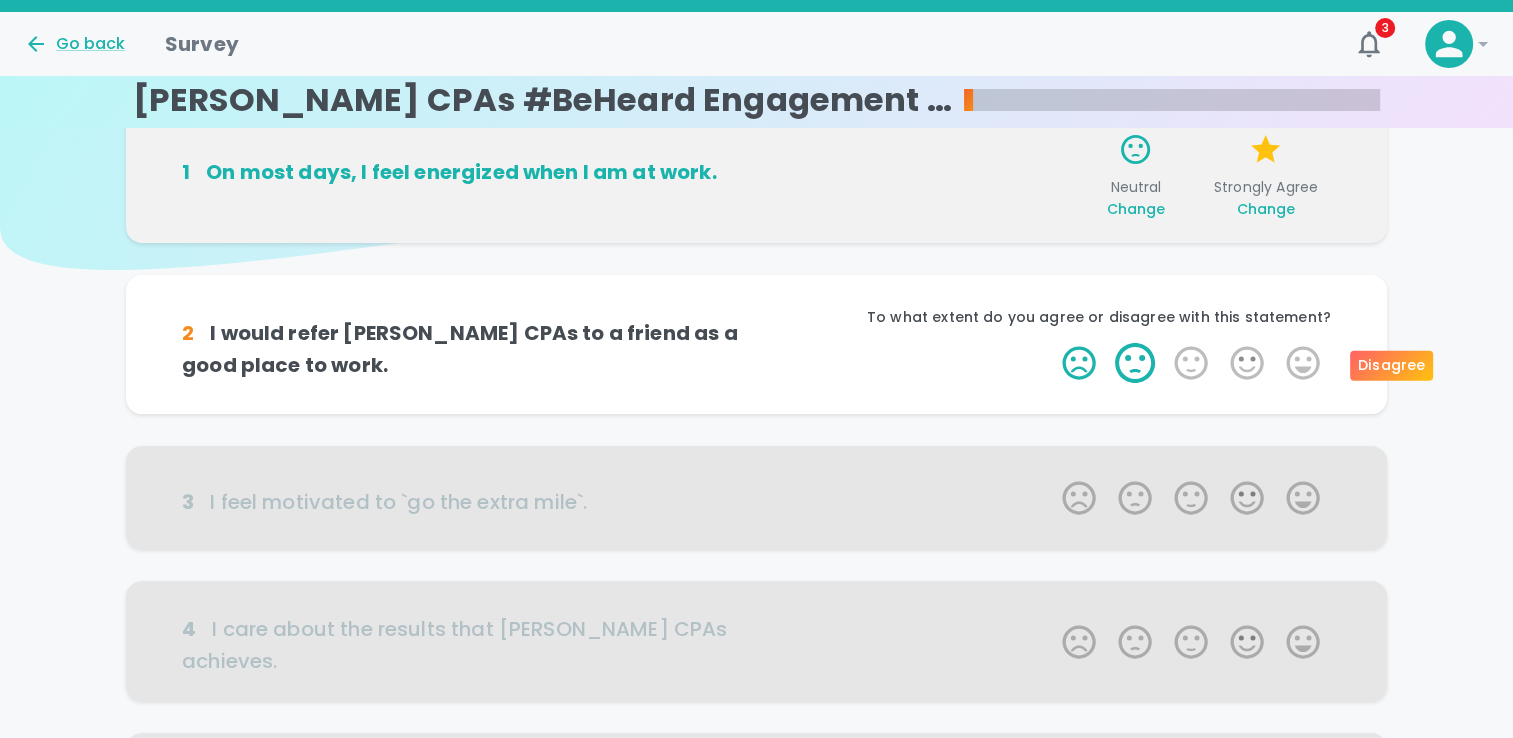 scroll, scrollTop: 1, scrollLeft: 0, axis: vertical 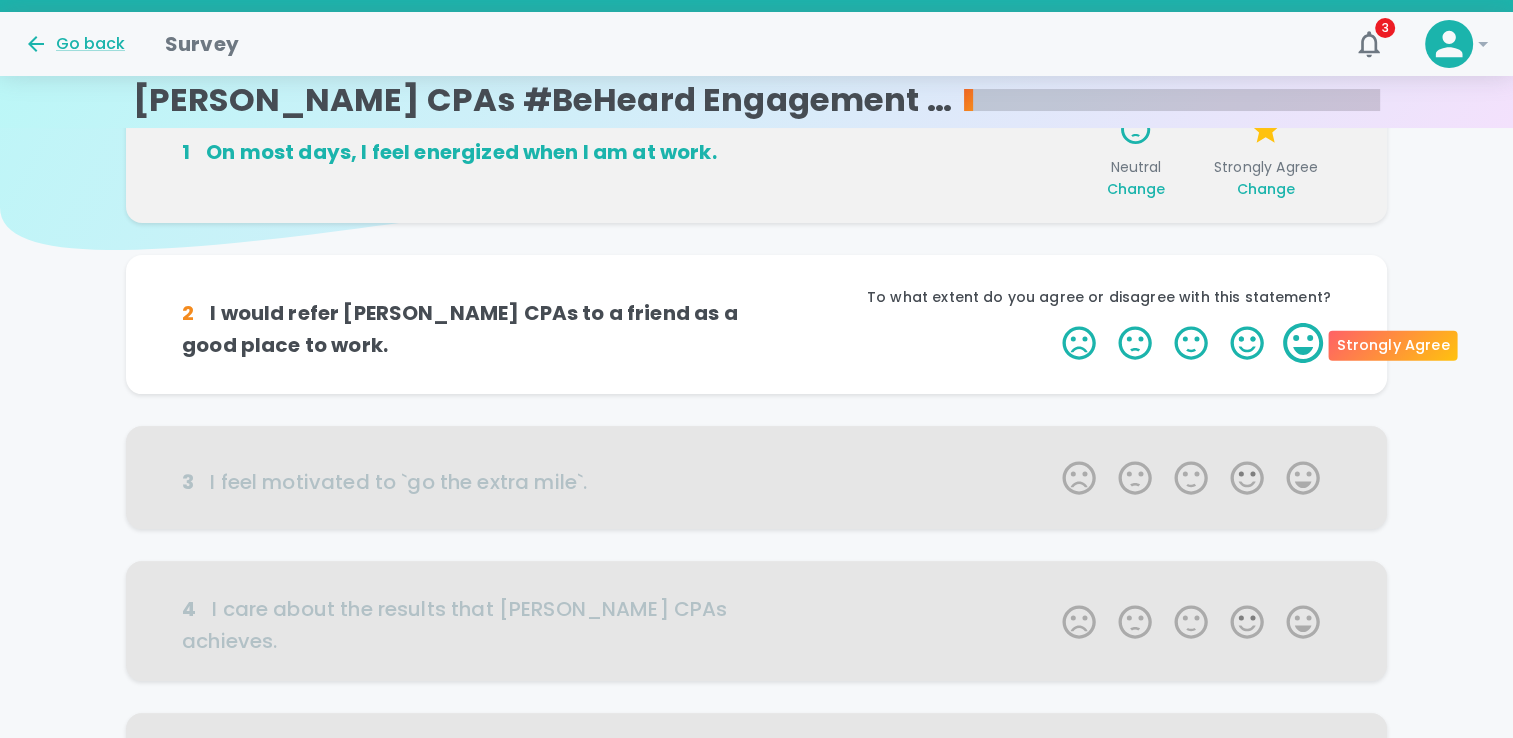 click on "5 Stars" at bounding box center [1303, 343] 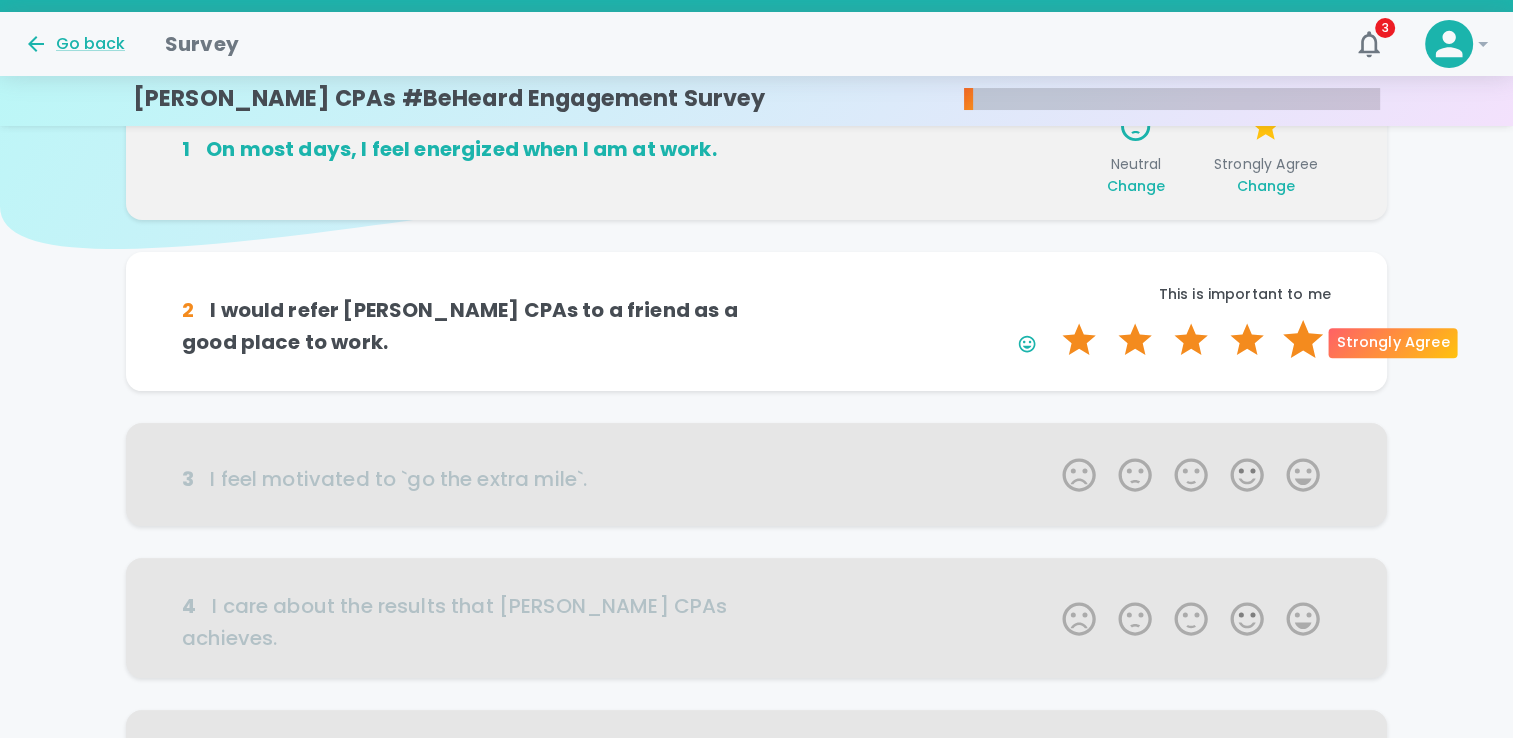 click on "5 Stars" at bounding box center (1303, 340) 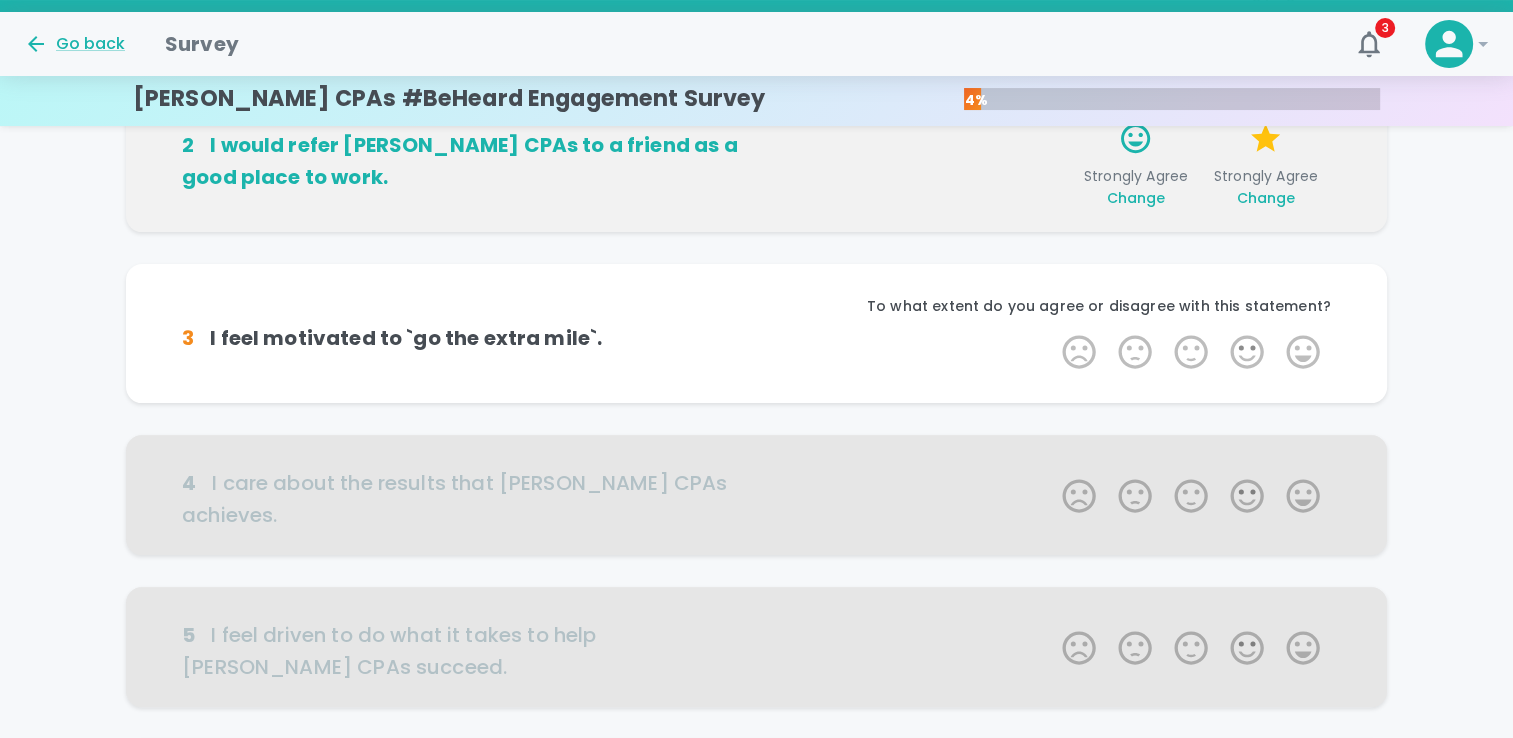 scroll, scrollTop: 277, scrollLeft: 0, axis: vertical 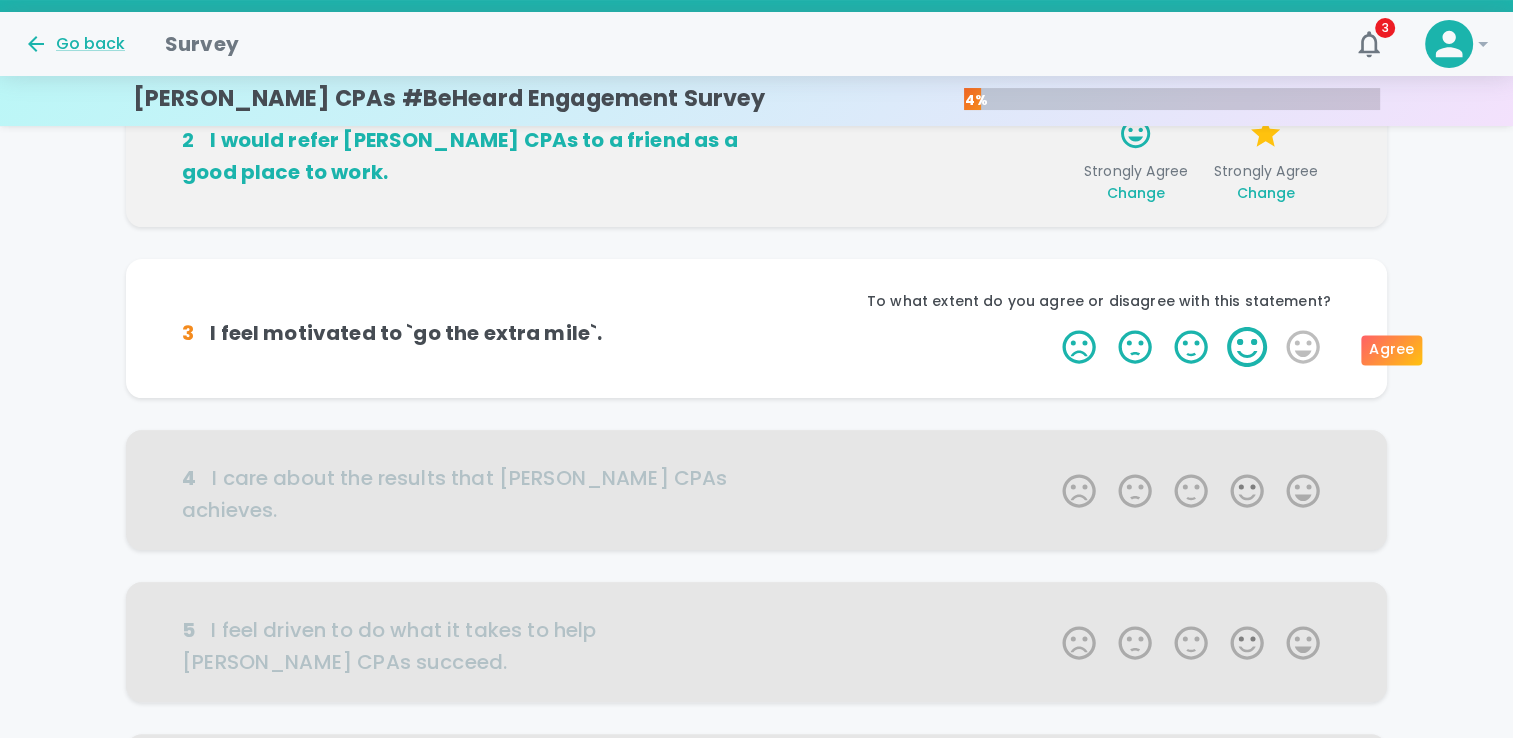 click on "4 Stars" at bounding box center [1247, 347] 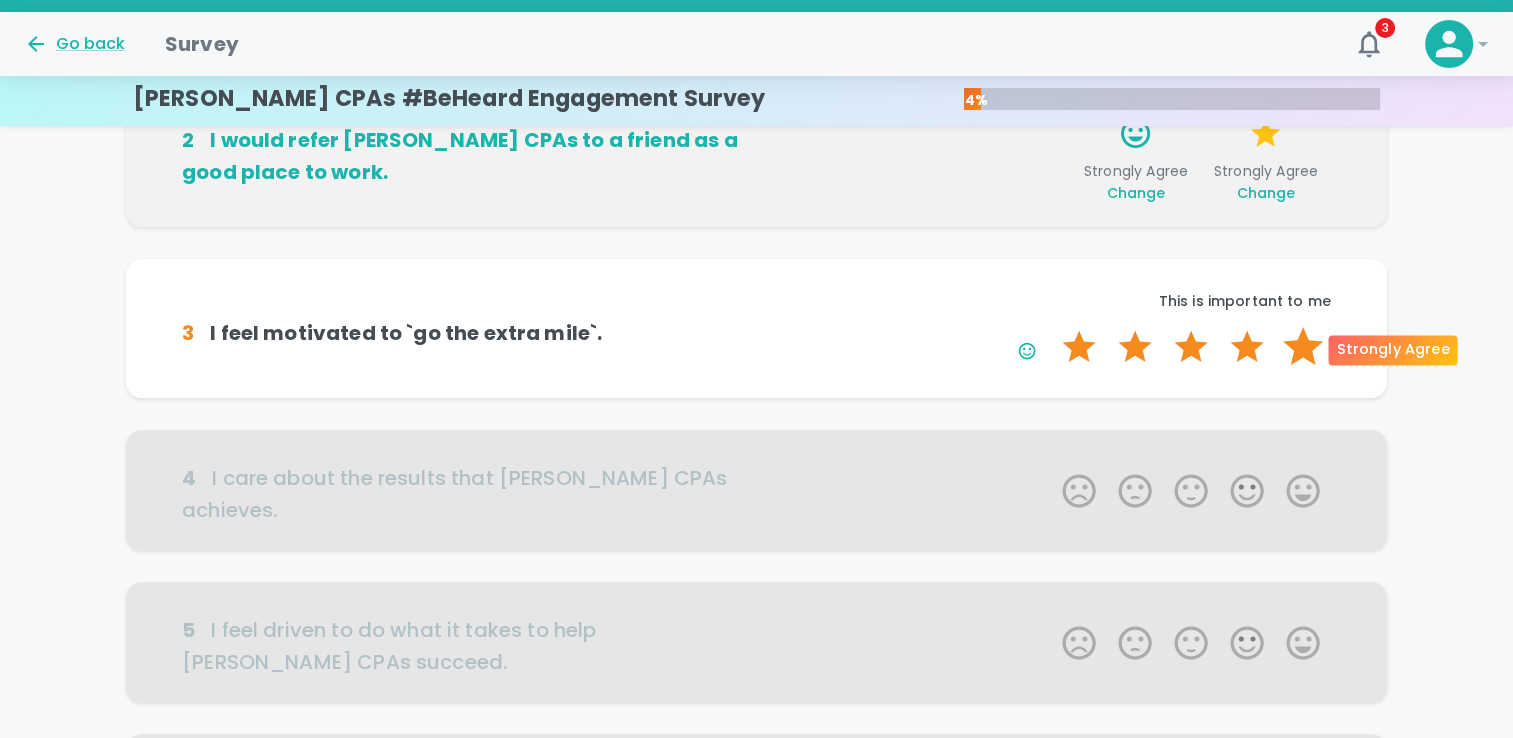 click on "5 Stars" at bounding box center (1303, 347) 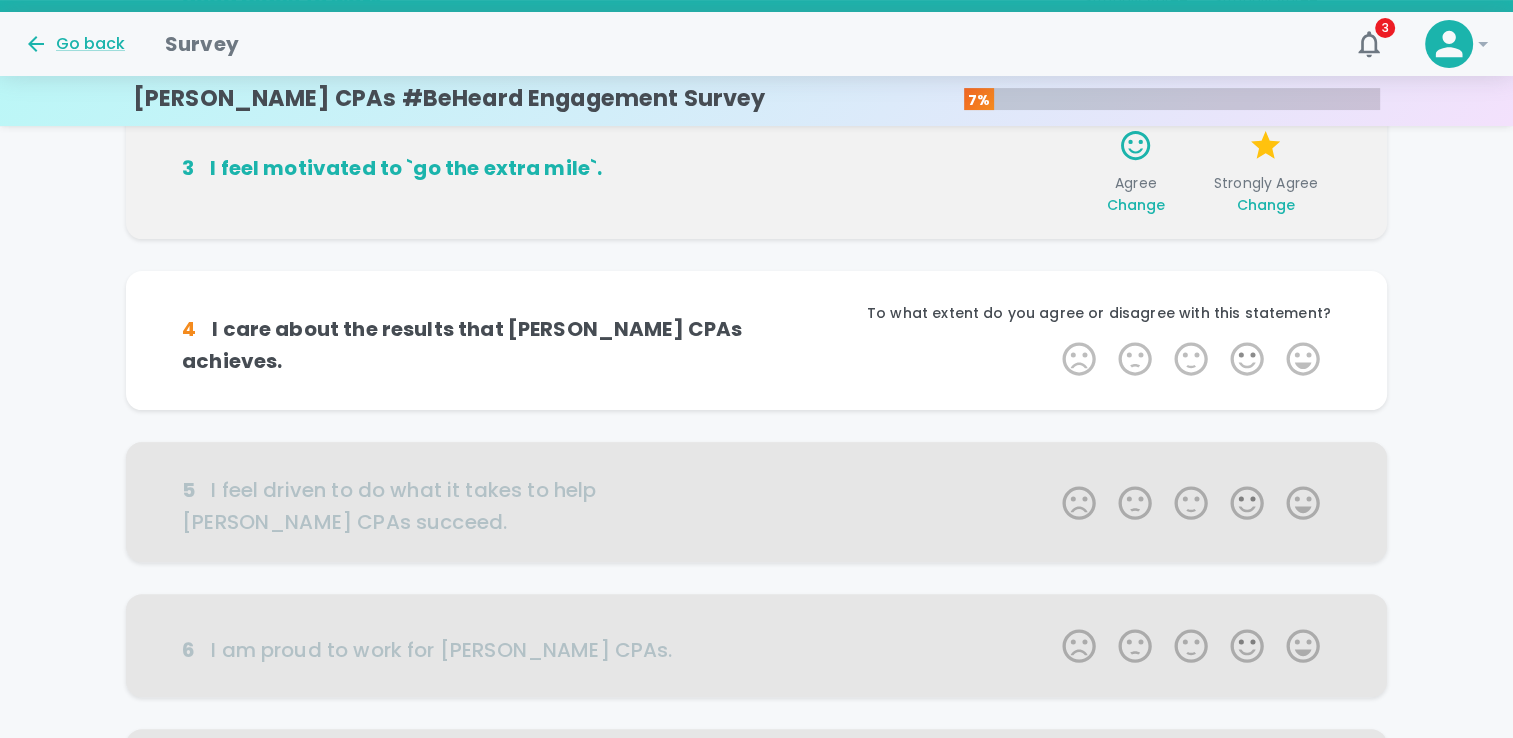 scroll, scrollTop: 453, scrollLeft: 0, axis: vertical 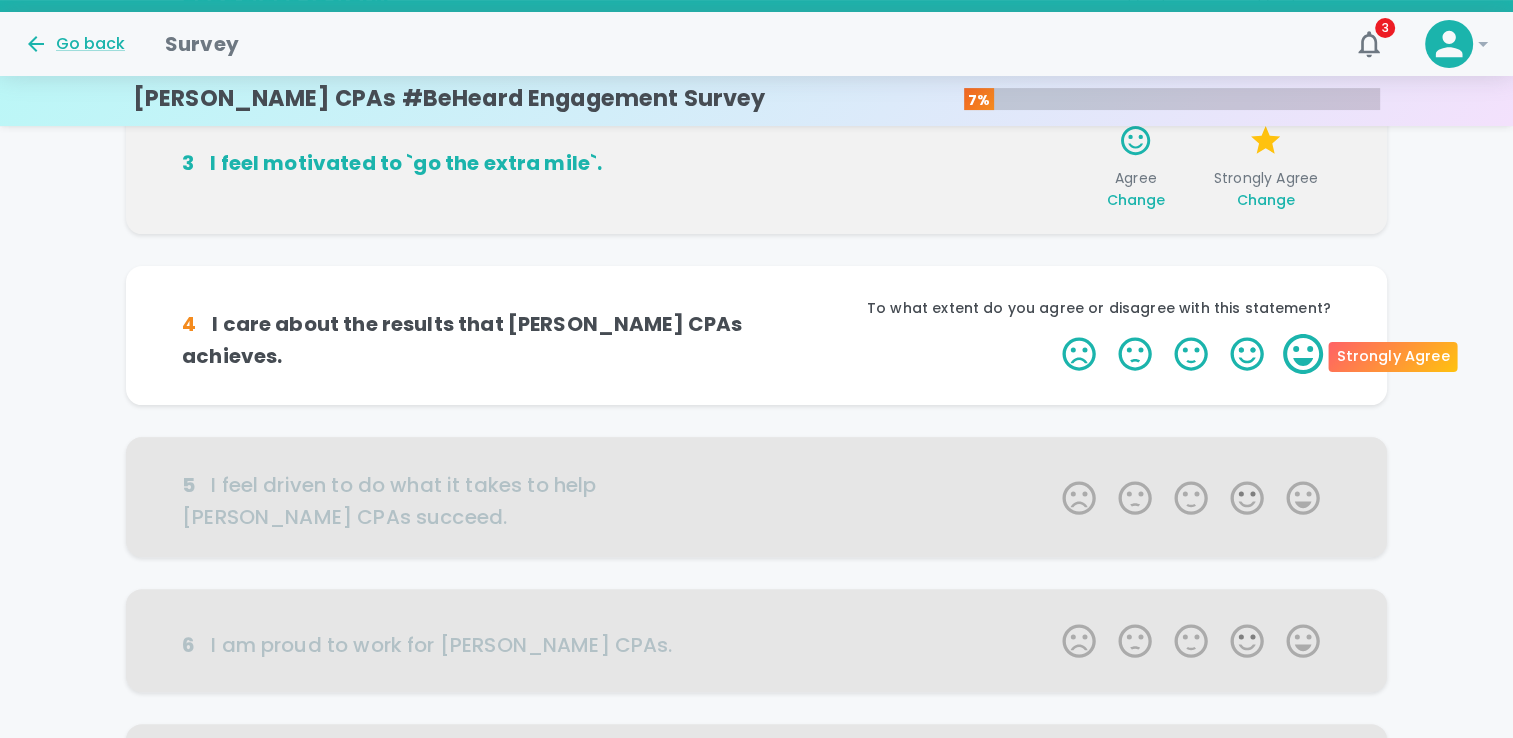 click on "5 Stars" at bounding box center (1303, 354) 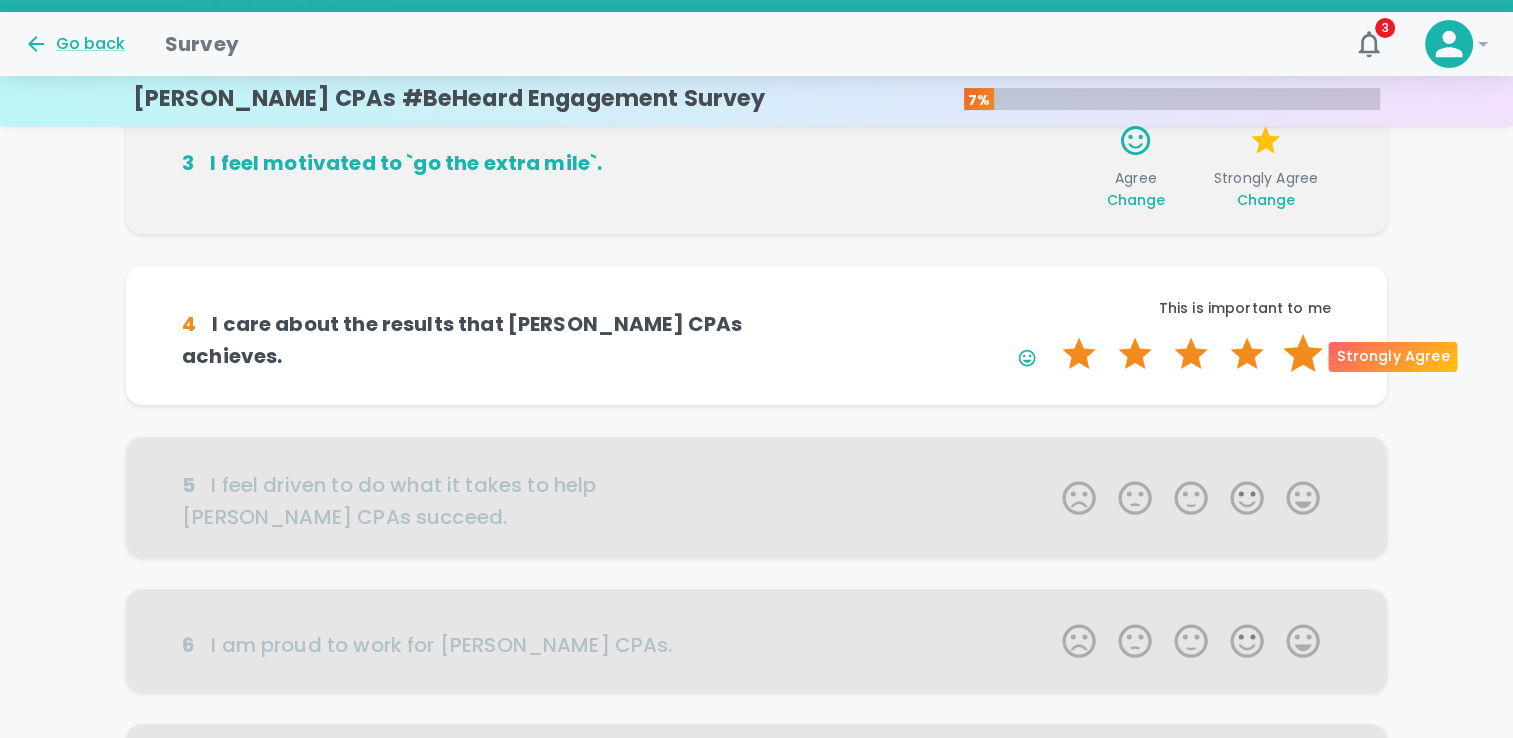 click on "5 Stars" at bounding box center (1303, 354) 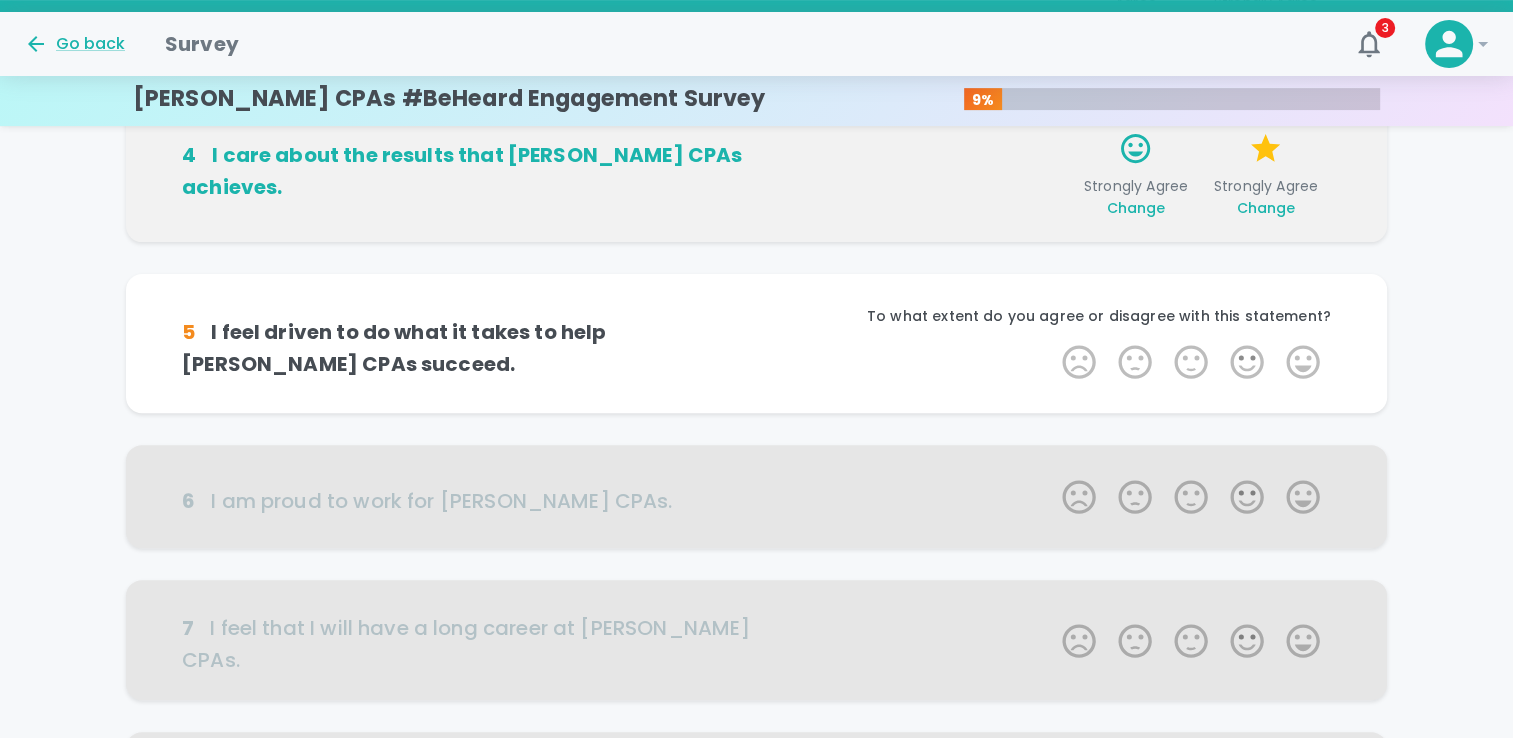 scroll, scrollTop: 629, scrollLeft: 0, axis: vertical 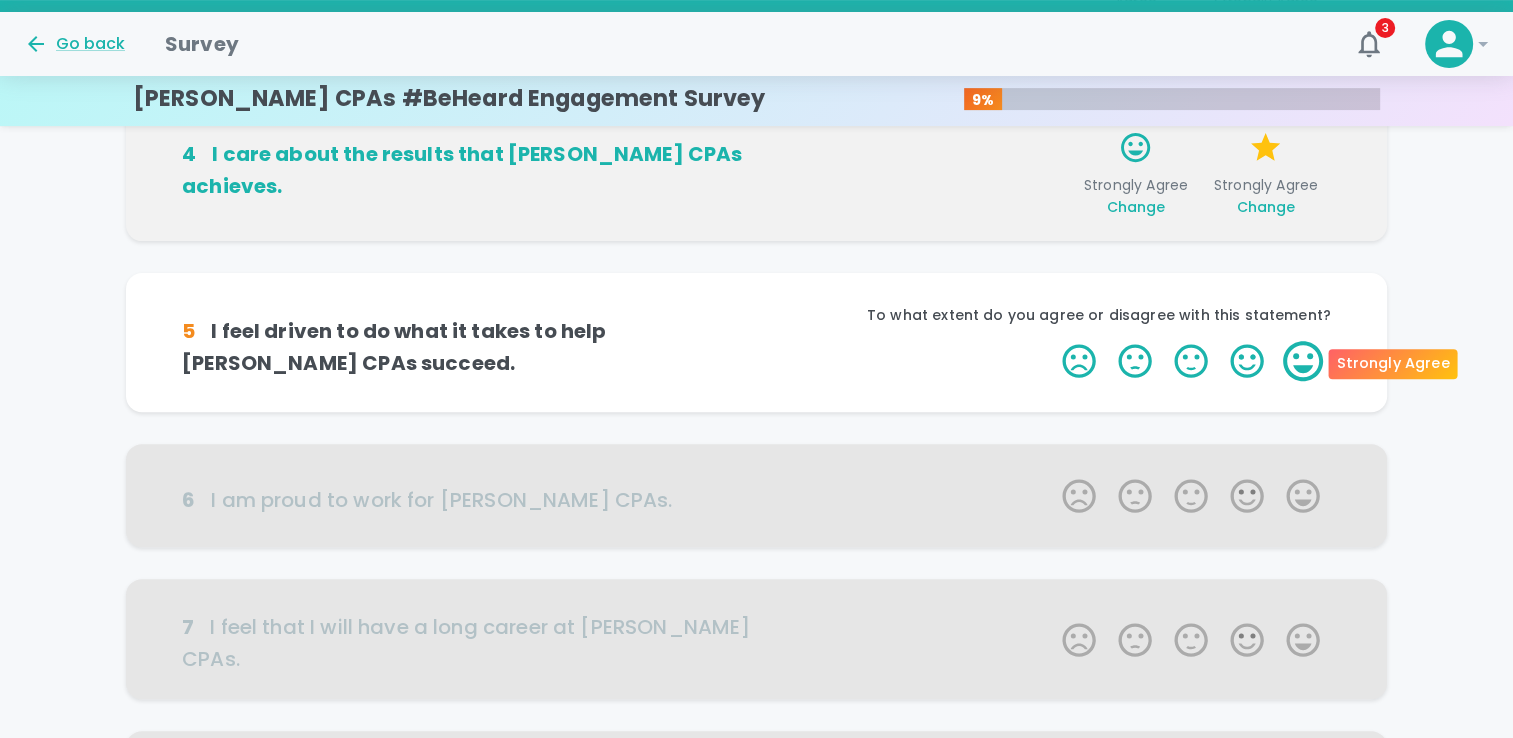 click on "5 Stars" at bounding box center [1303, 361] 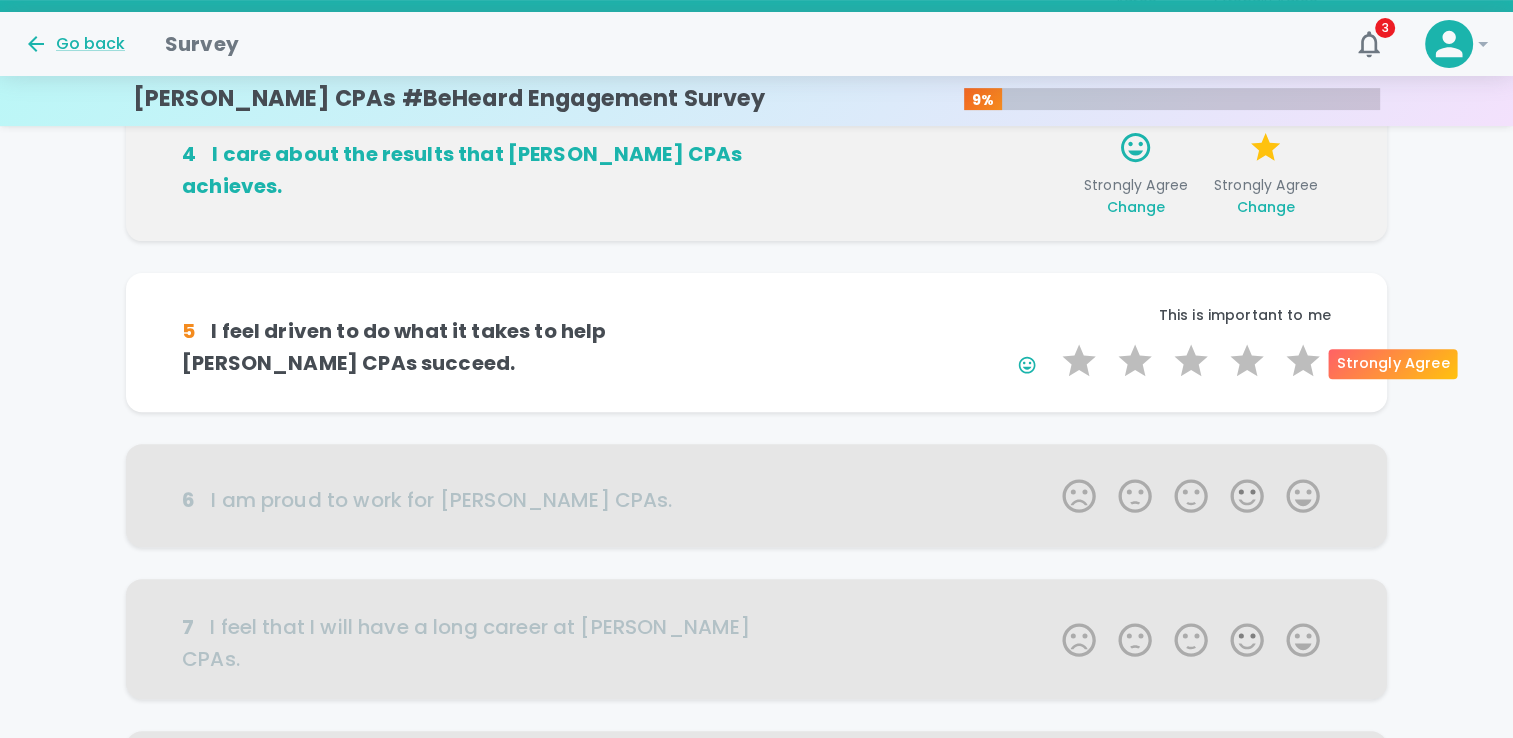 click on "5 Stars" at bounding box center [1303, 361] 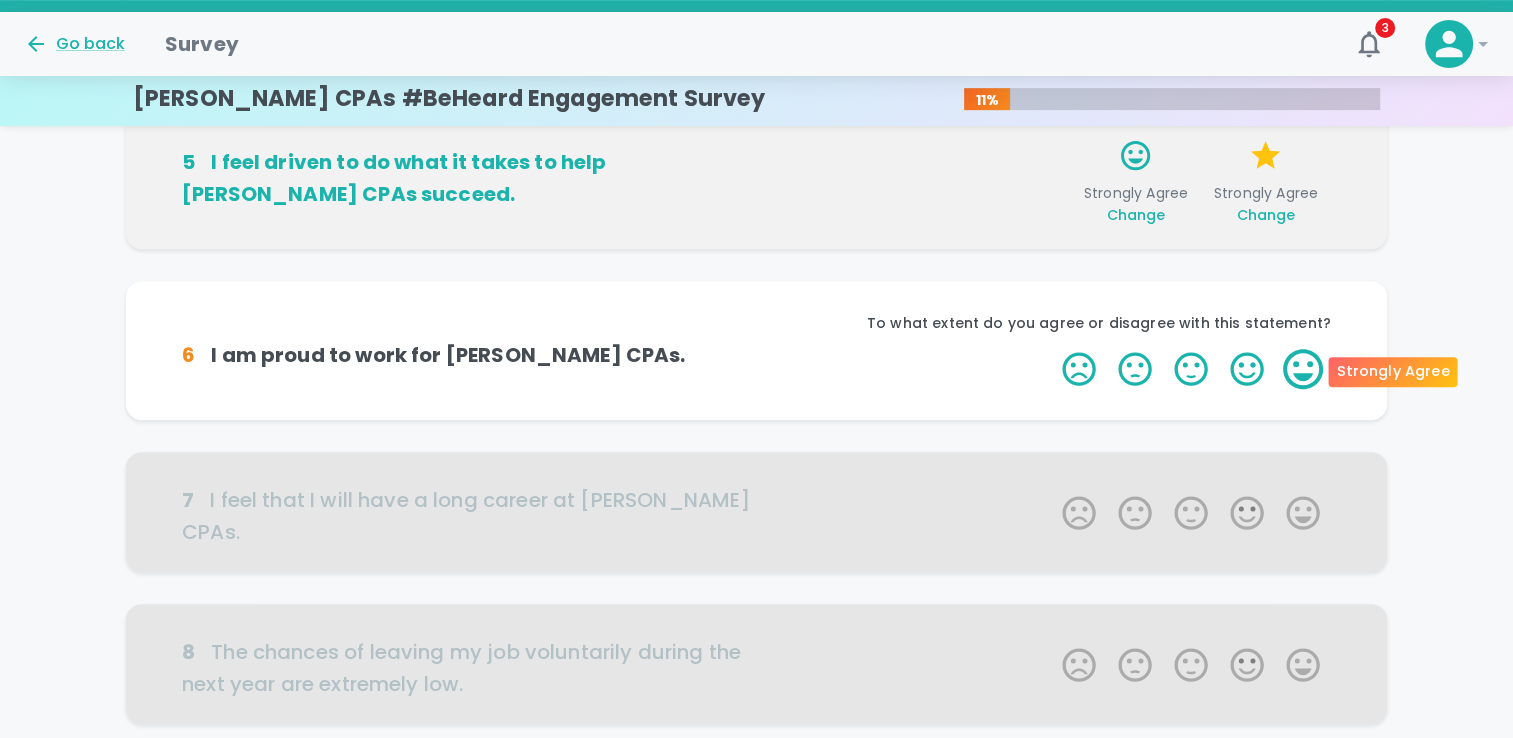 scroll, scrollTop: 805, scrollLeft: 0, axis: vertical 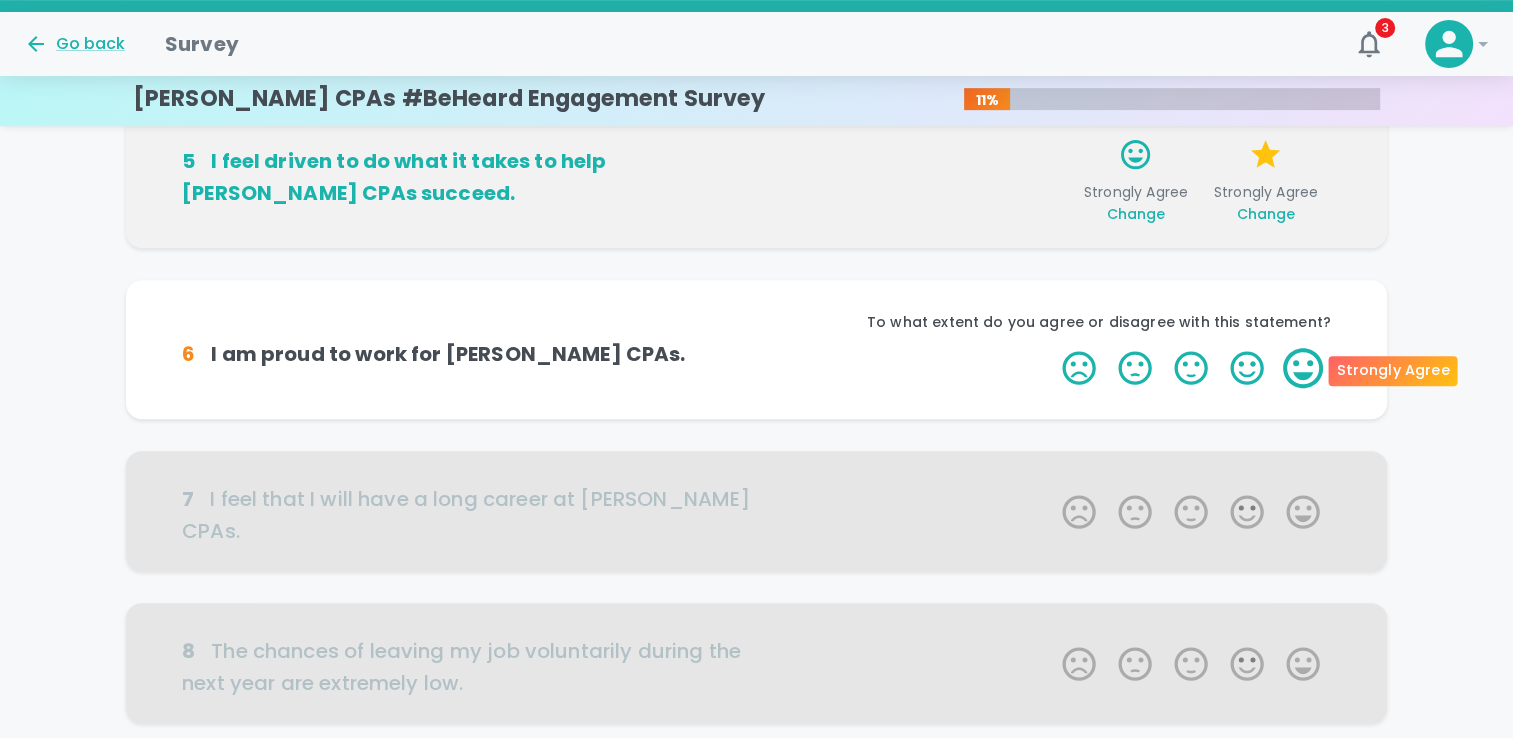 click on "5 Stars" at bounding box center [1303, 368] 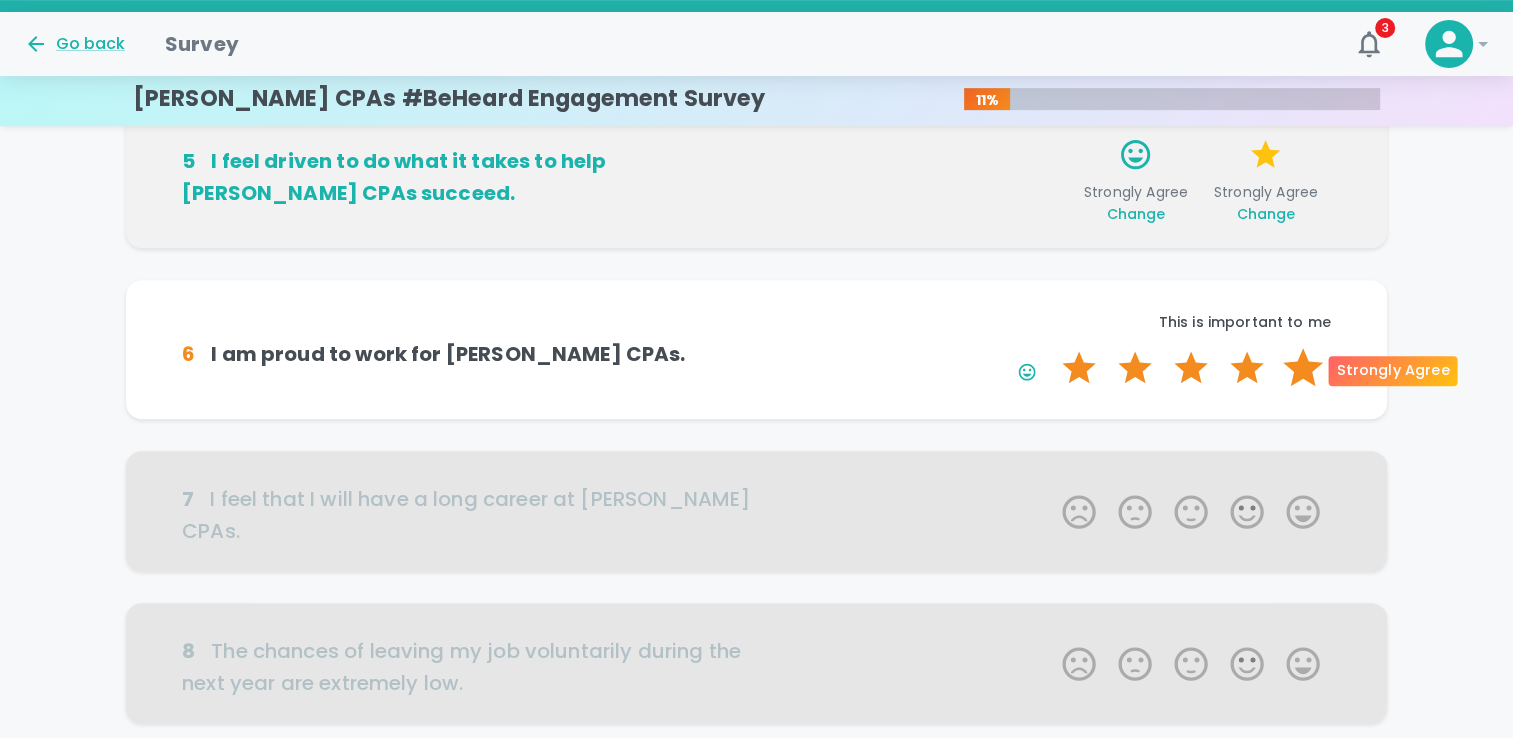 click on "5 Stars" at bounding box center [1303, 368] 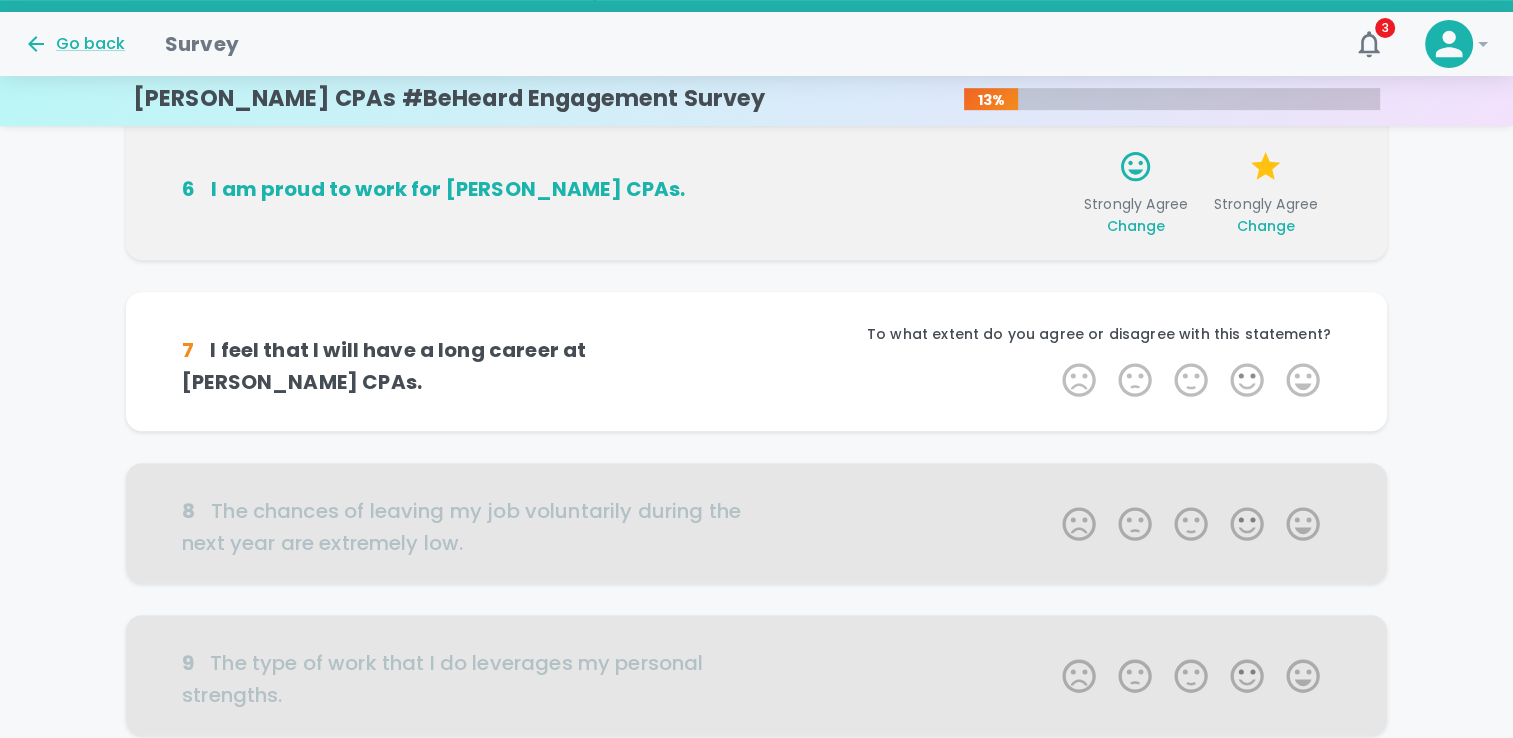 scroll, scrollTop: 981, scrollLeft: 0, axis: vertical 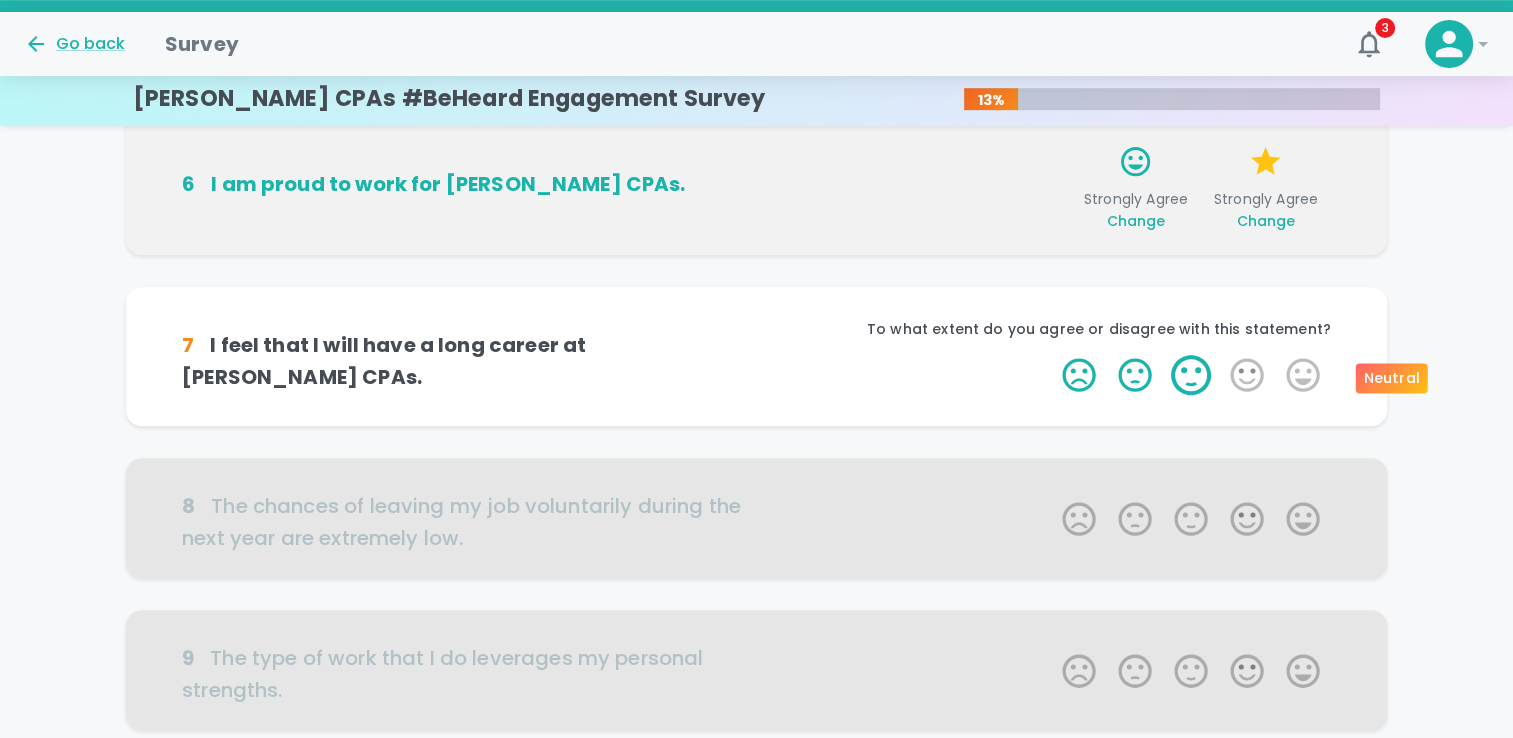 click on "3 Stars" at bounding box center (1191, 375) 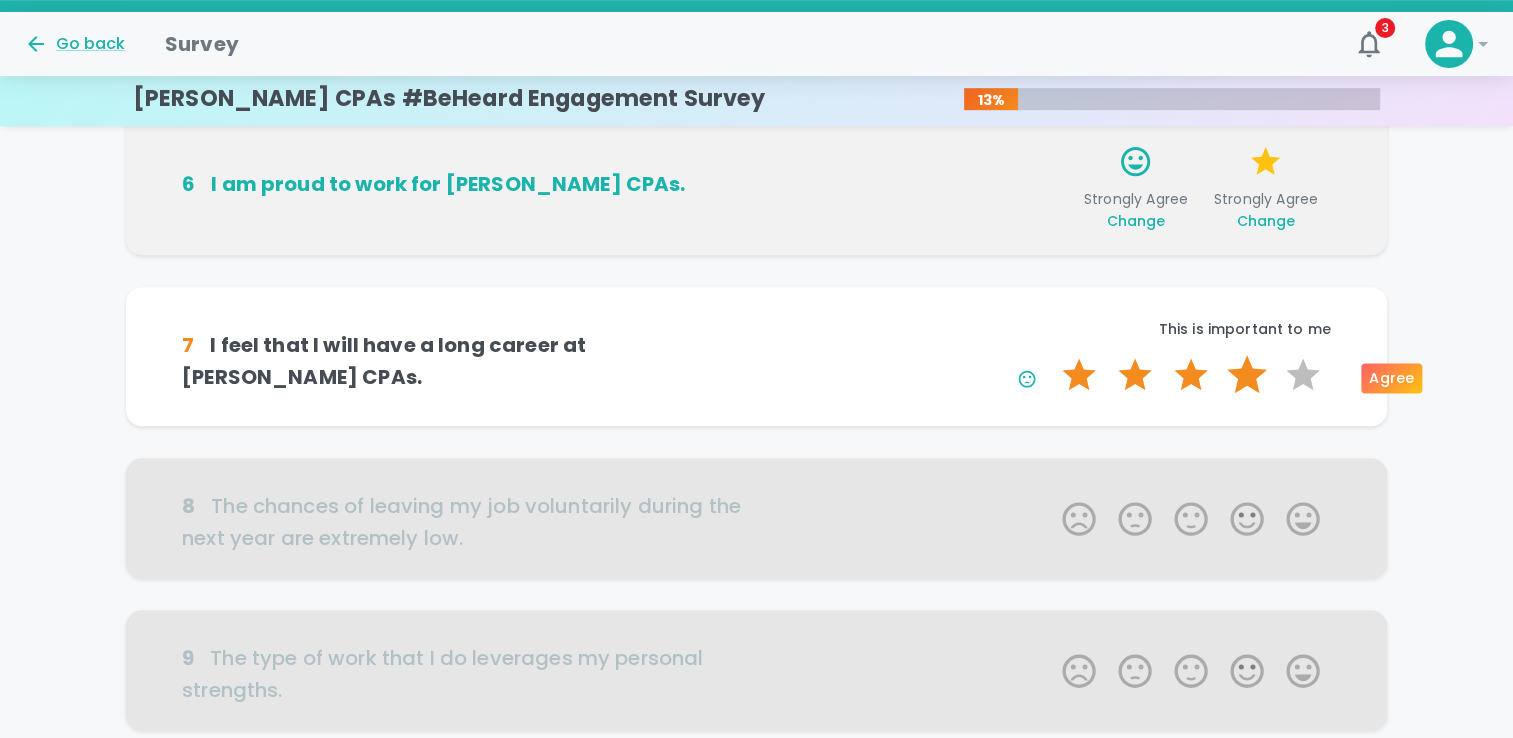 click on "4 Stars" at bounding box center [1247, 375] 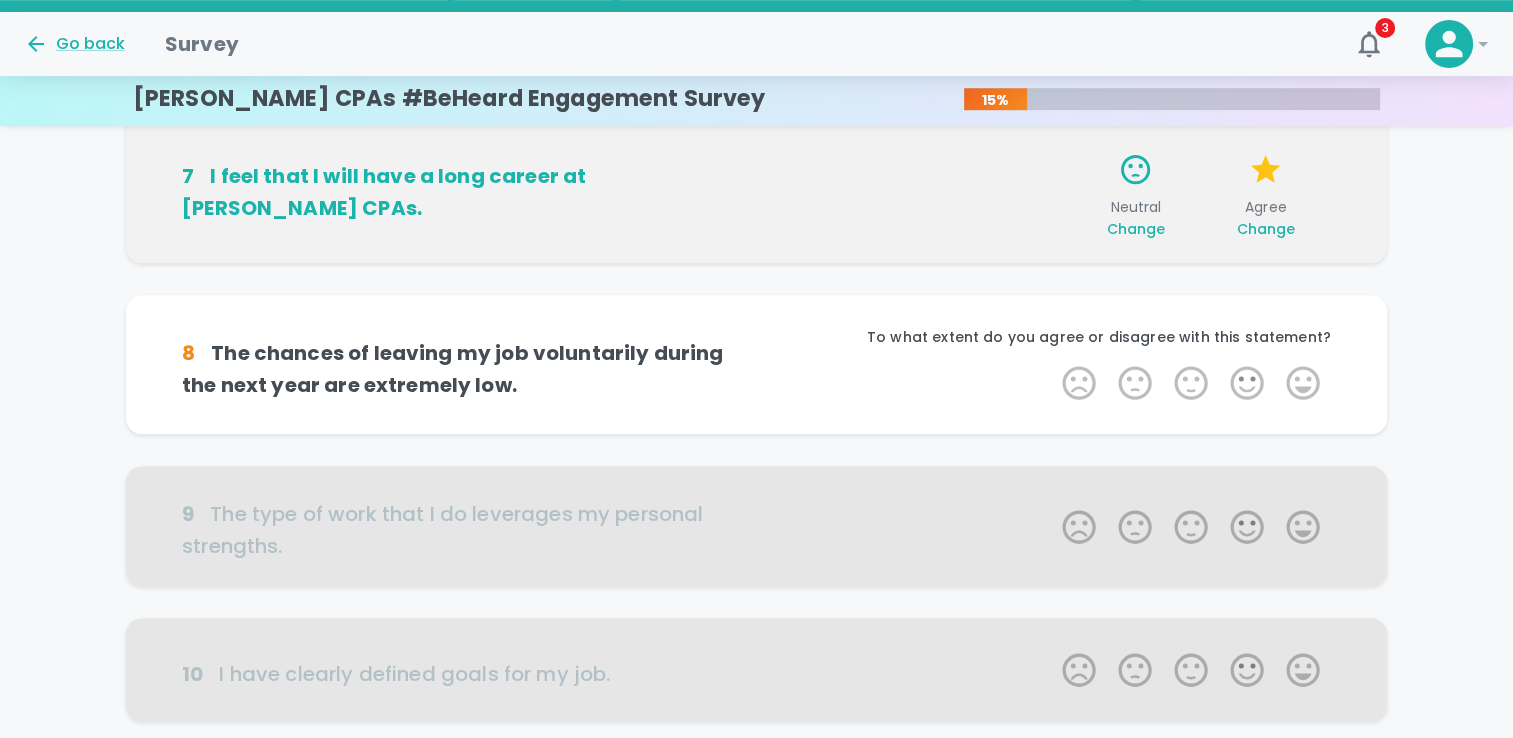 scroll, scrollTop: 1157, scrollLeft: 0, axis: vertical 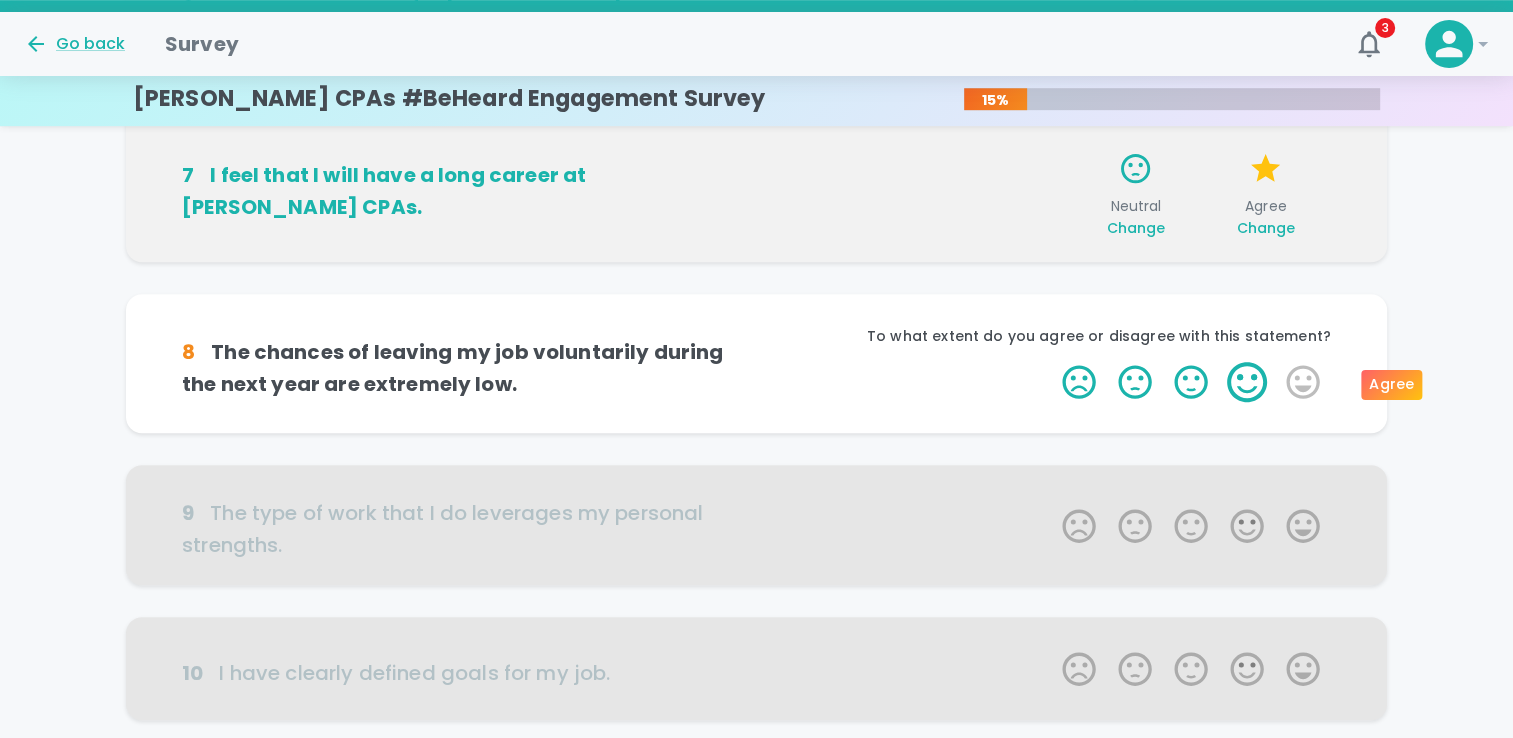 click on "4 Stars" at bounding box center [1247, 382] 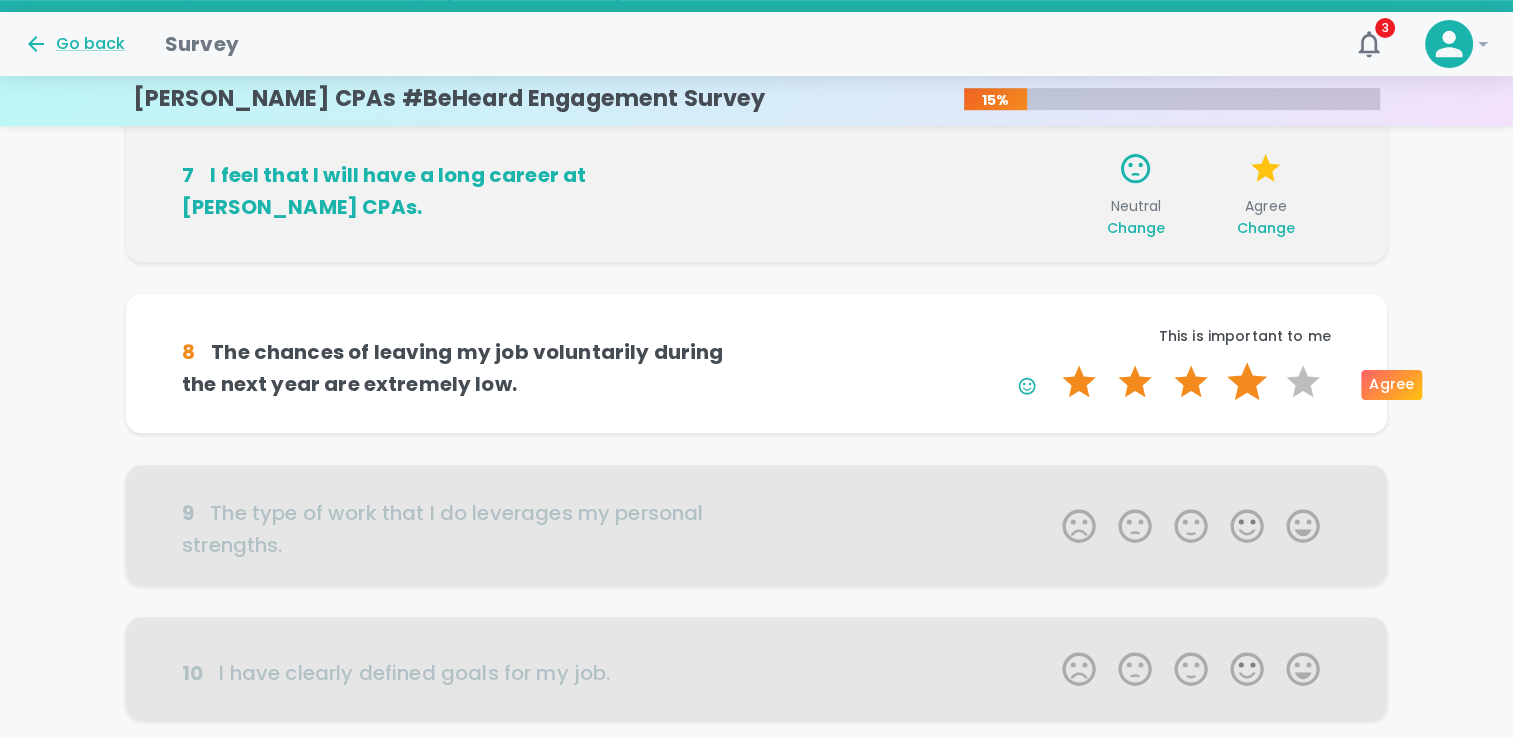 click on "4 Stars" at bounding box center (1247, 382) 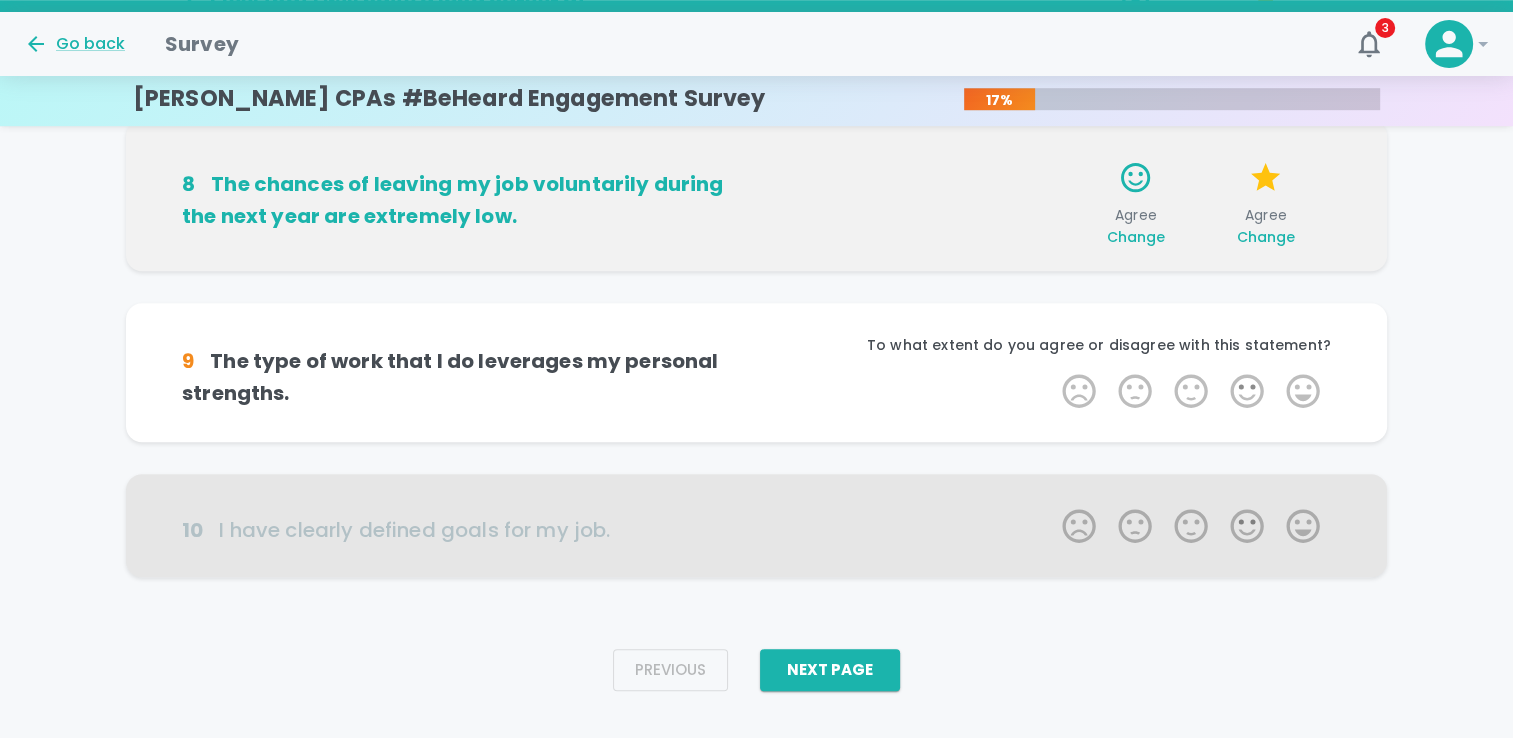 scroll, scrollTop: 1332, scrollLeft: 0, axis: vertical 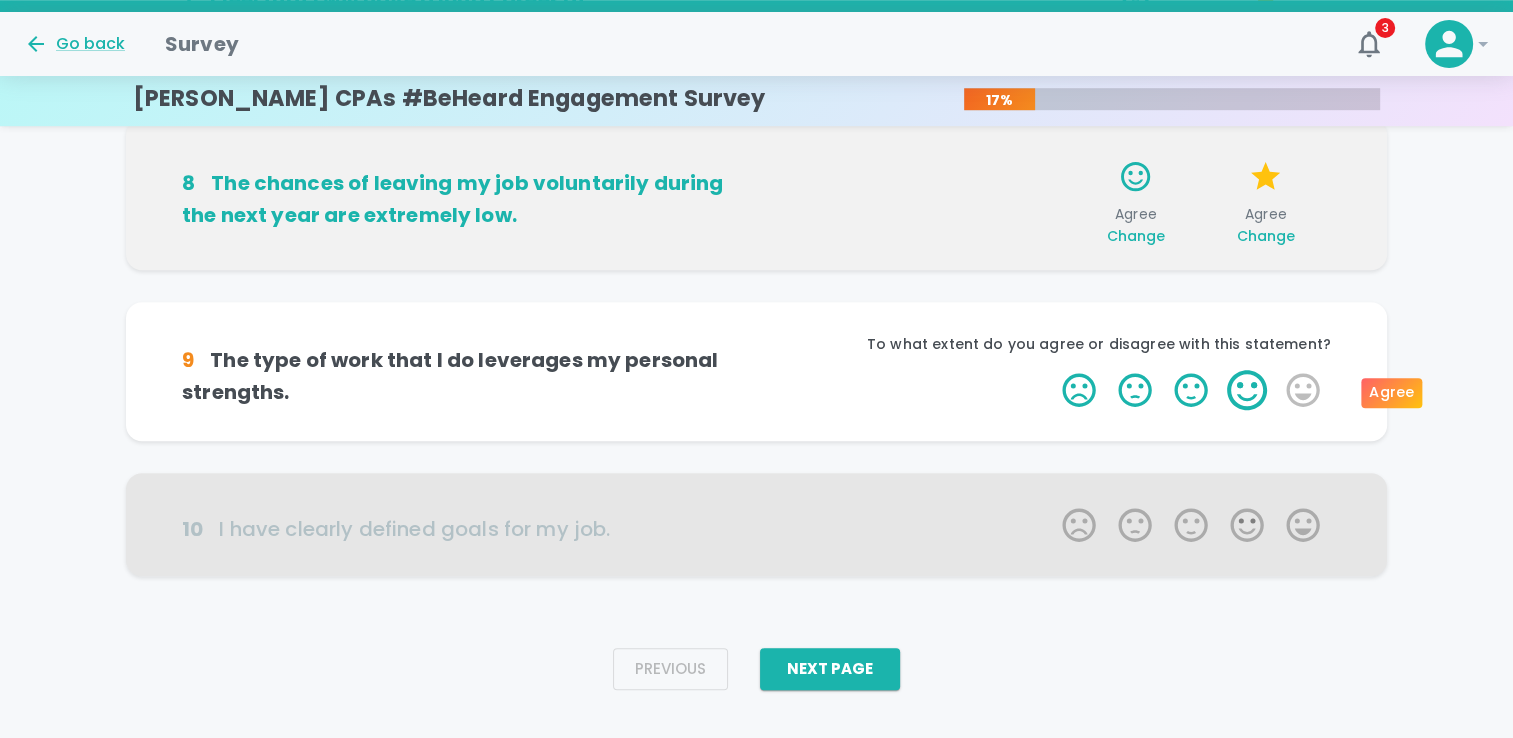 click on "4 Stars" at bounding box center [1247, 390] 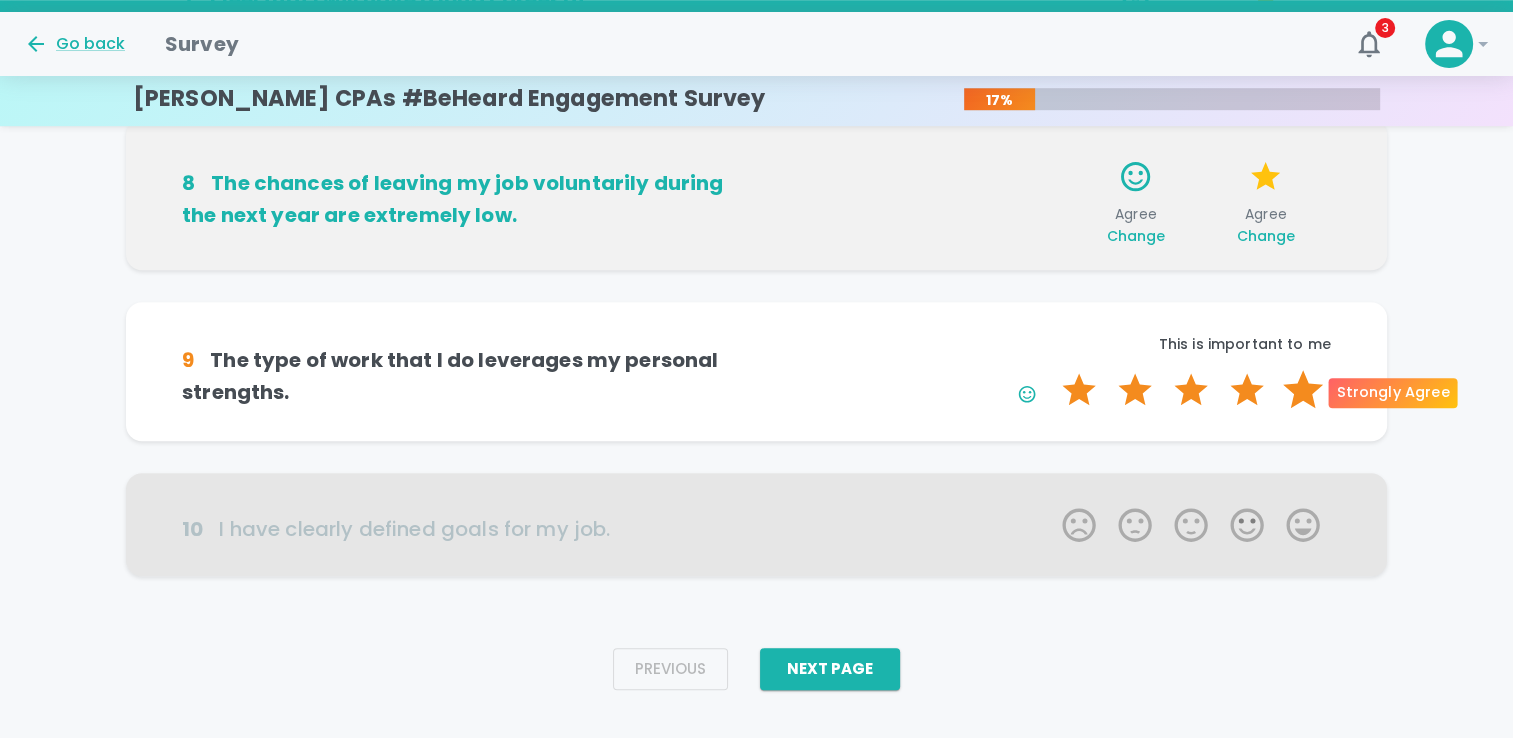 click on "5 Stars" at bounding box center (1303, 390) 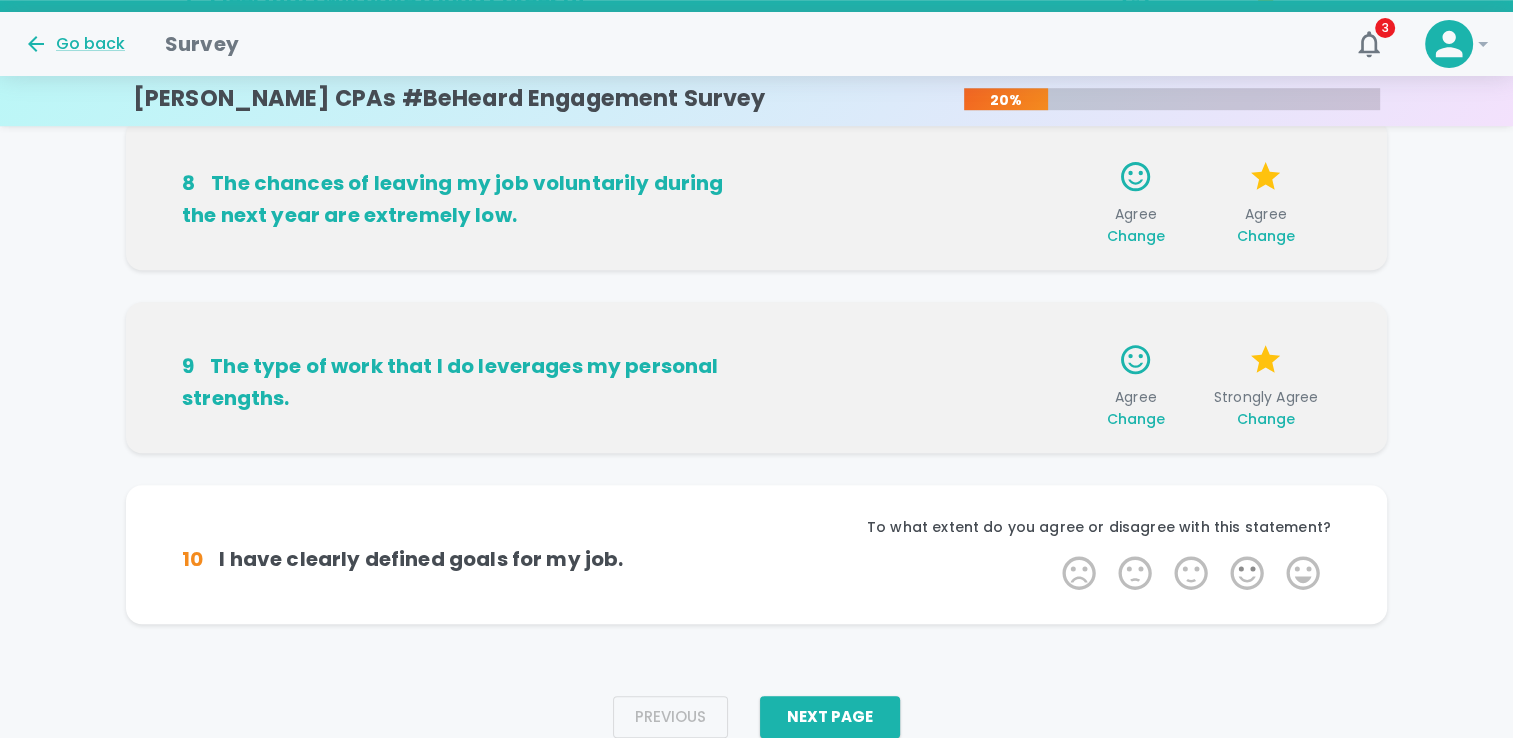 scroll, scrollTop: 1362, scrollLeft: 0, axis: vertical 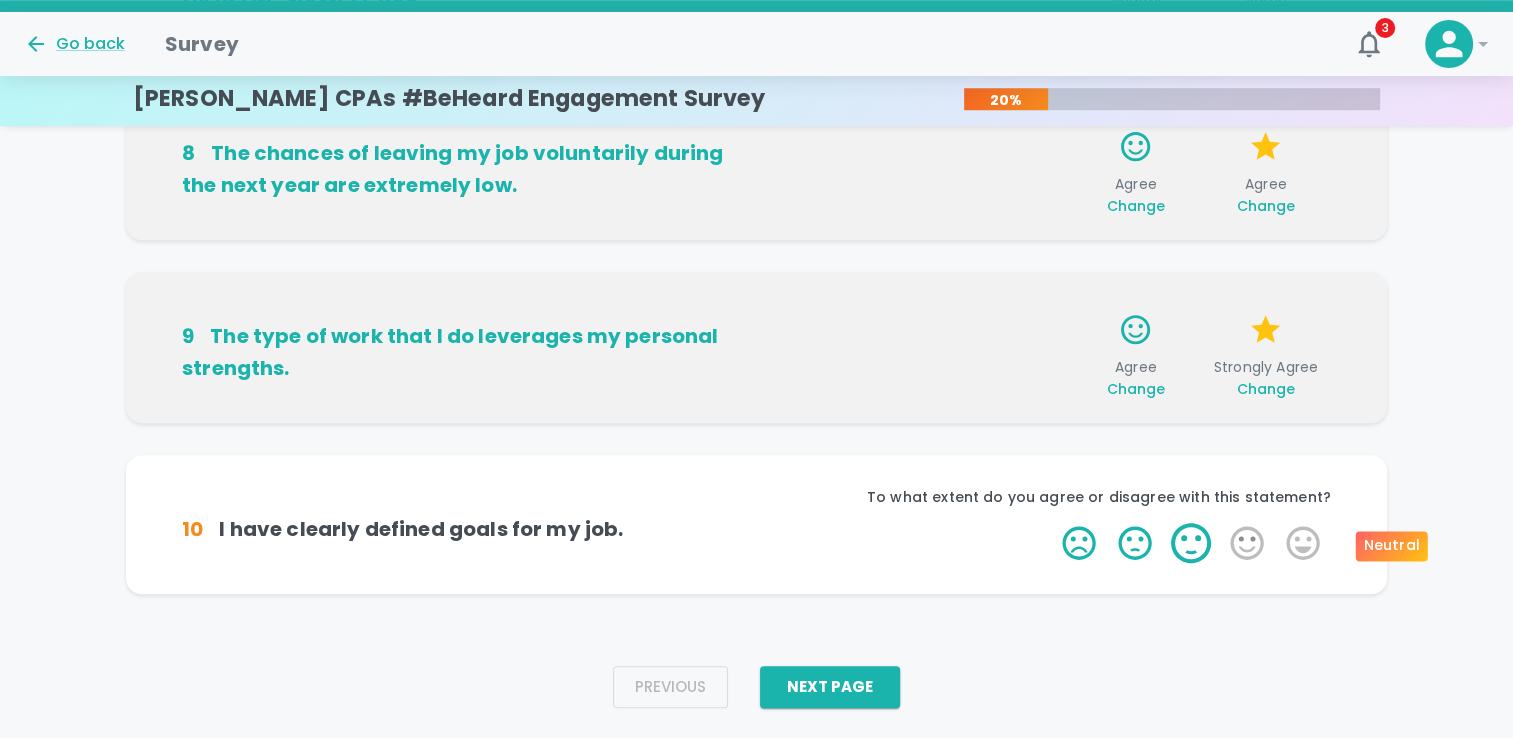 click on "3 Stars" at bounding box center (1191, 543) 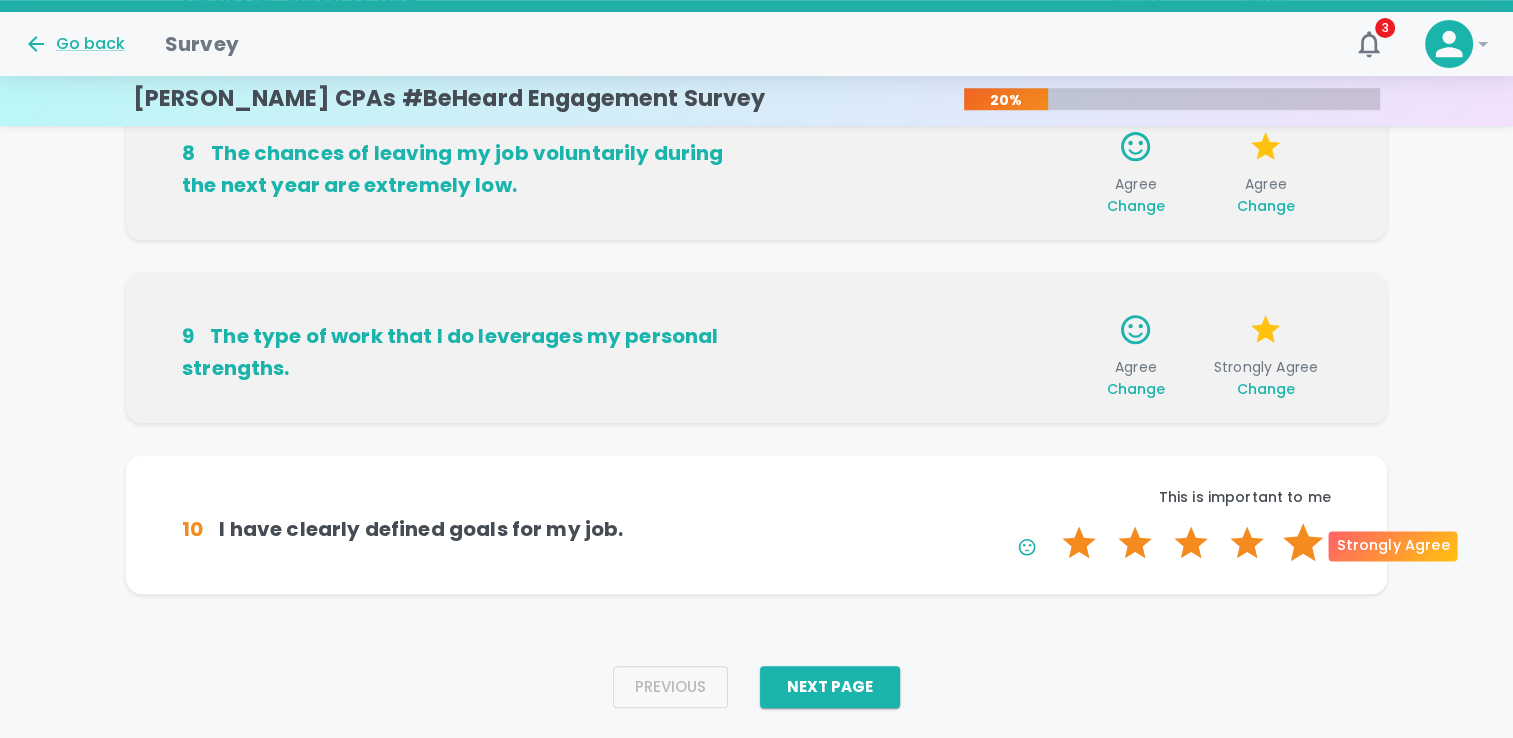 click on "5 Stars" at bounding box center (1303, 543) 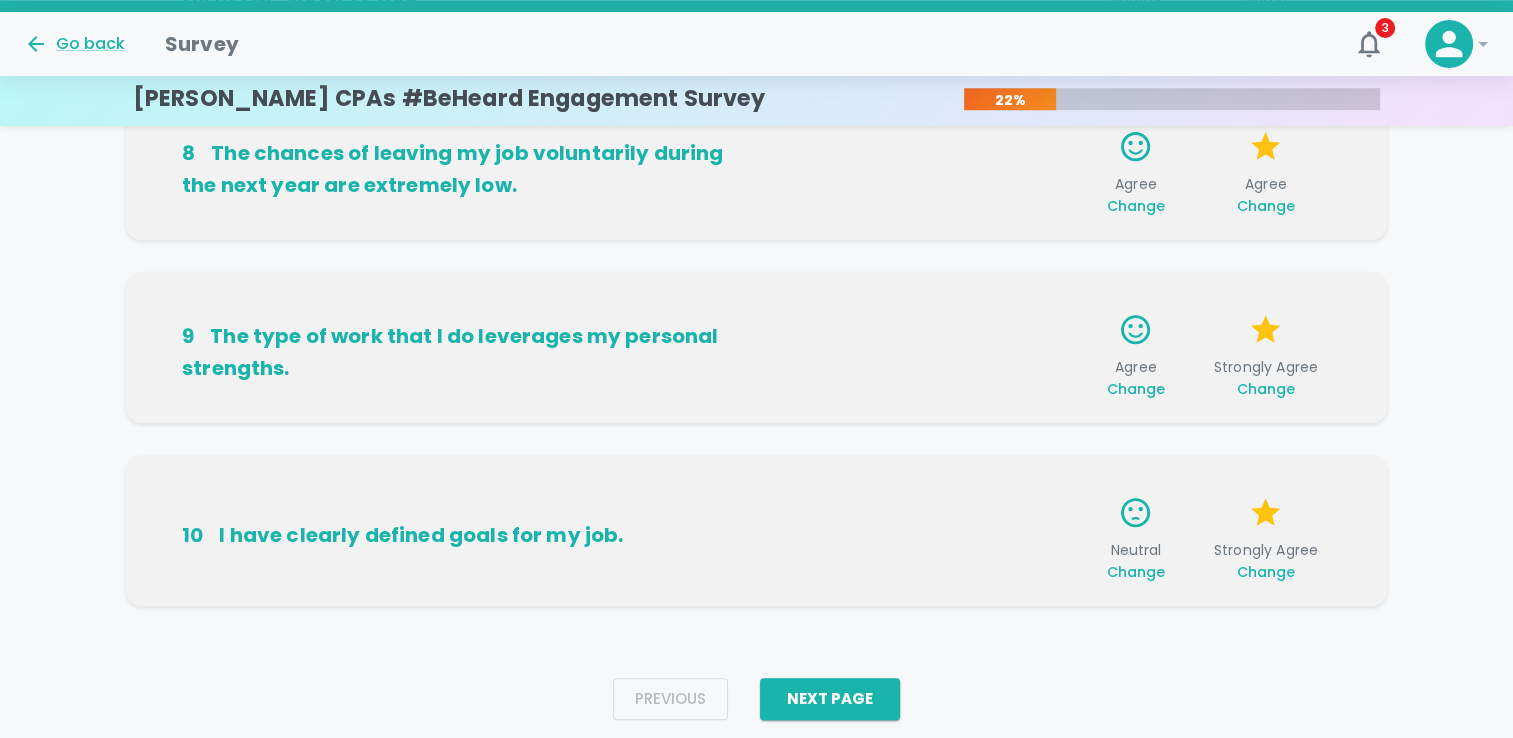 scroll, scrollTop: 1411, scrollLeft: 0, axis: vertical 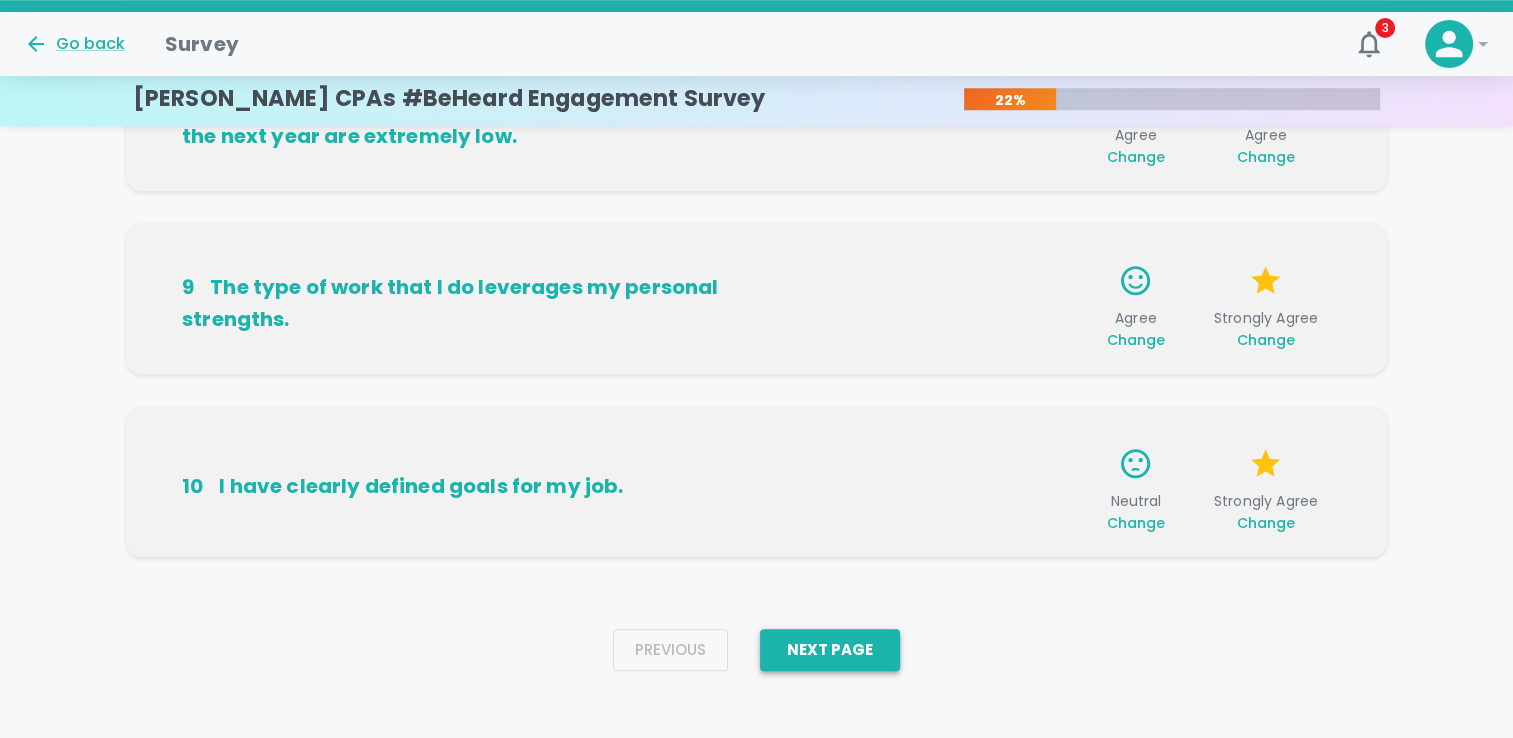 click on "Next Page" at bounding box center (830, 650) 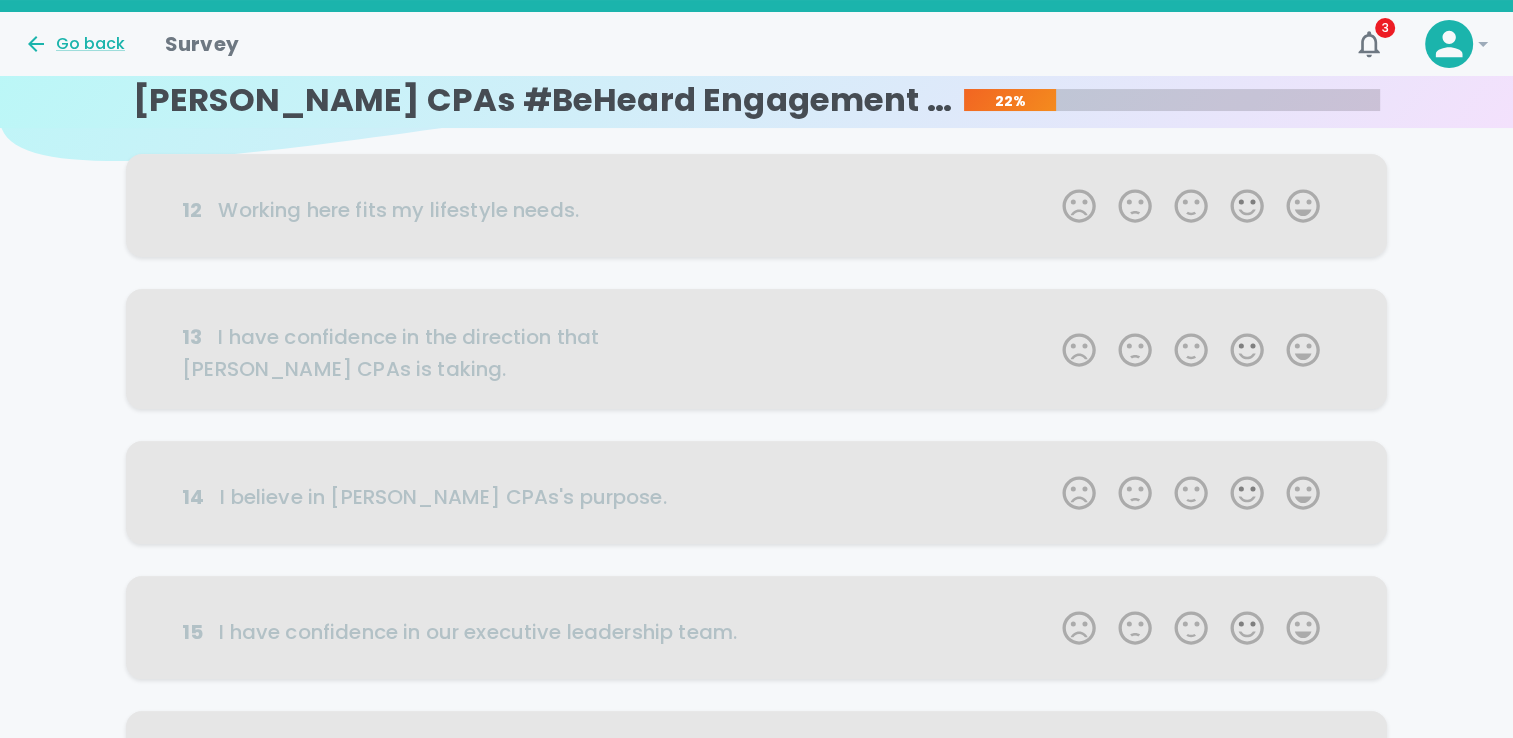 scroll, scrollTop: 0, scrollLeft: 0, axis: both 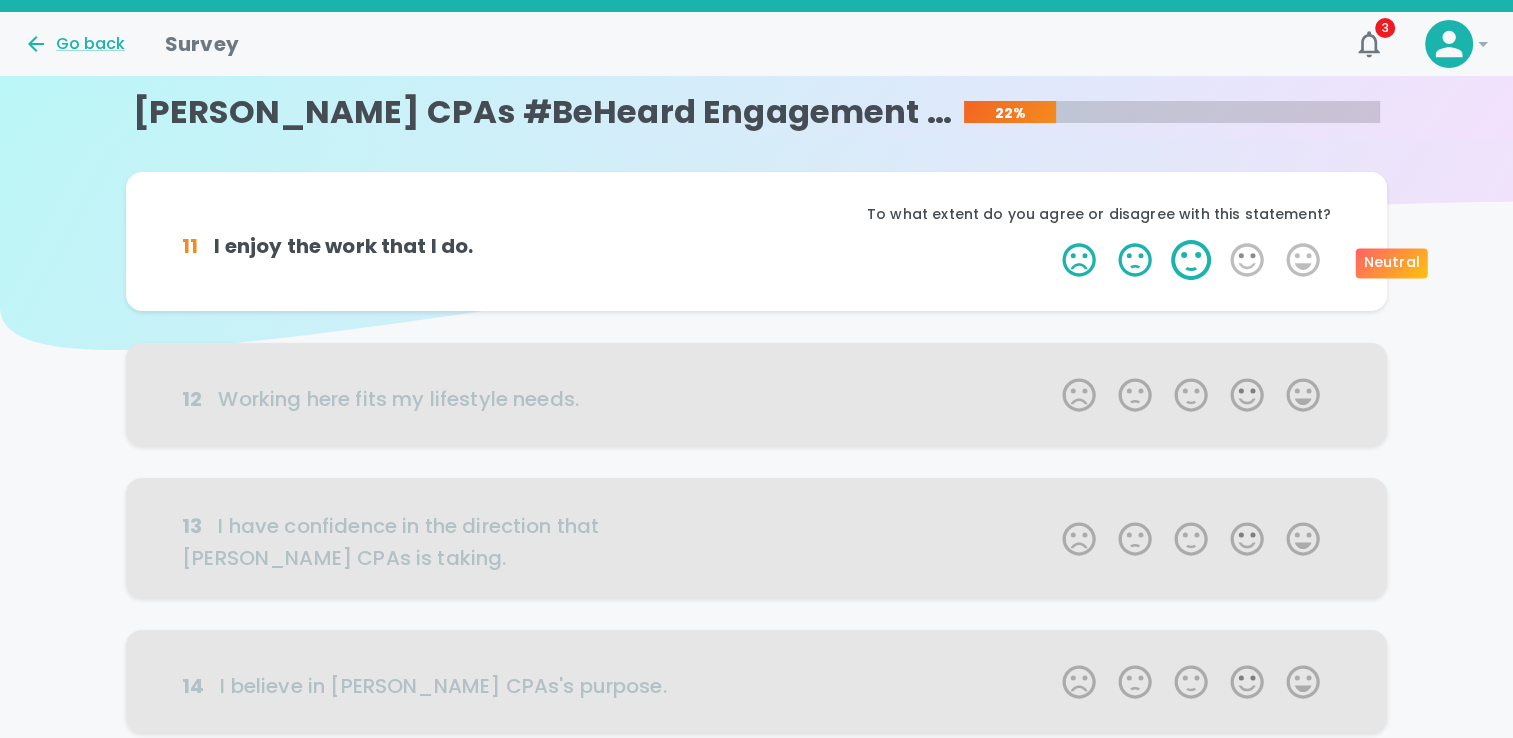 click on "3 Stars" at bounding box center [1191, 260] 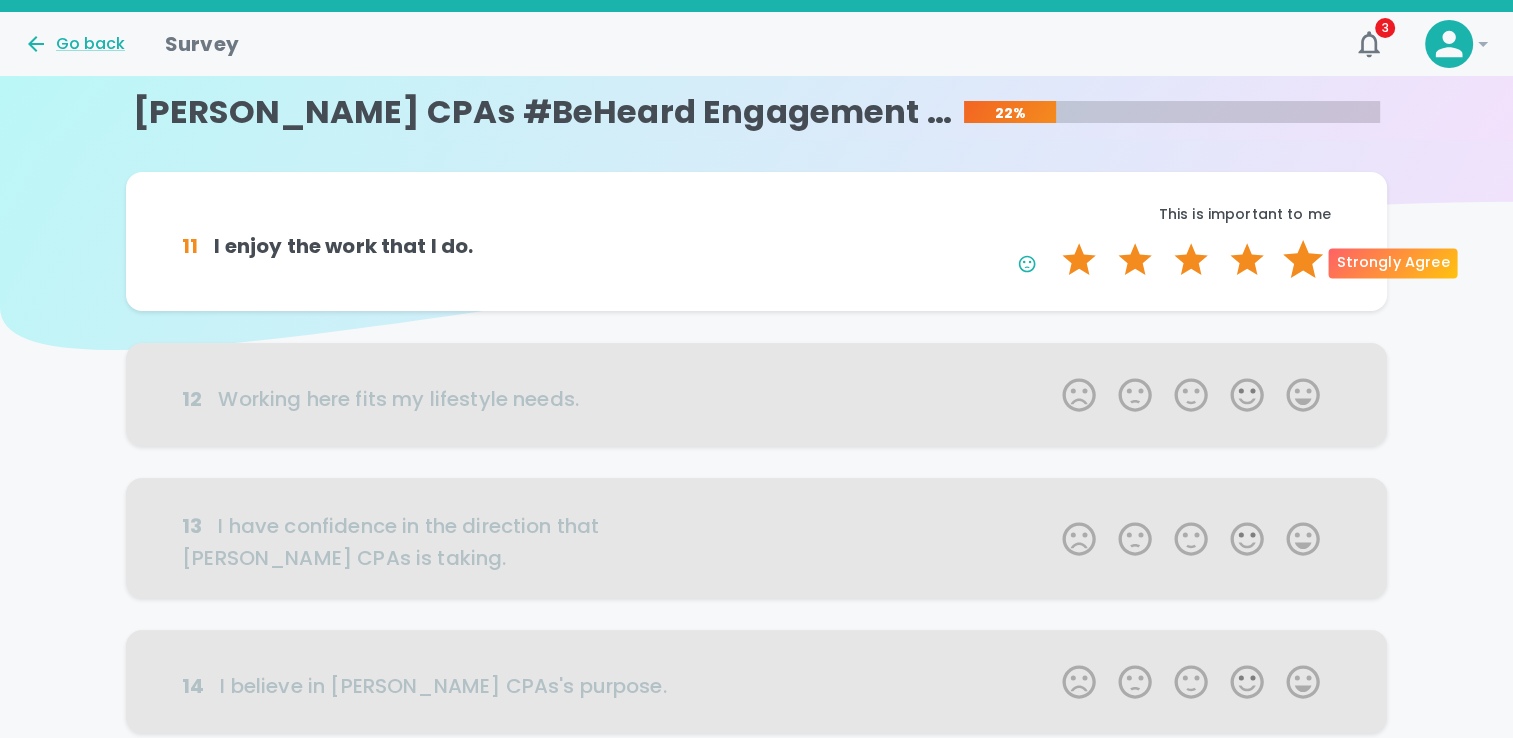 click on "5 Stars" at bounding box center [1303, 260] 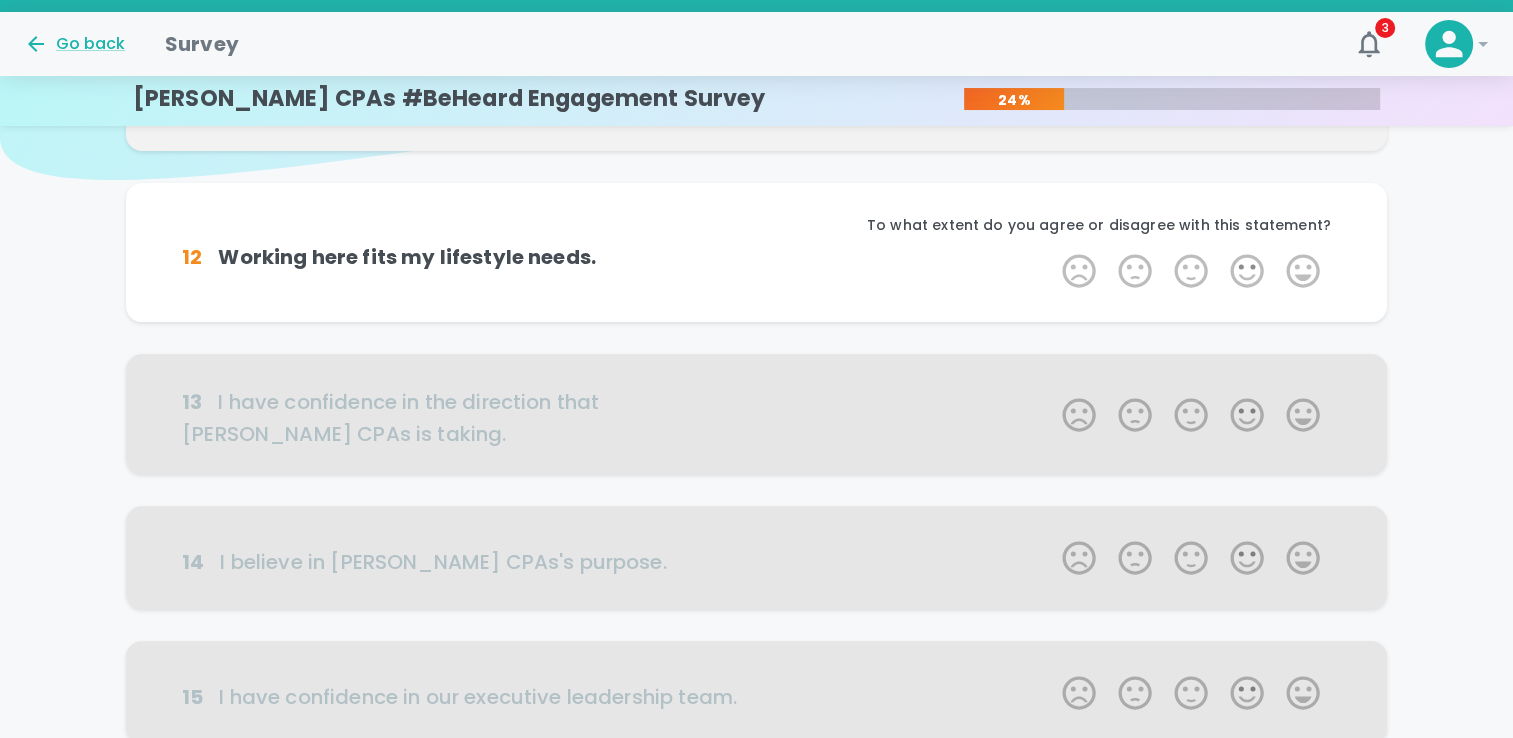 scroll, scrollTop: 176, scrollLeft: 0, axis: vertical 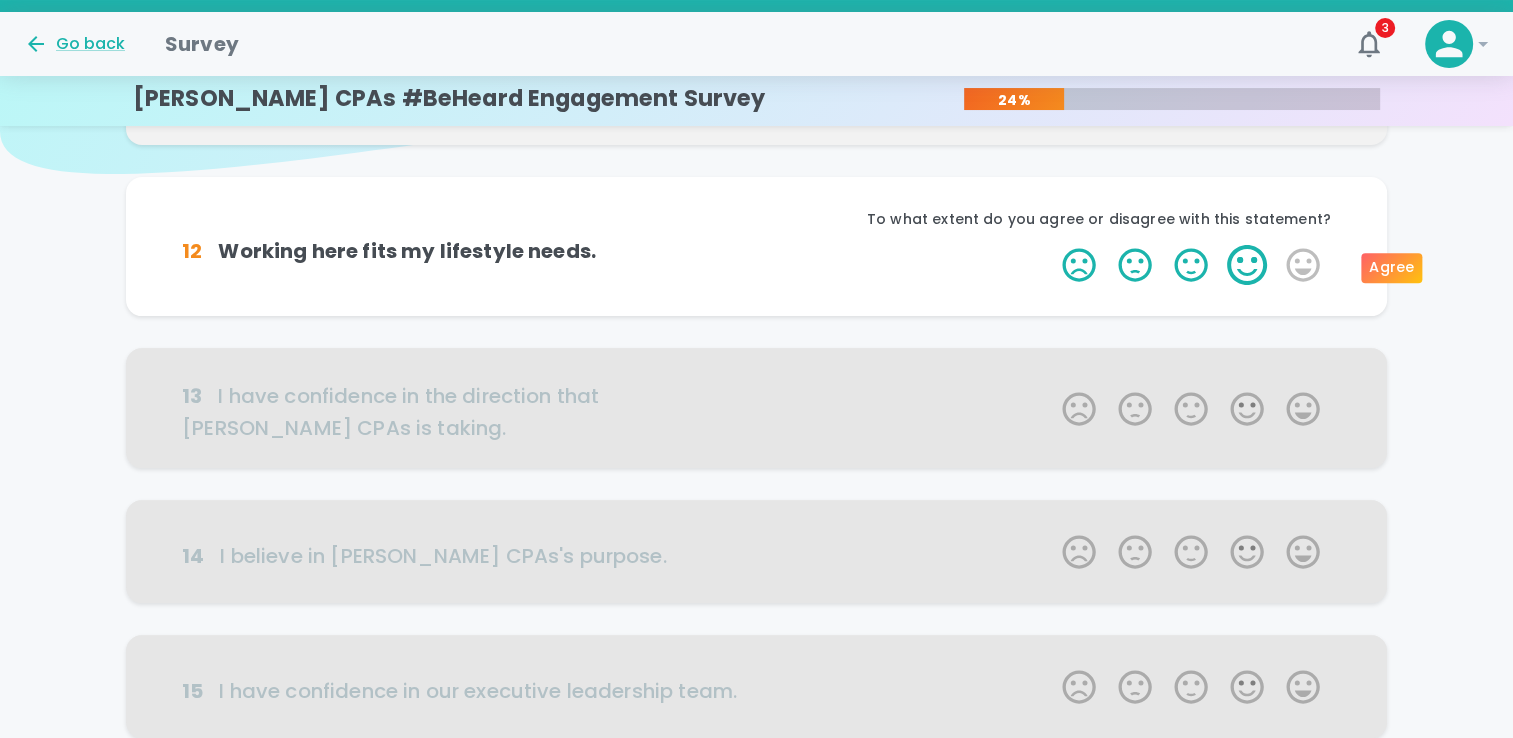 click on "4 Stars" at bounding box center [1247, 265] 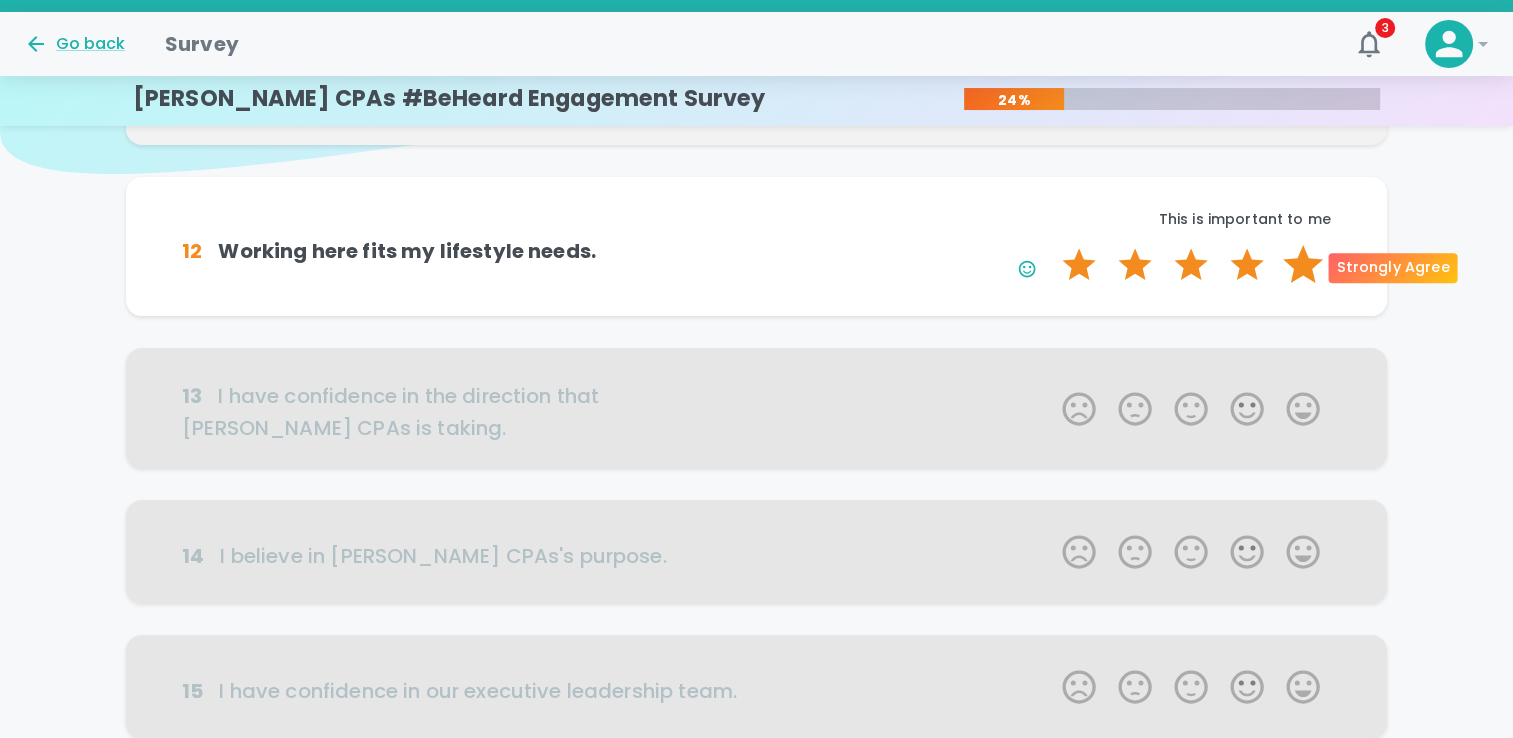 click on "5 Stars" at bounding box center [1303, 265] 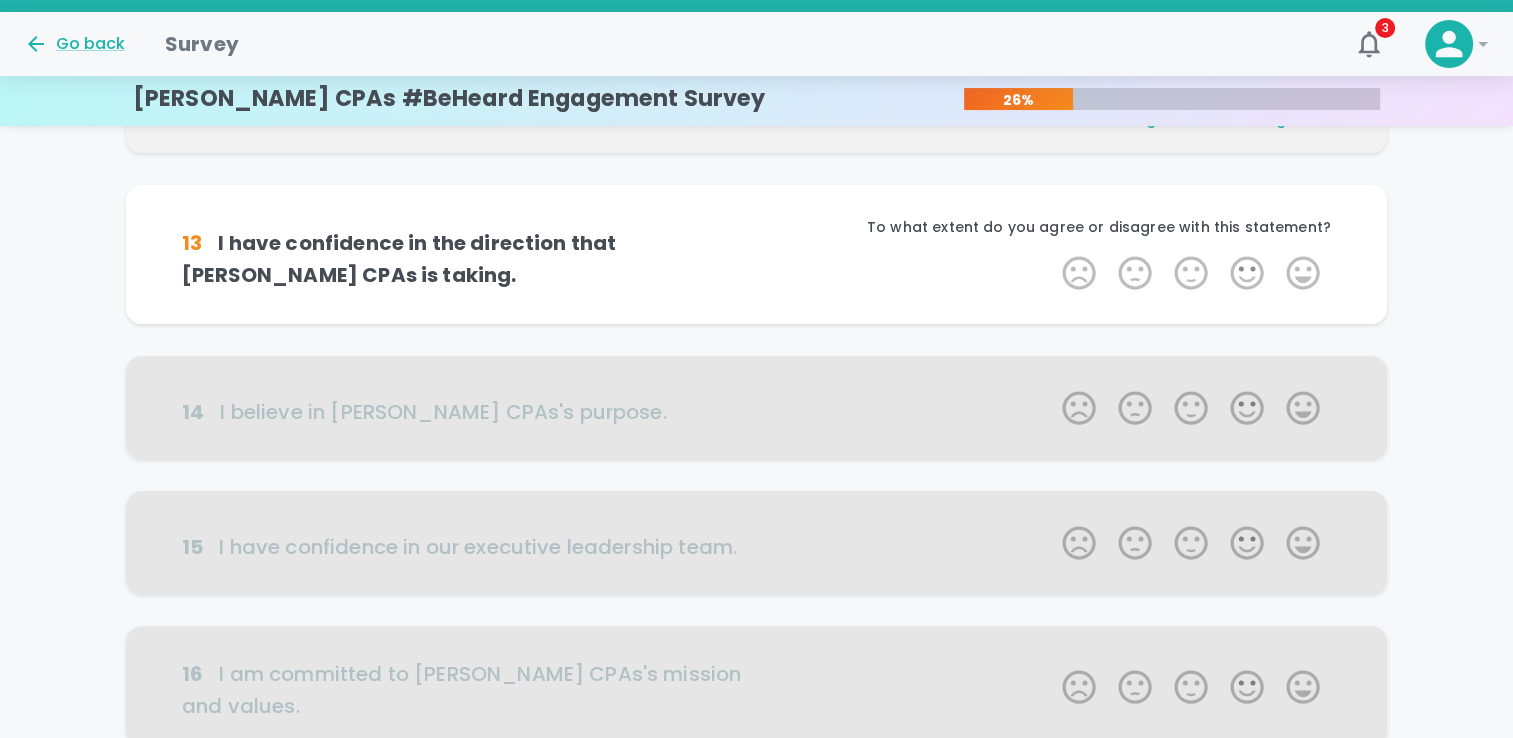 scroll, scrollTop: 352, scrollLeft: 0, axis: vertical 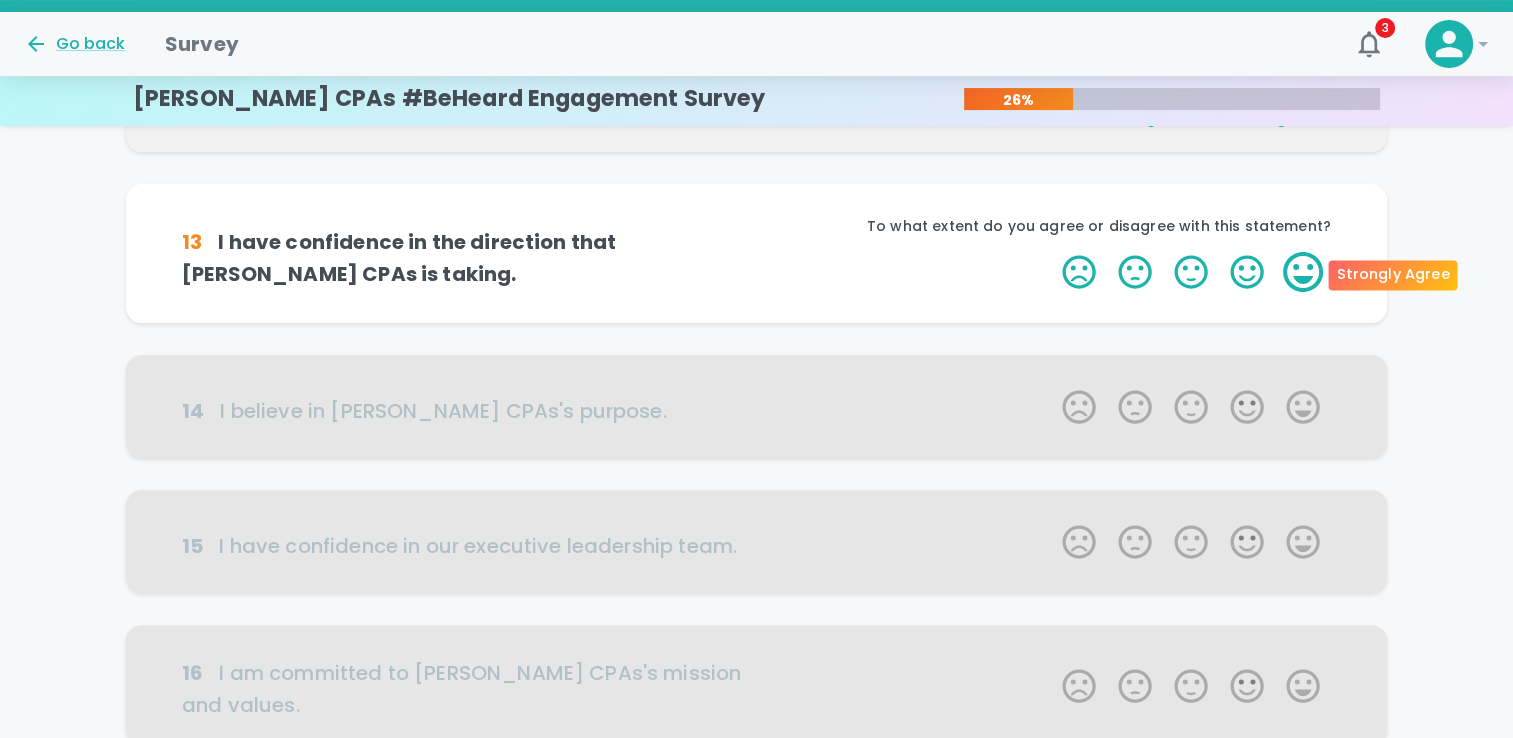 click on "5 Stars" at bounding box center (1303, 272) 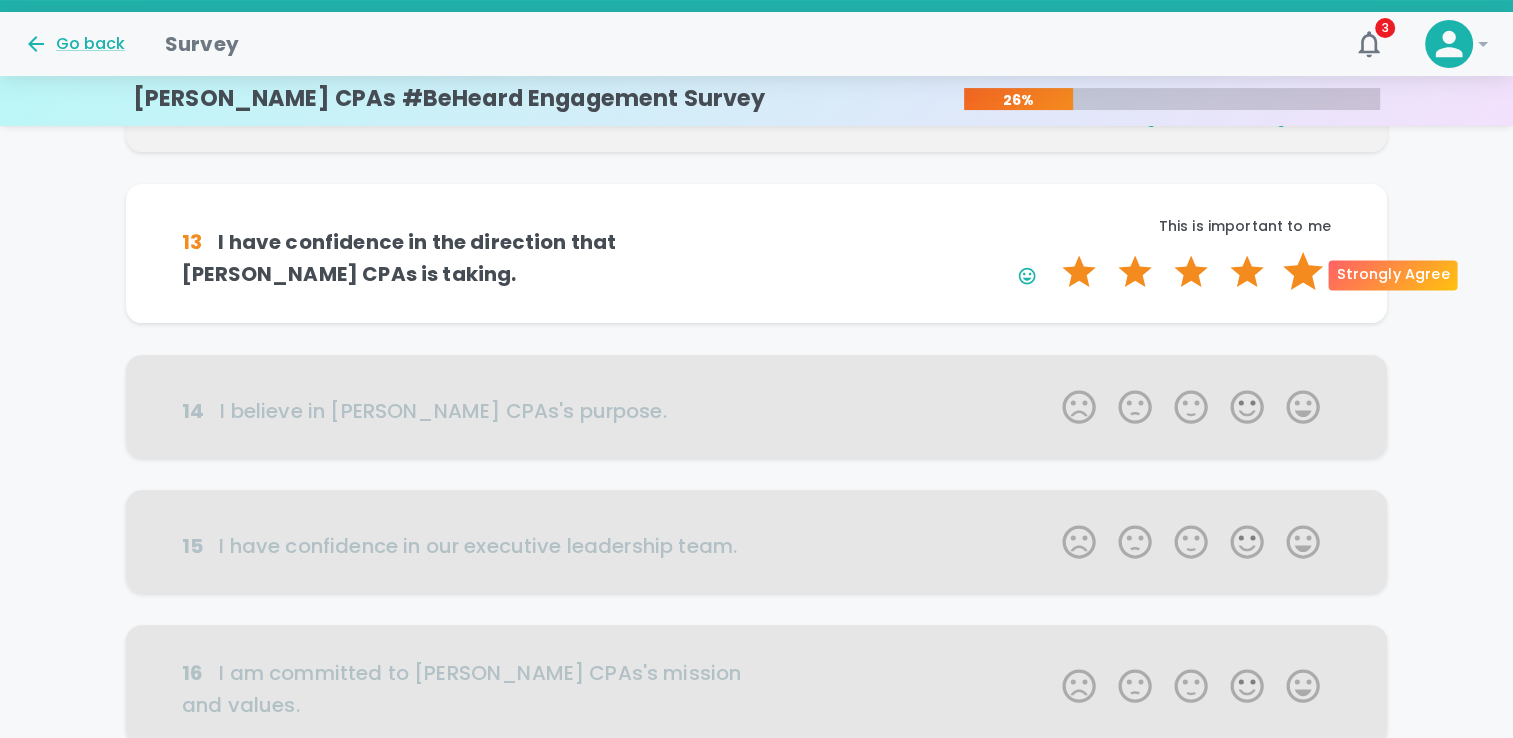 click on "5 Stars" at bounding box center [1303, 272] 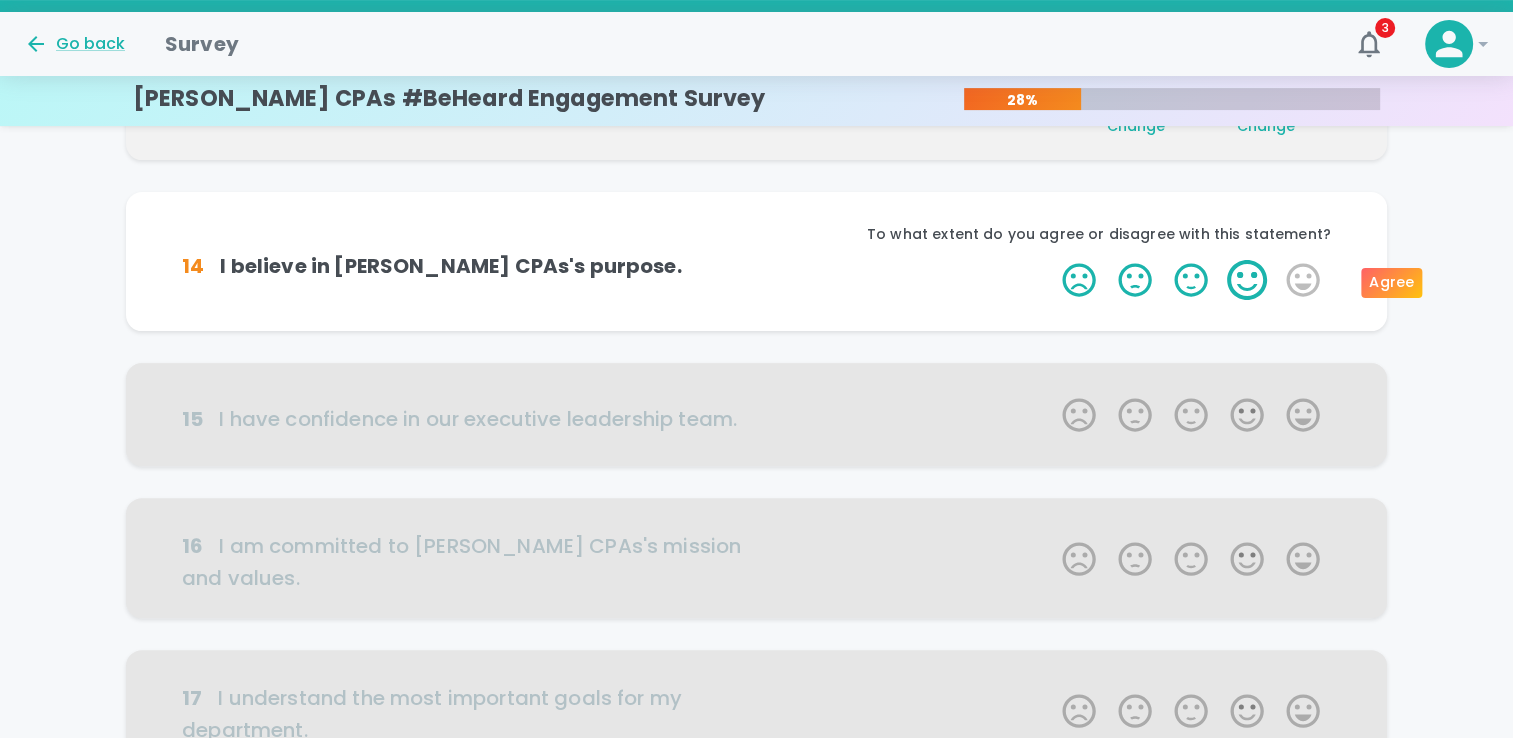 scroll, scrollTop: 528, scrollLeft: 0, axis: vertical 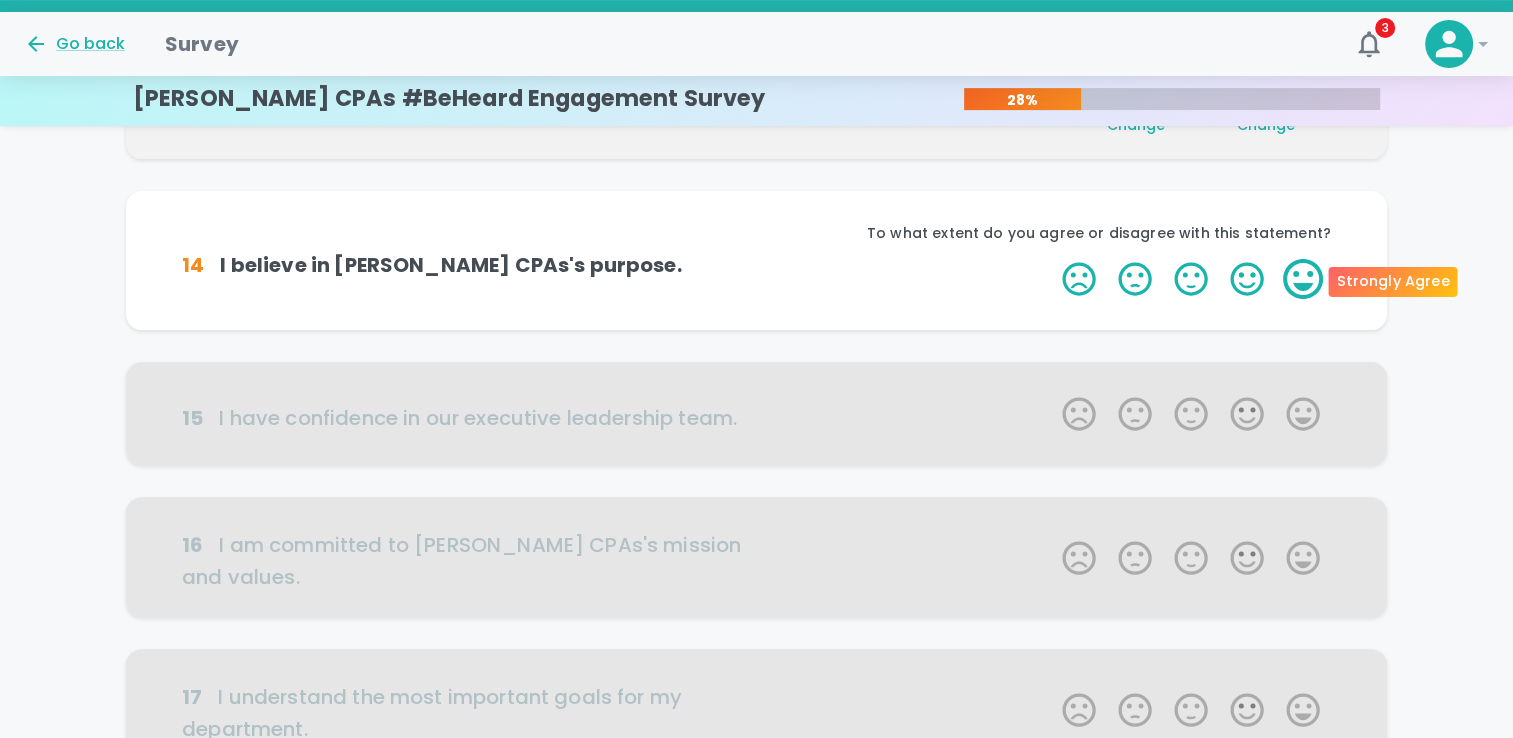 click on "5 Stars" at bounding box center [1303, 279] 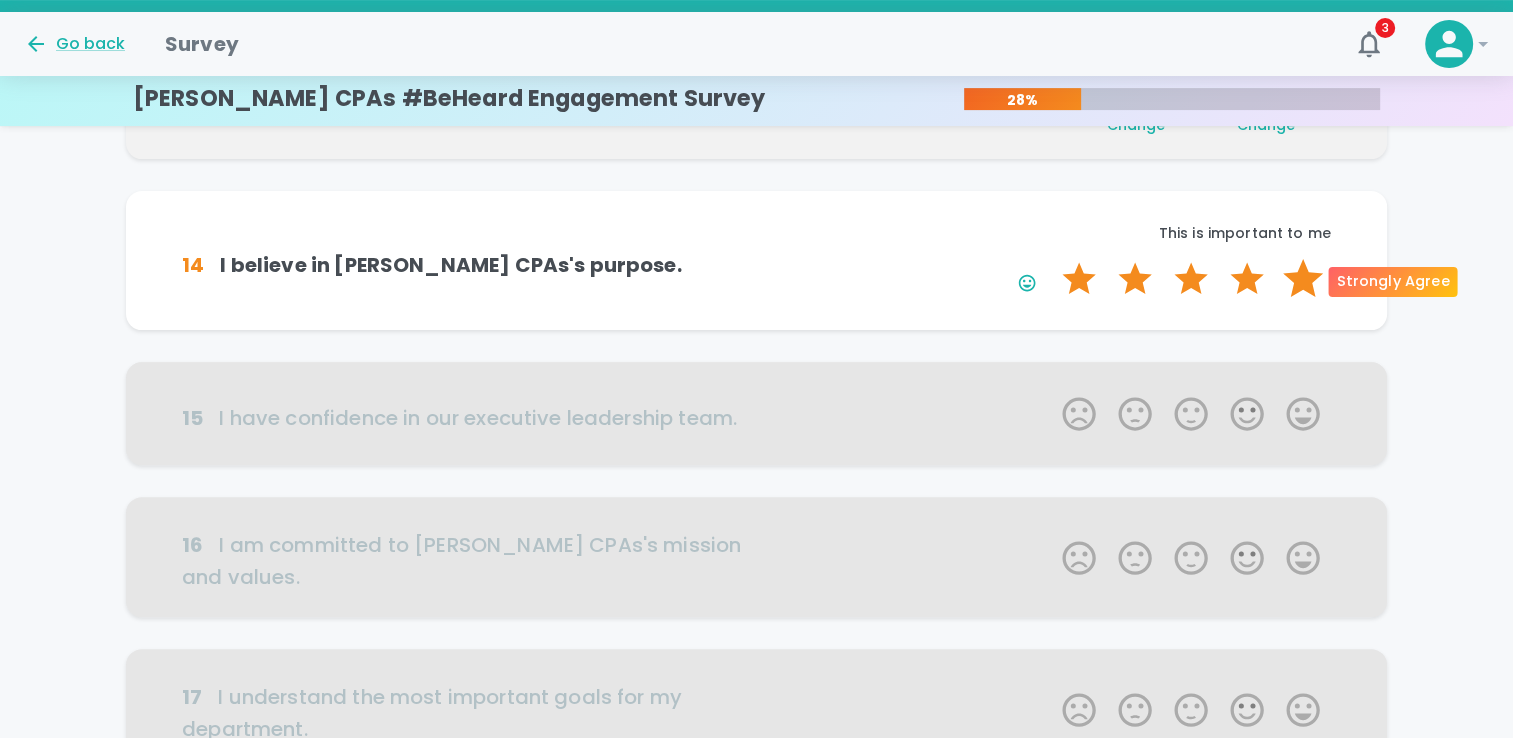 click on "5 Stars" at bounding box center (1303, 279) 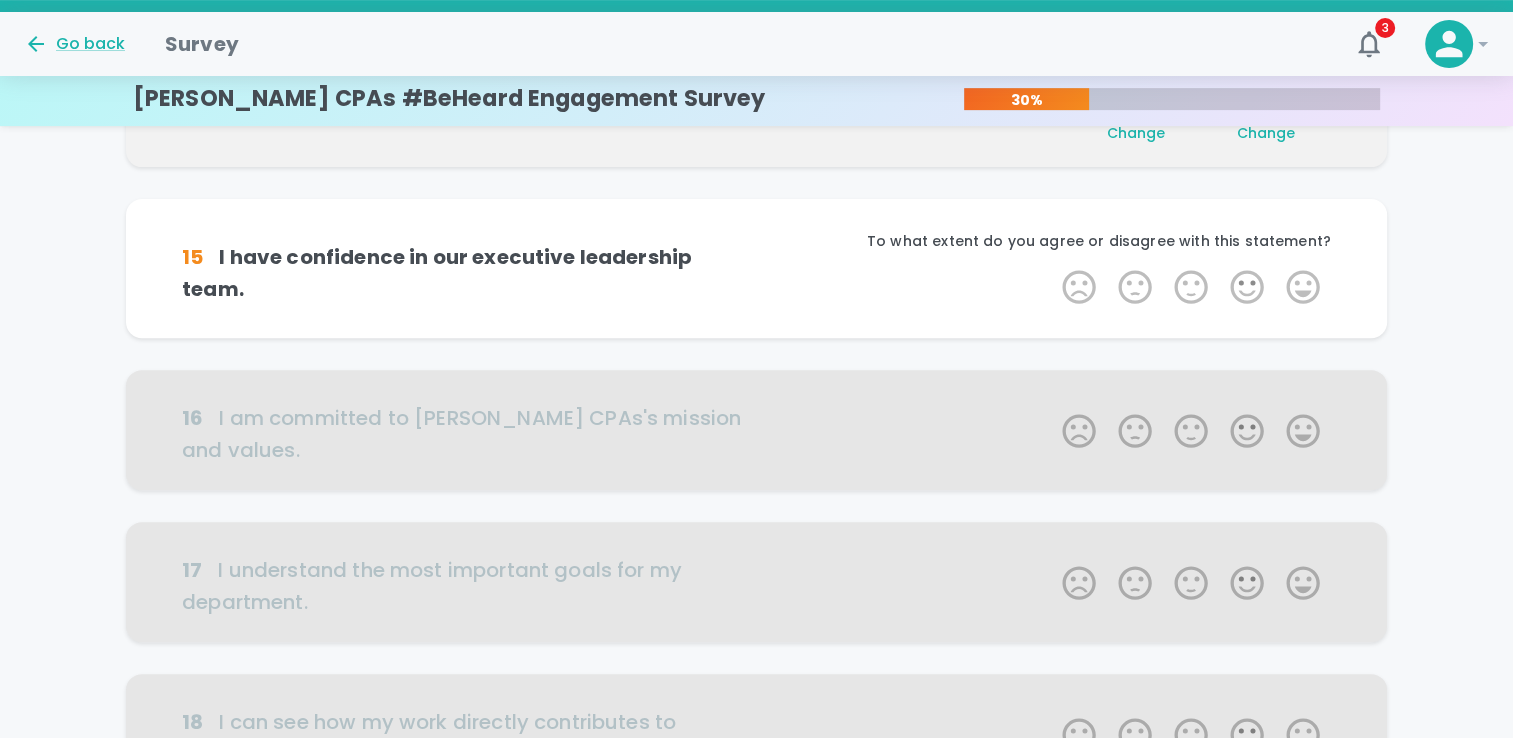 scroll, scrollTop: 704, scrollLeft: 0, axis: vertical 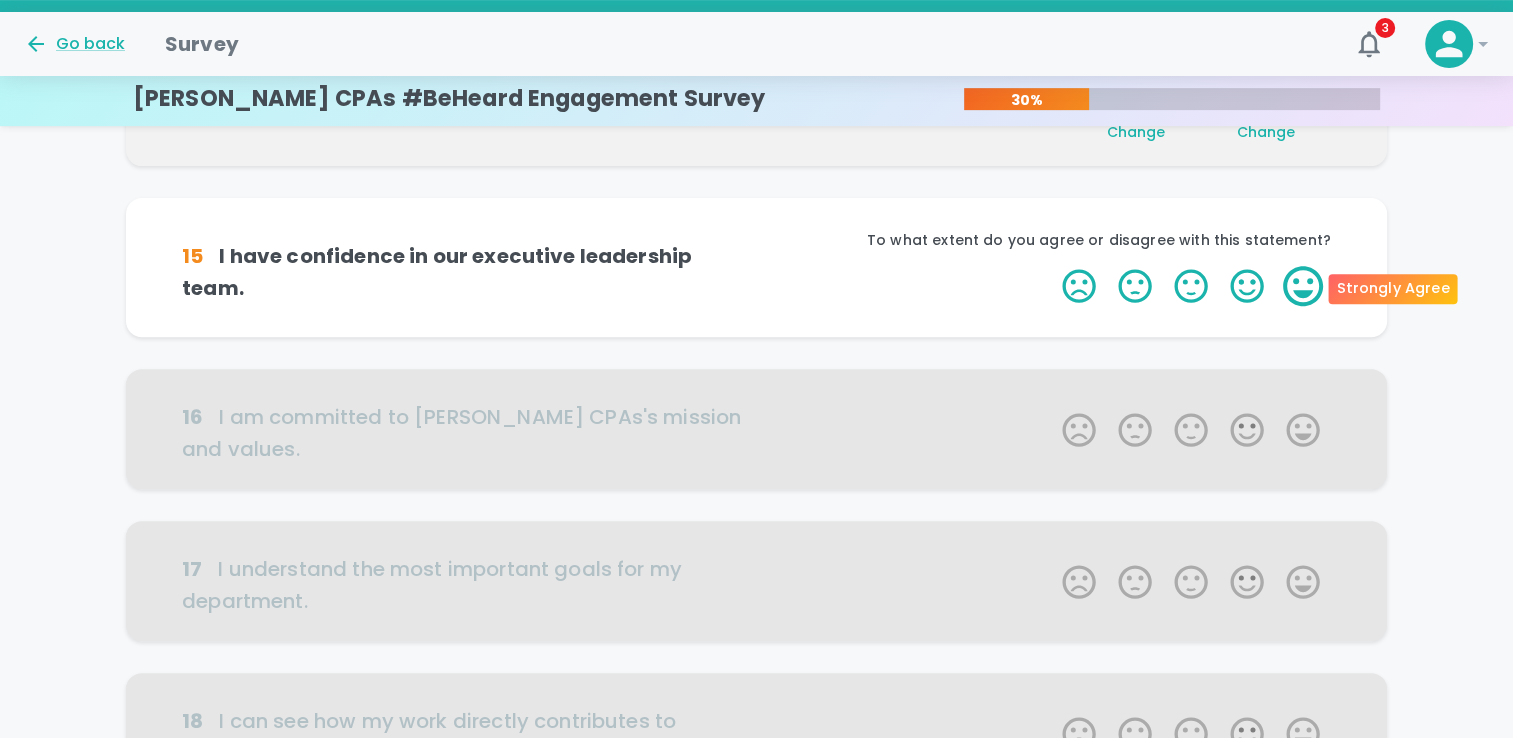 click on "5 Stars" at bounding box center [1303, 286] 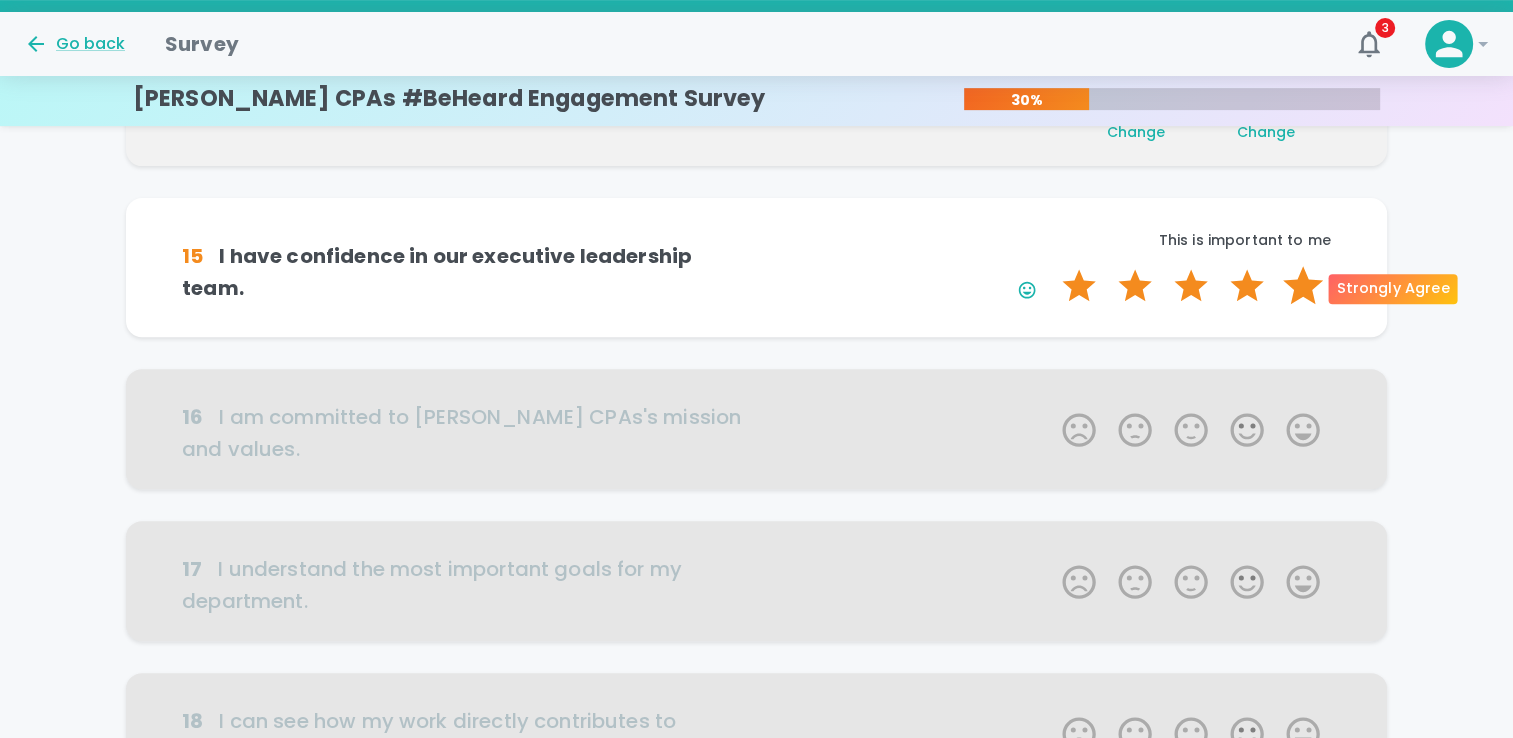 click on "5 Stars" at bounding box center [1303, 286] 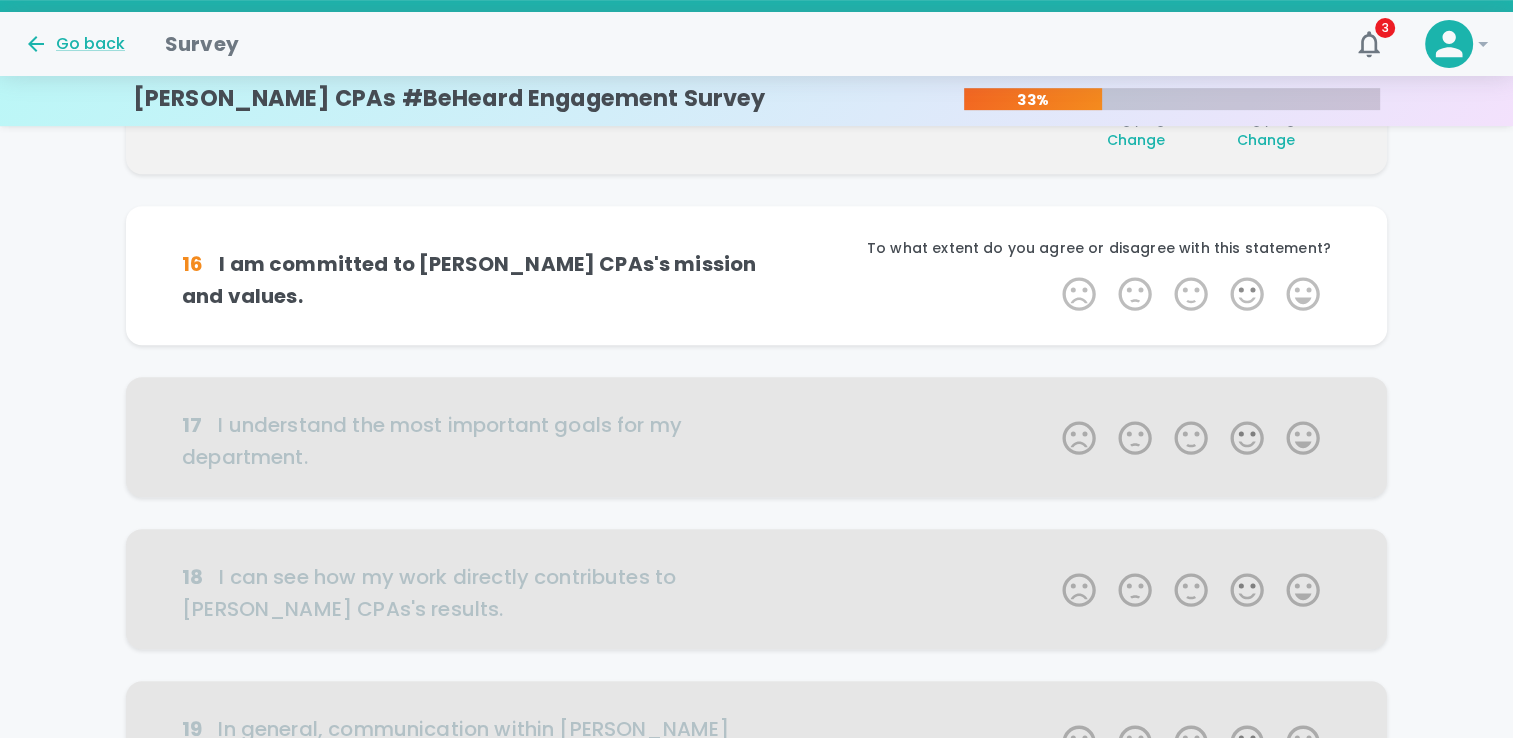 scroll, scrollTop: 880, scrollLeft: 0, axis: vertical 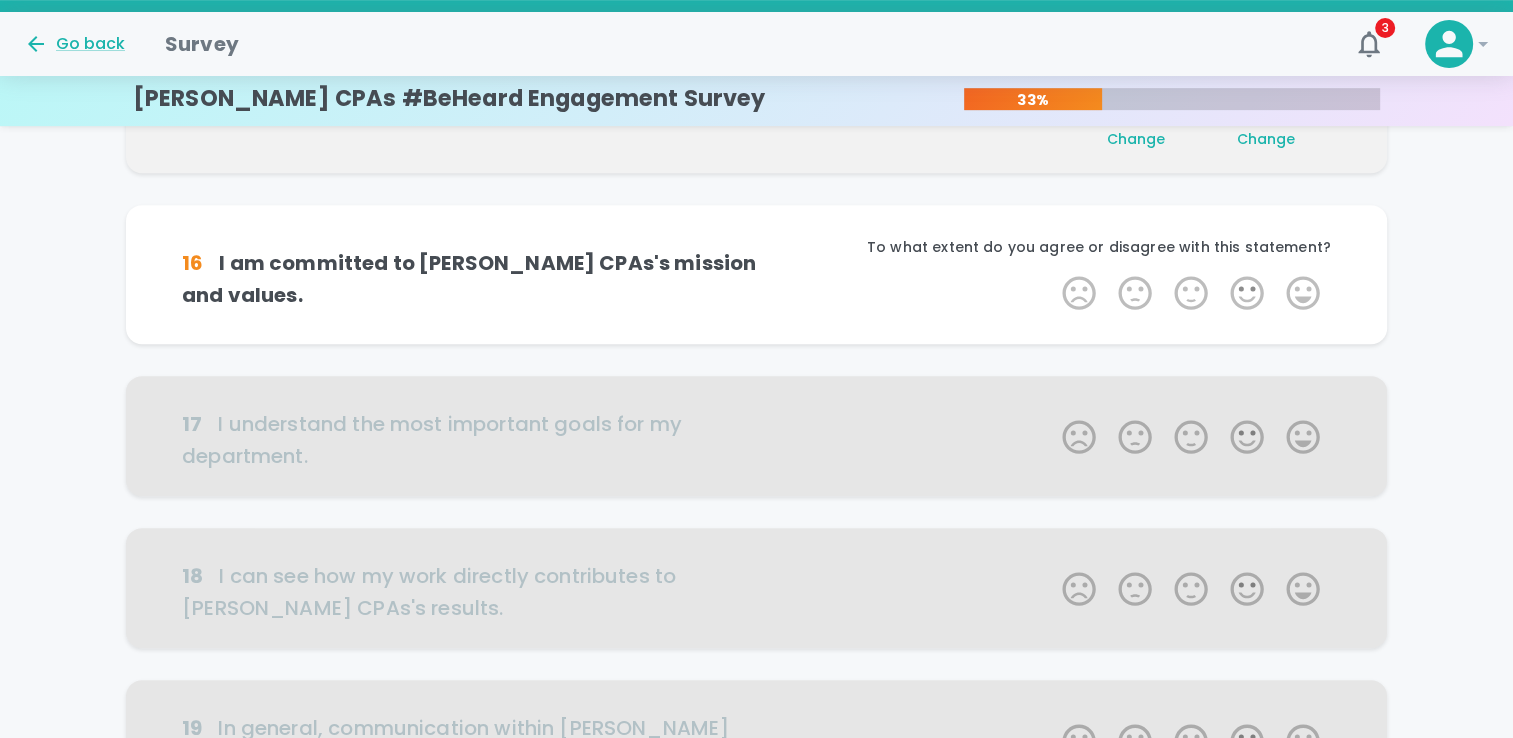 click on "5 Stars" at bounding box center (1303, 293) 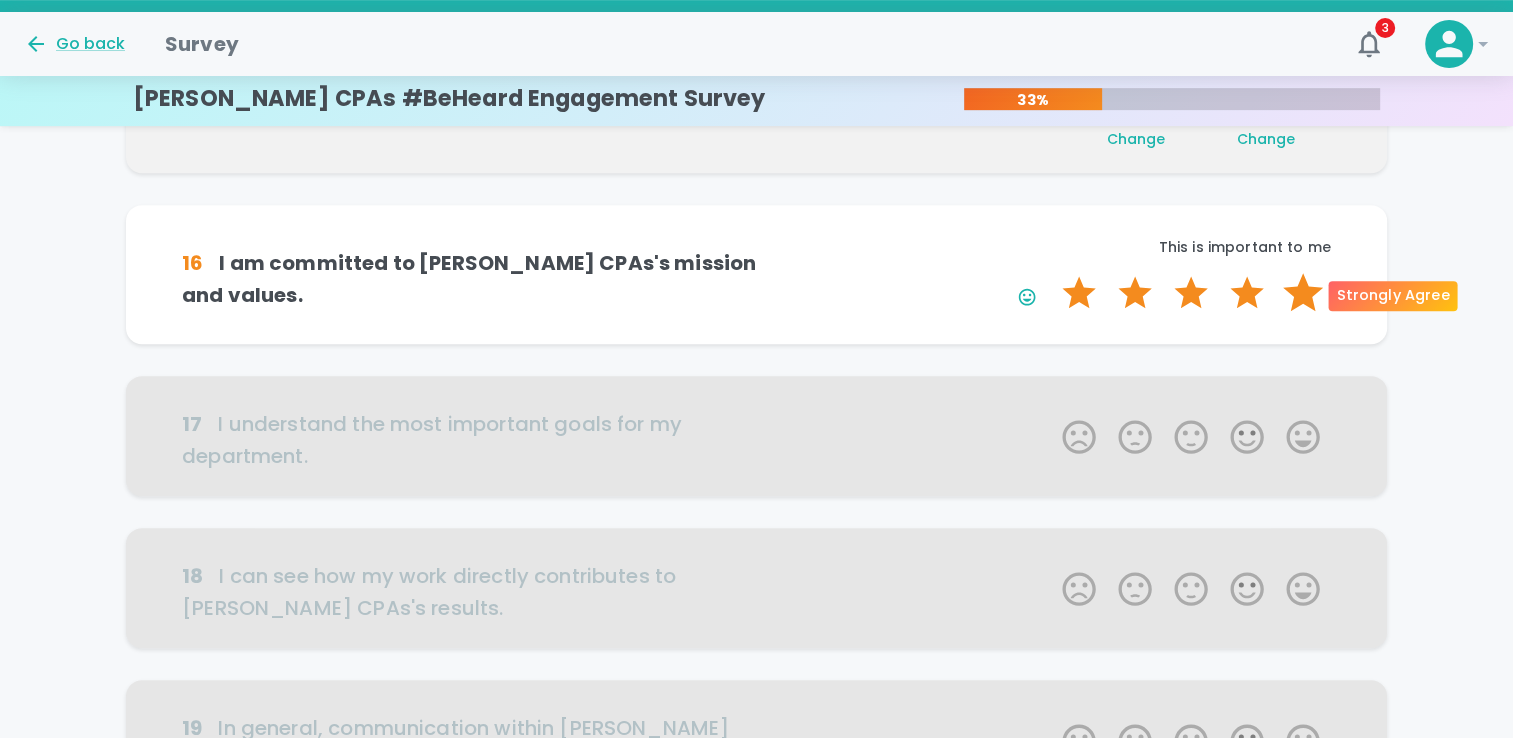 click on "5 Stars" at bounding box center (1303, 293) 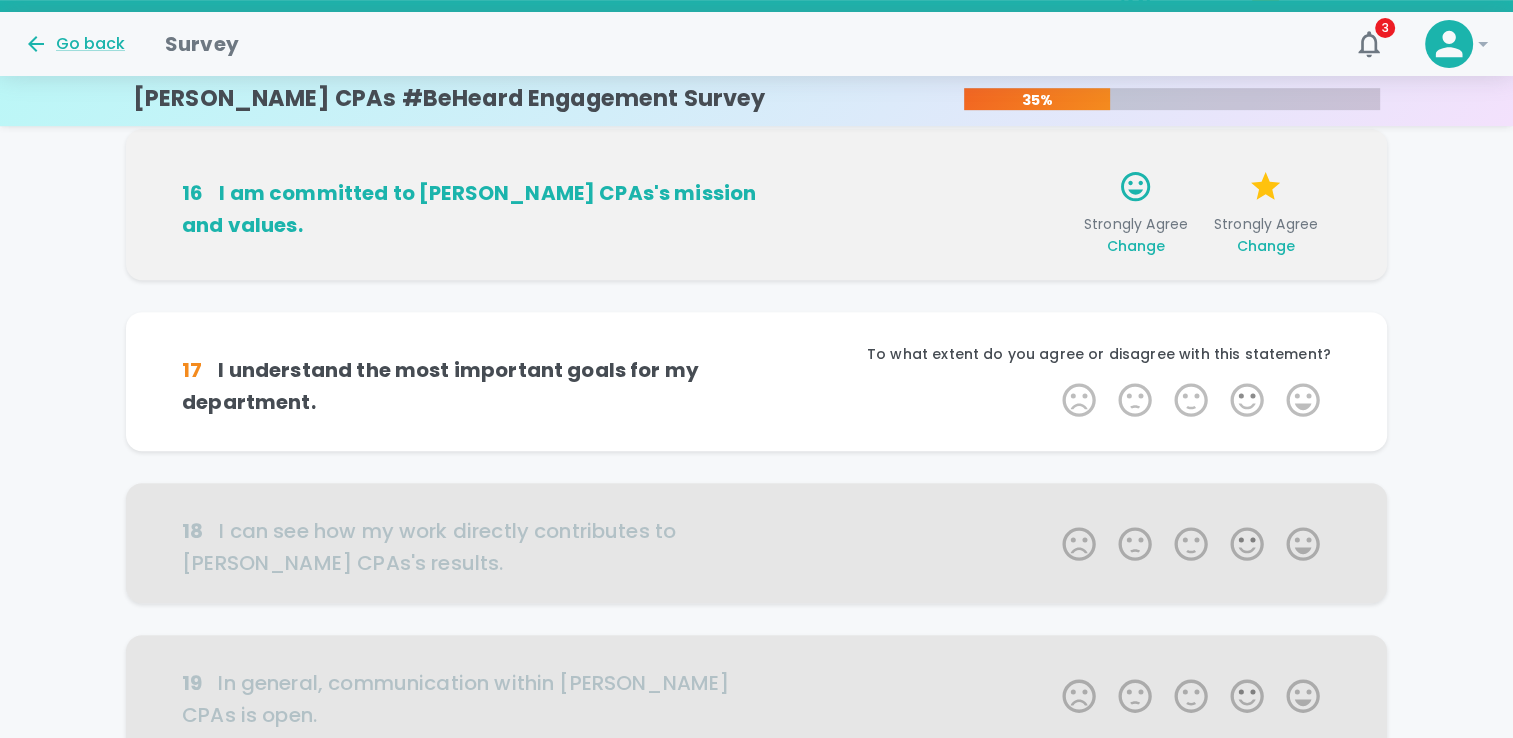 scroll, scrollTop: 1056, scrollLeft: 0, axis: vertical 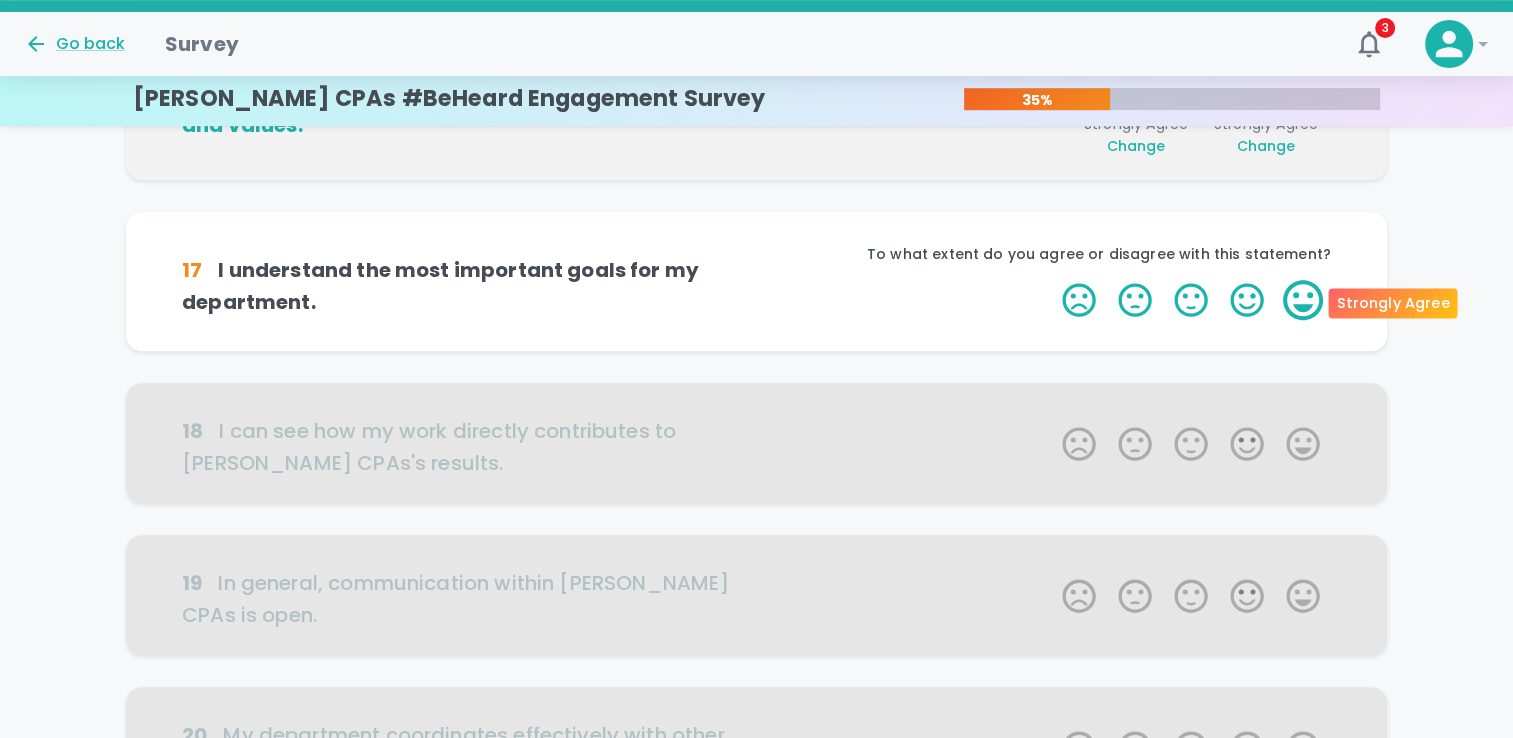 click on "5 Stars" at bounding box center [1303, 300] 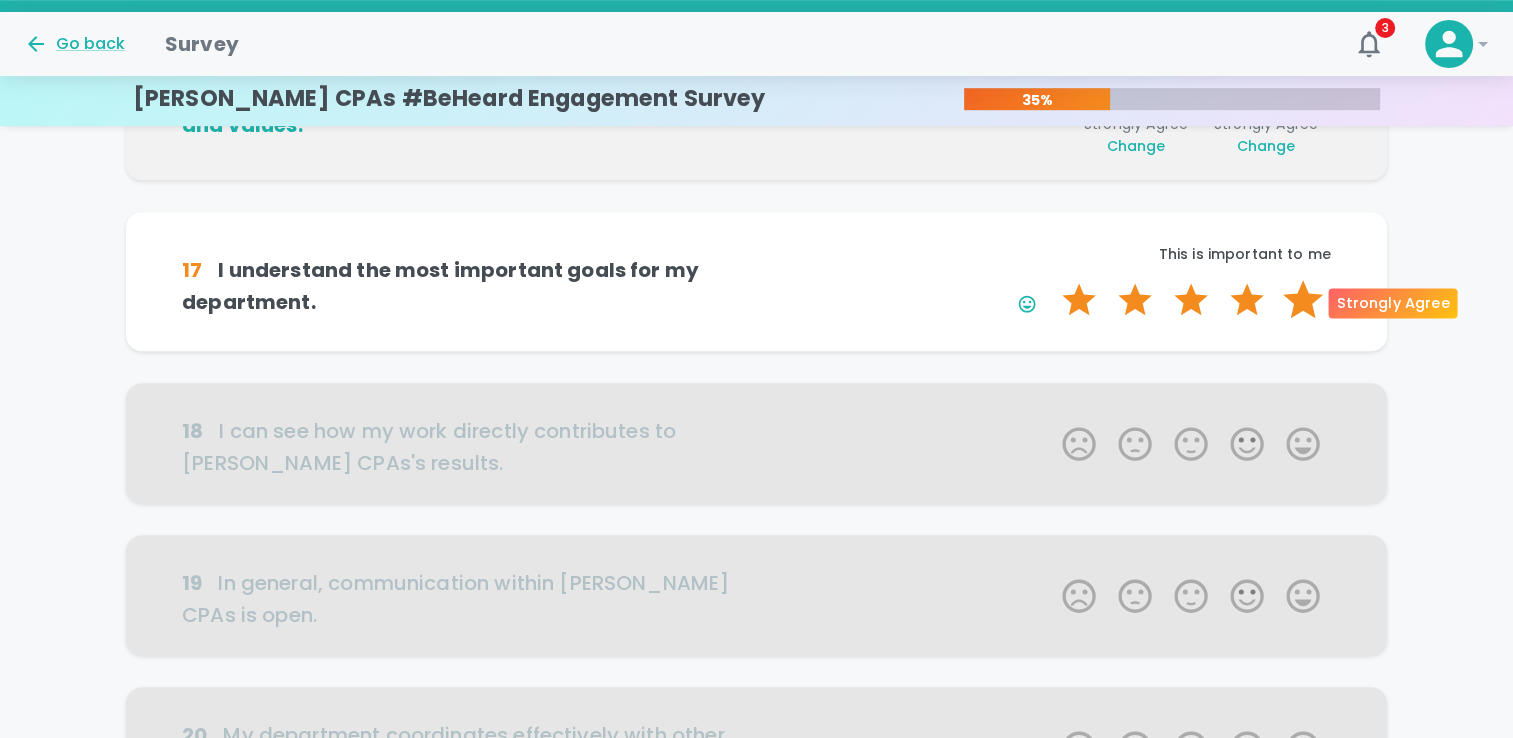 click on "5 Stars" at bounding box center [1303, 300] 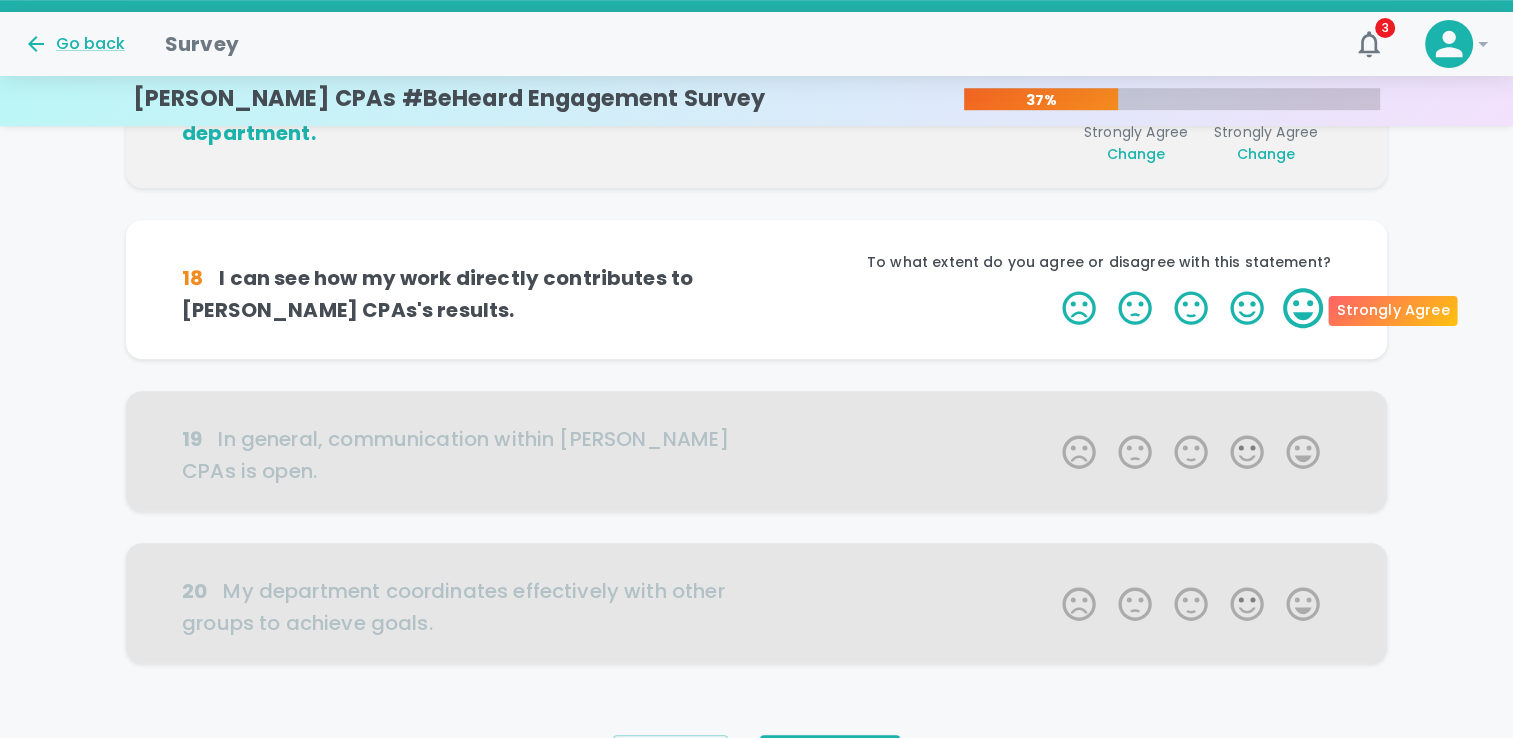 scroll, scrollTop: 1232, scrollLeft: 0, axis: vertical 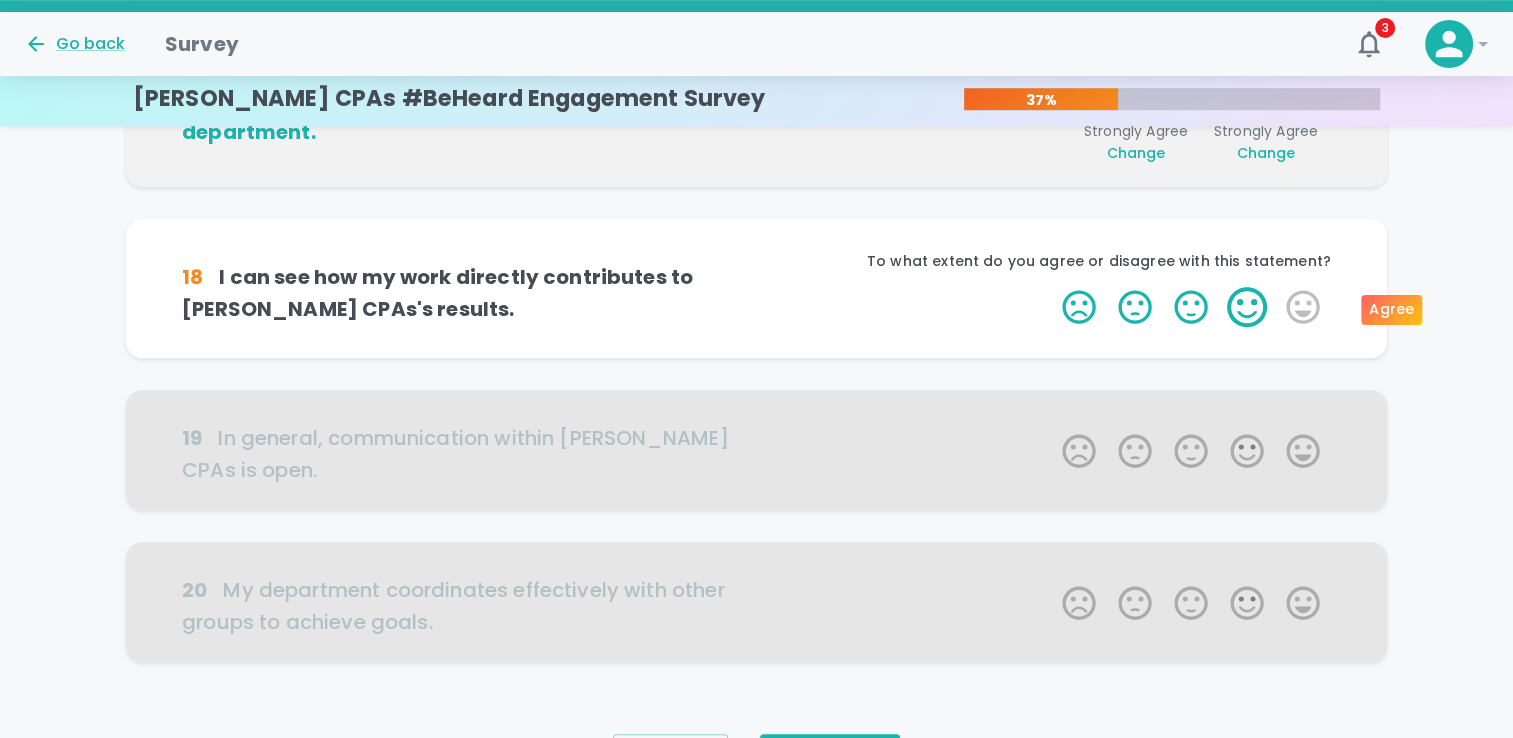 click on "4 Stars" at bounding box center (1247, 307) 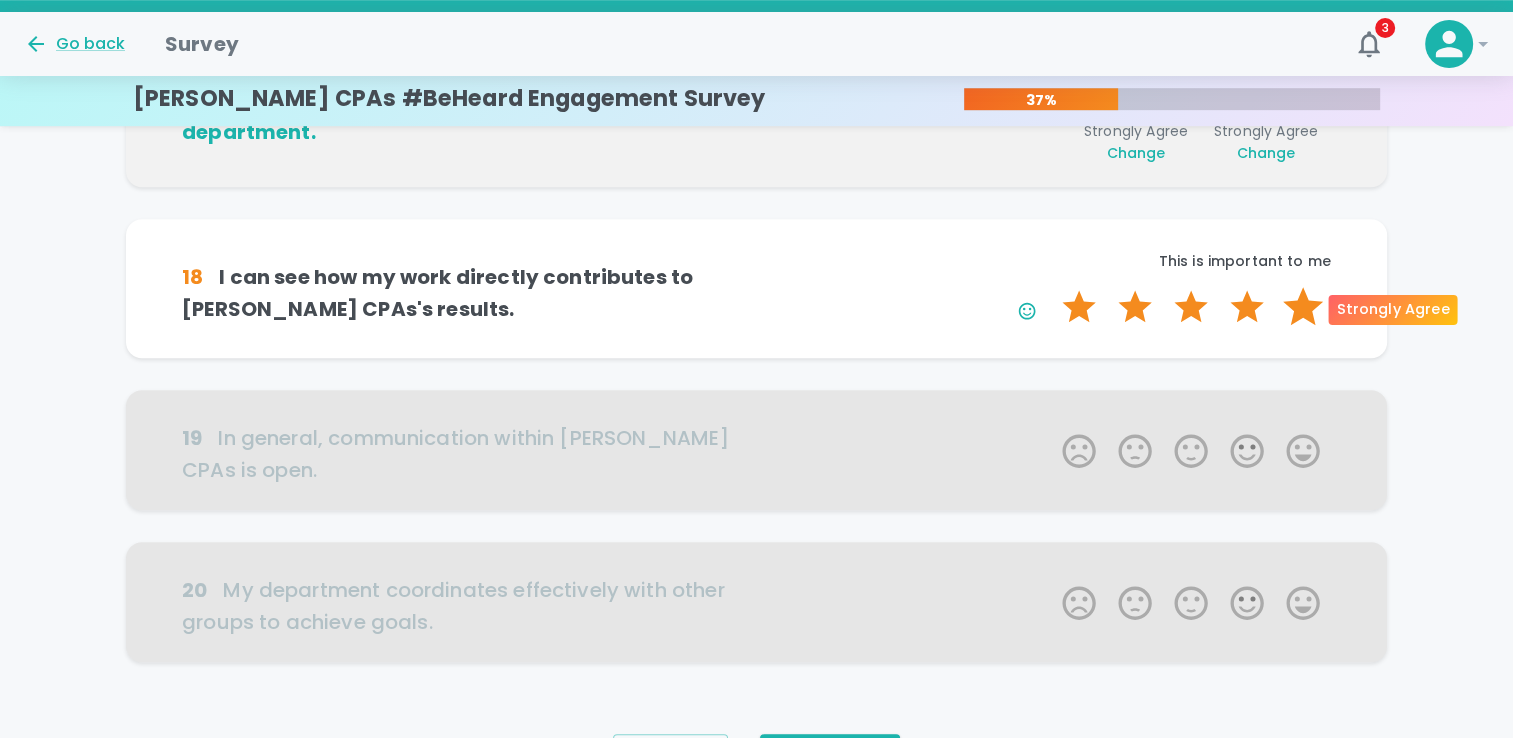 click on "5 Stars" at bounding box center [1303, 307] 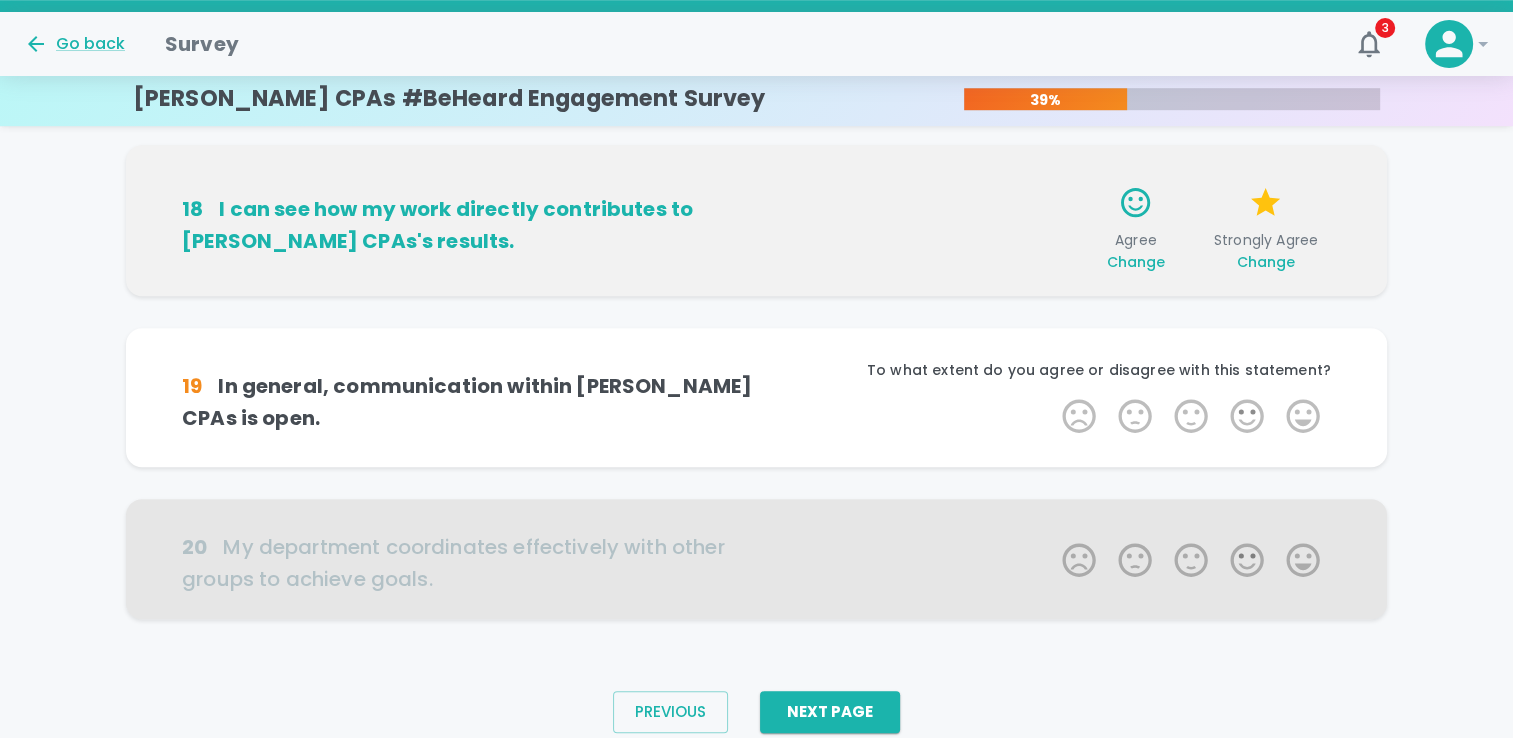 scroll, scrollTop: 1349, scrollLeft: 0, axis: vertical 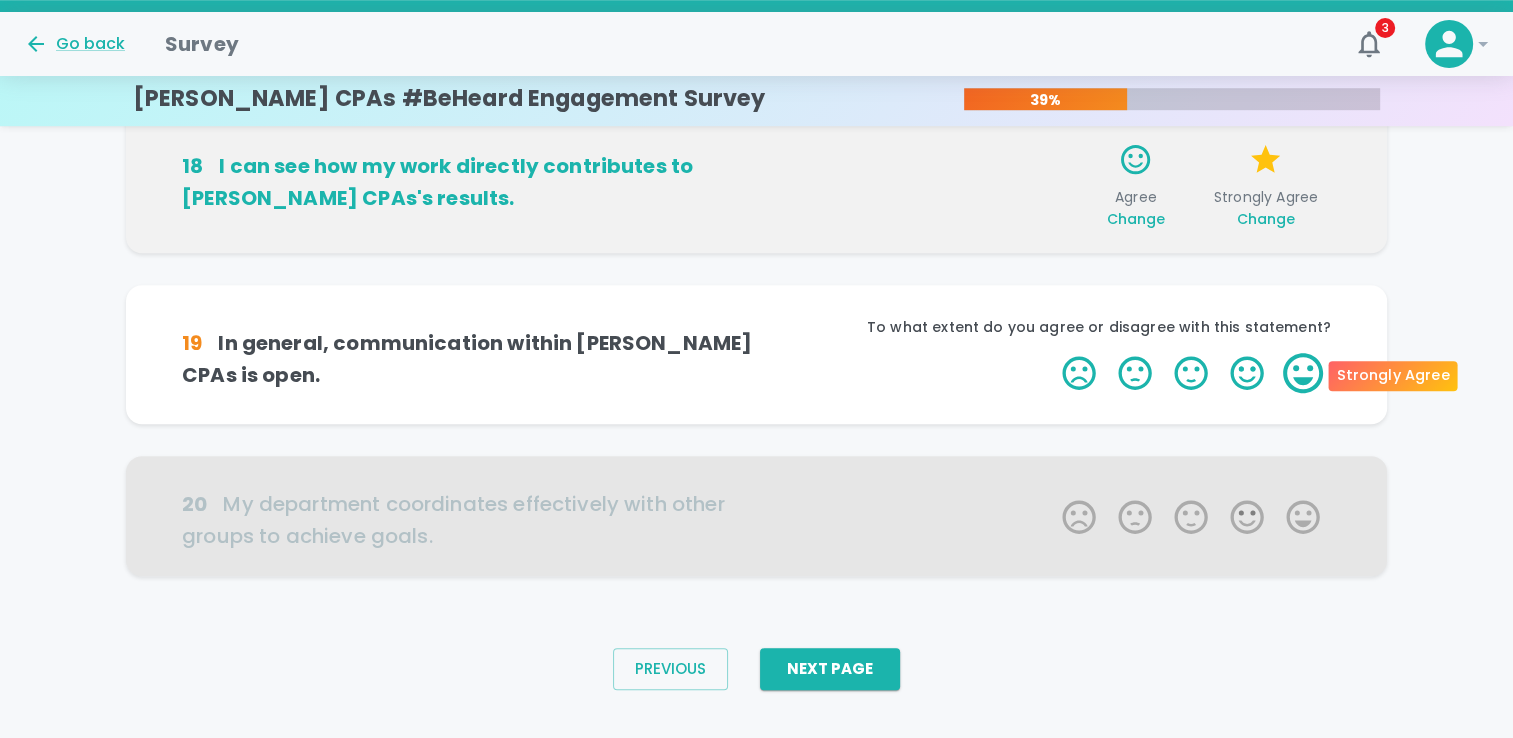 click on "5 Stars" at bounding box center (1303, 373) 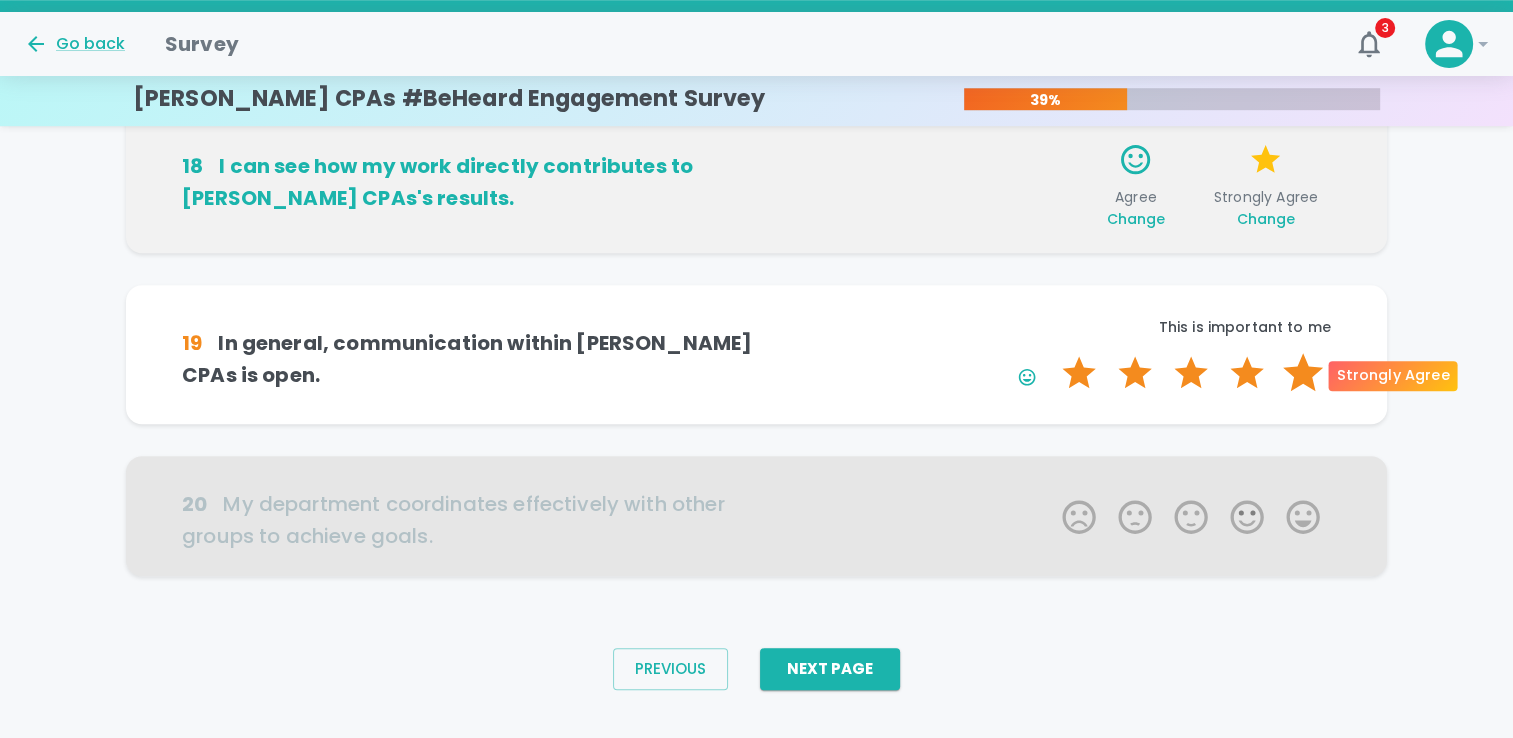 click on "5 Stars" at bounding box center [1303, 373] 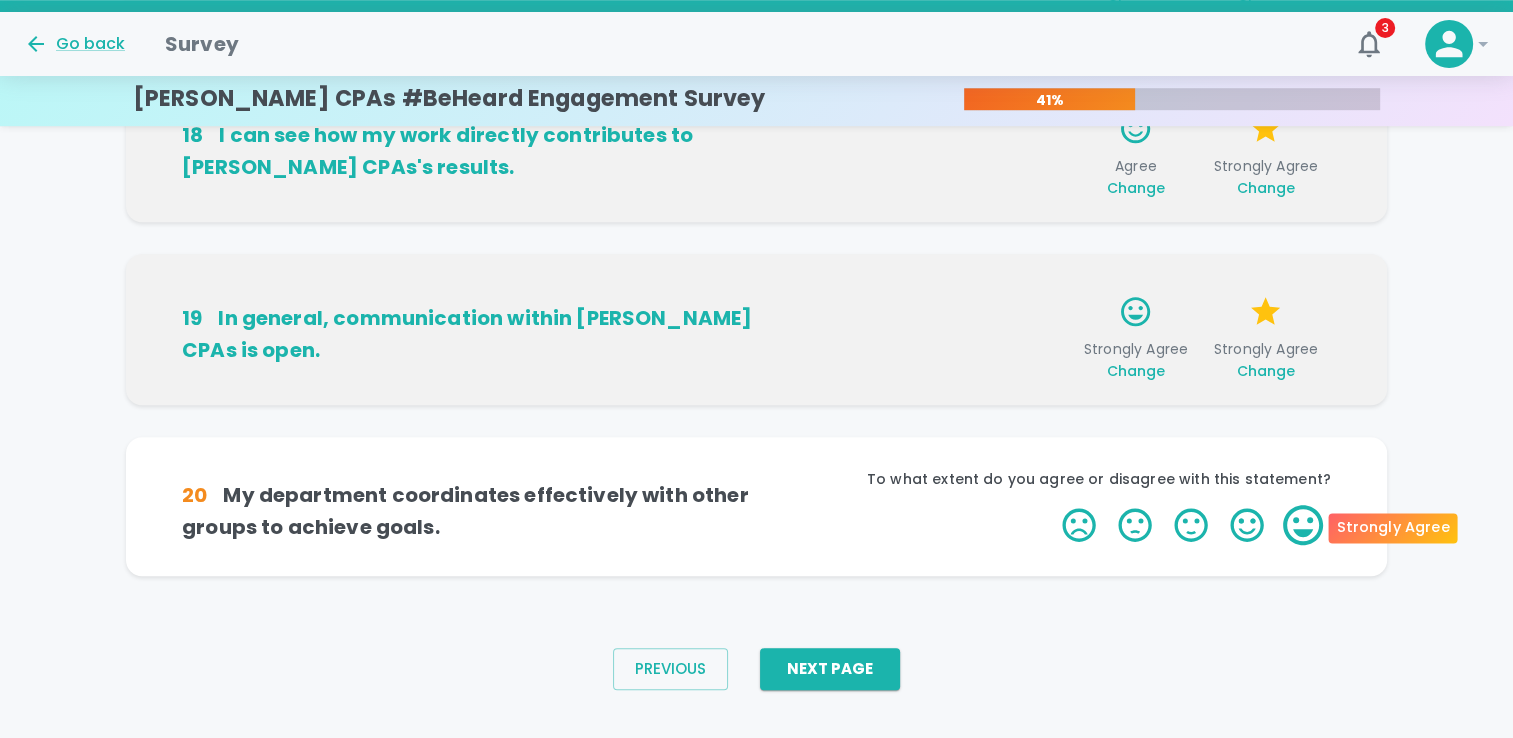 click on "5 Stars" at bounding box center (1303, 525) 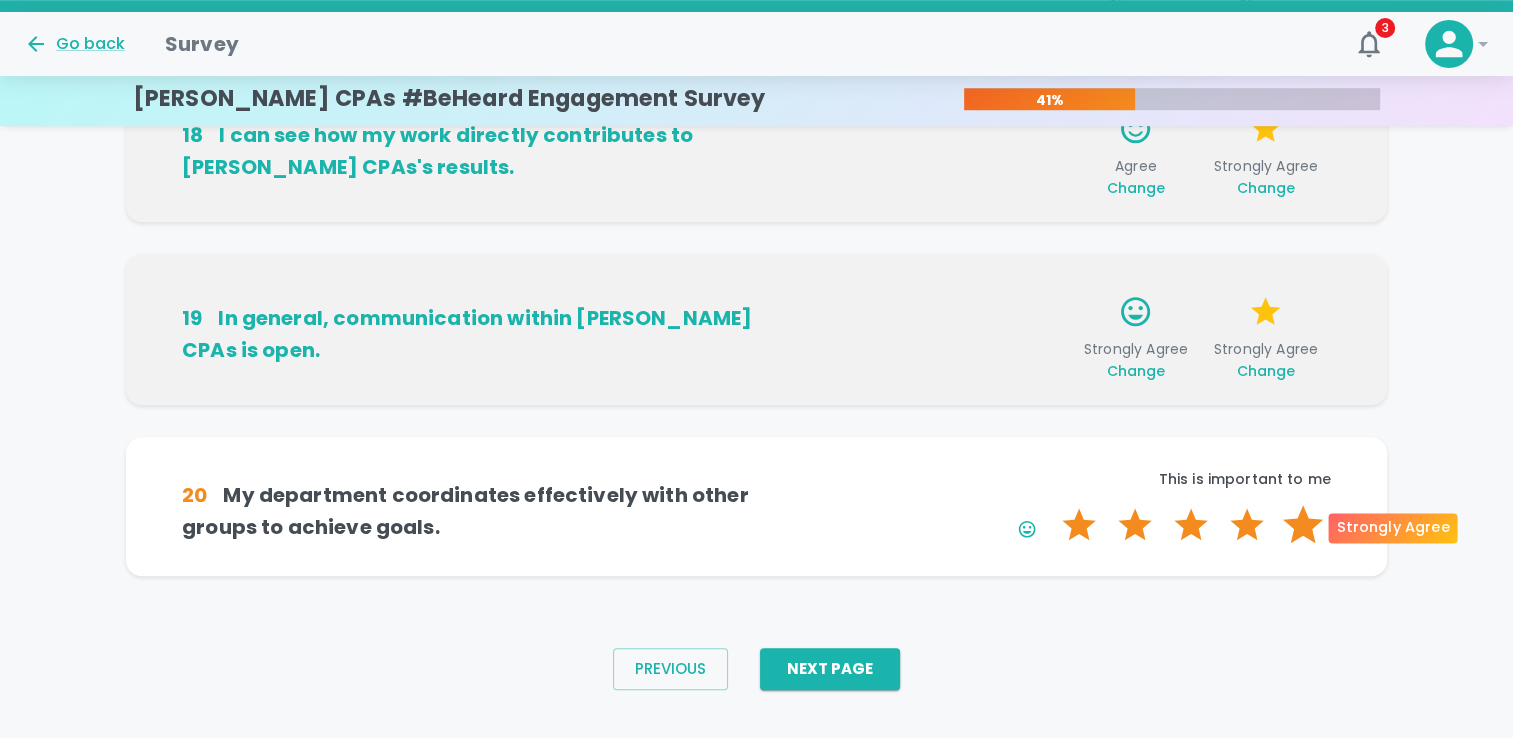 click on "5 Stars" at bounding box center [1303, 525] 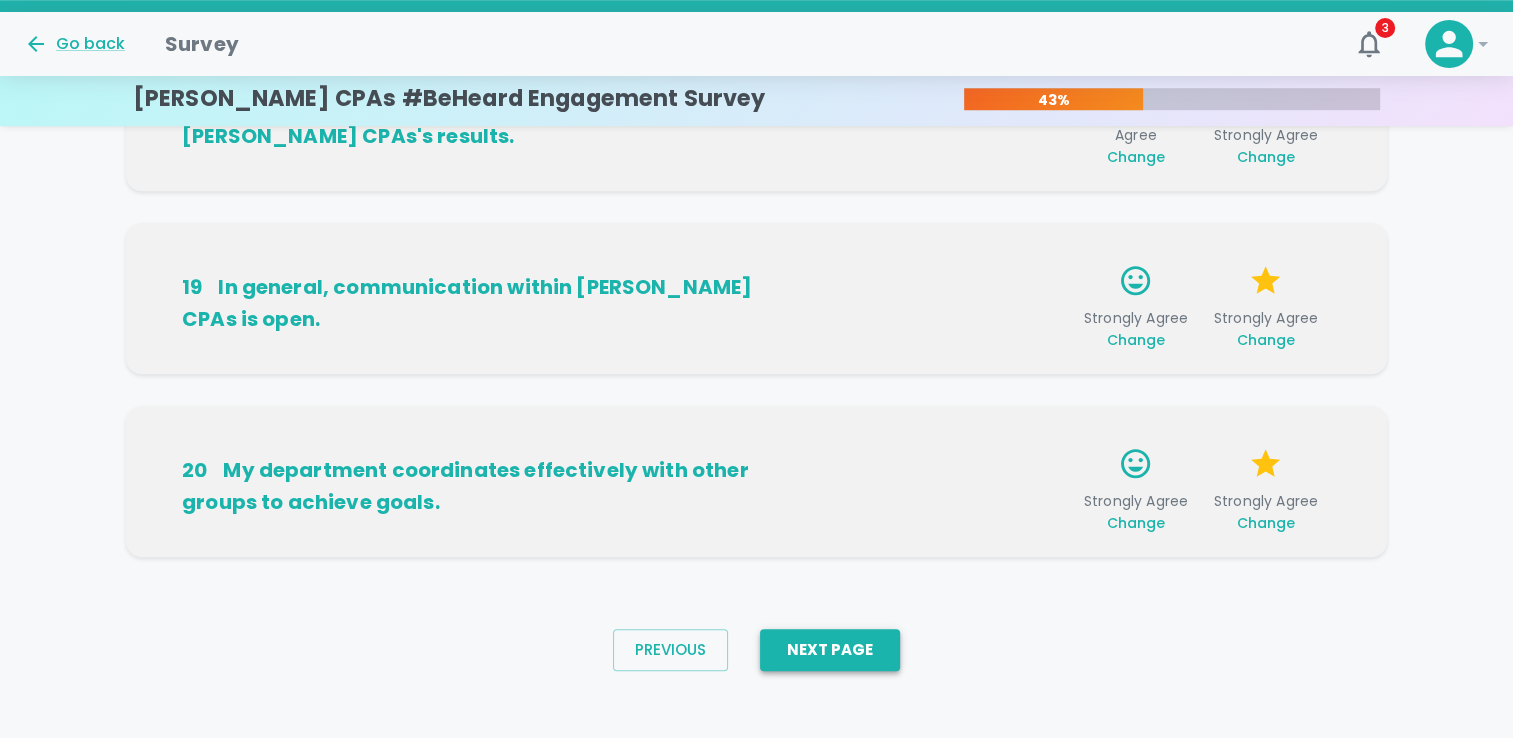 click on "Next Page" at bounding box center (830, 650) 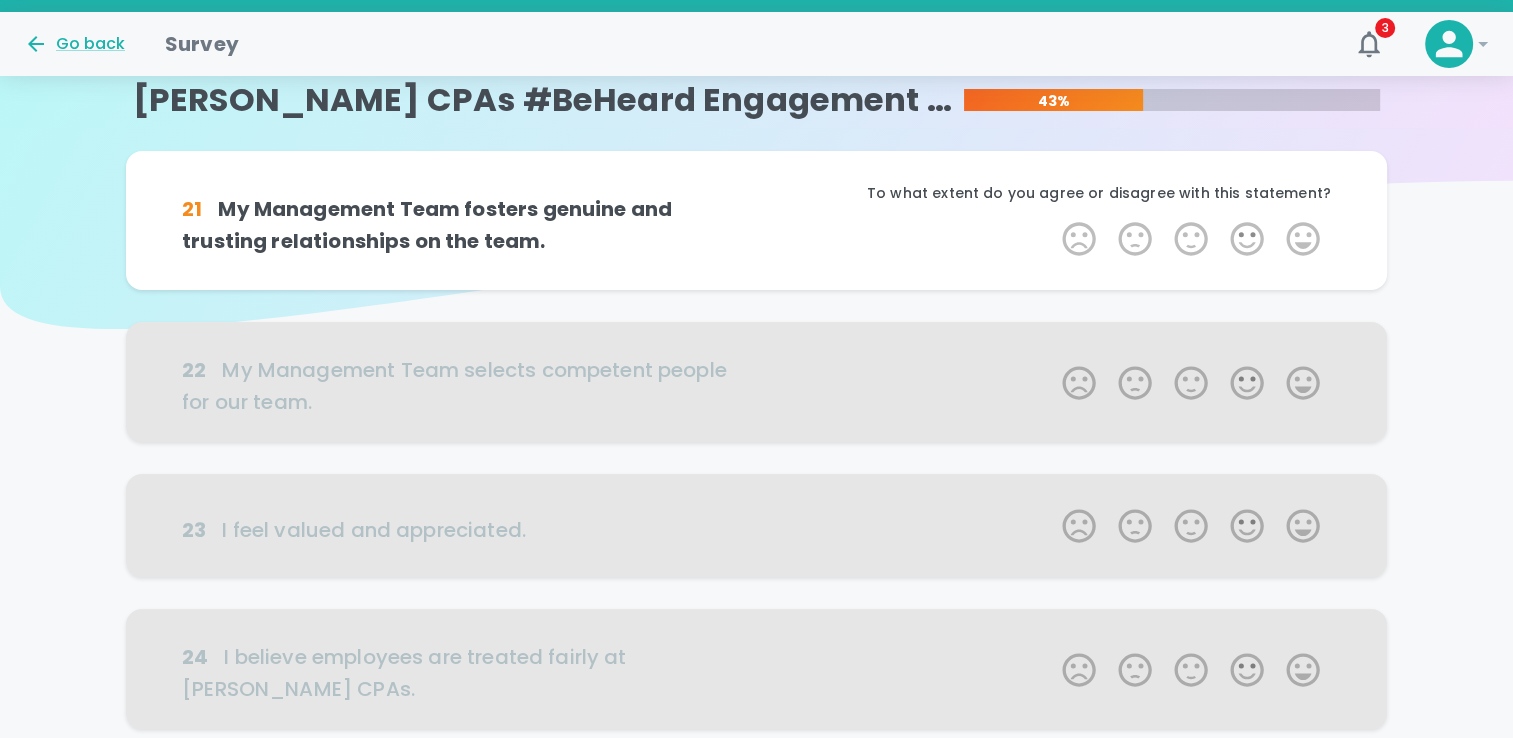 scroll, scrollTop: 0, scrollLeft: 0, axis: both 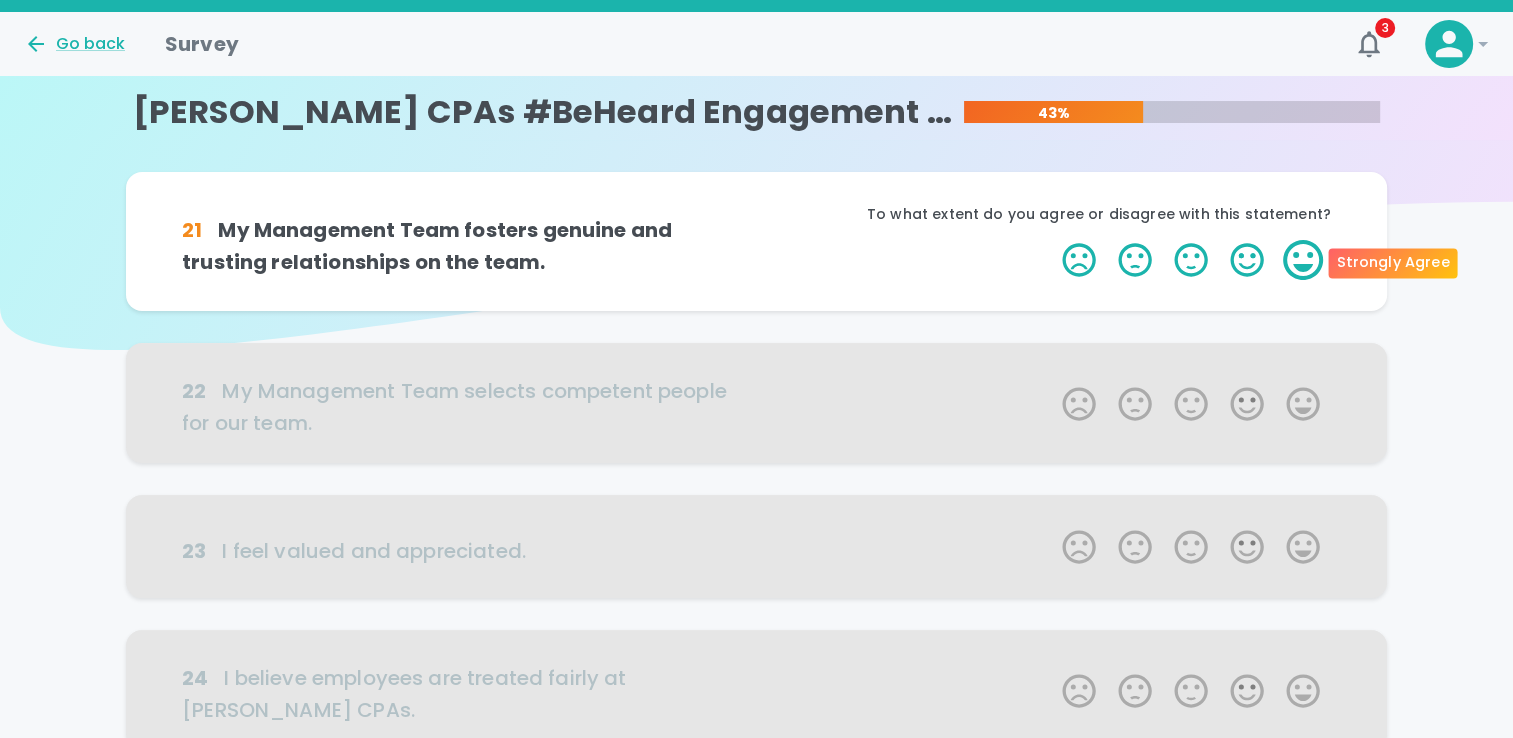 click on "5 Stars" at bounding box center [1303, 260] 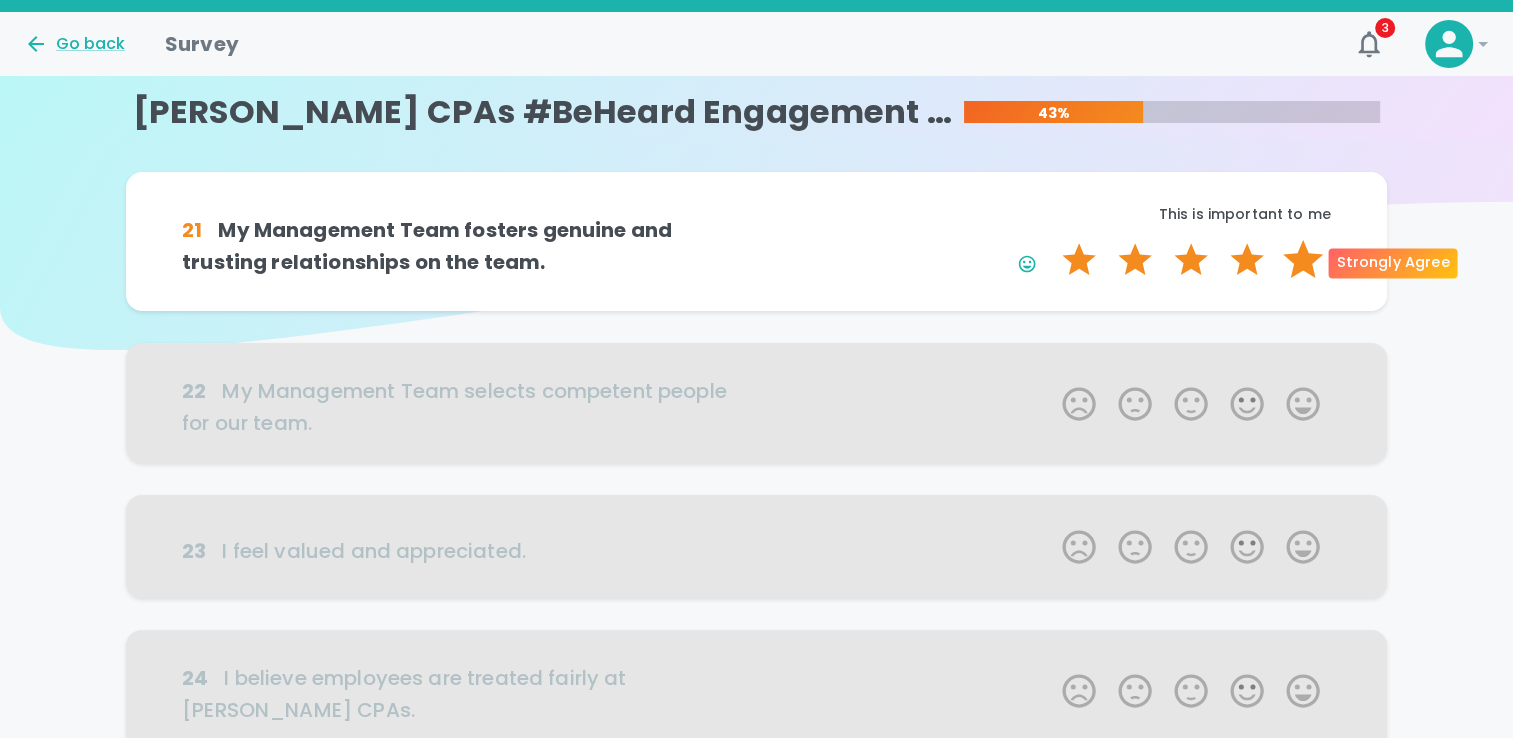 click on "5 Stars" at bounding box center [1303, 260] 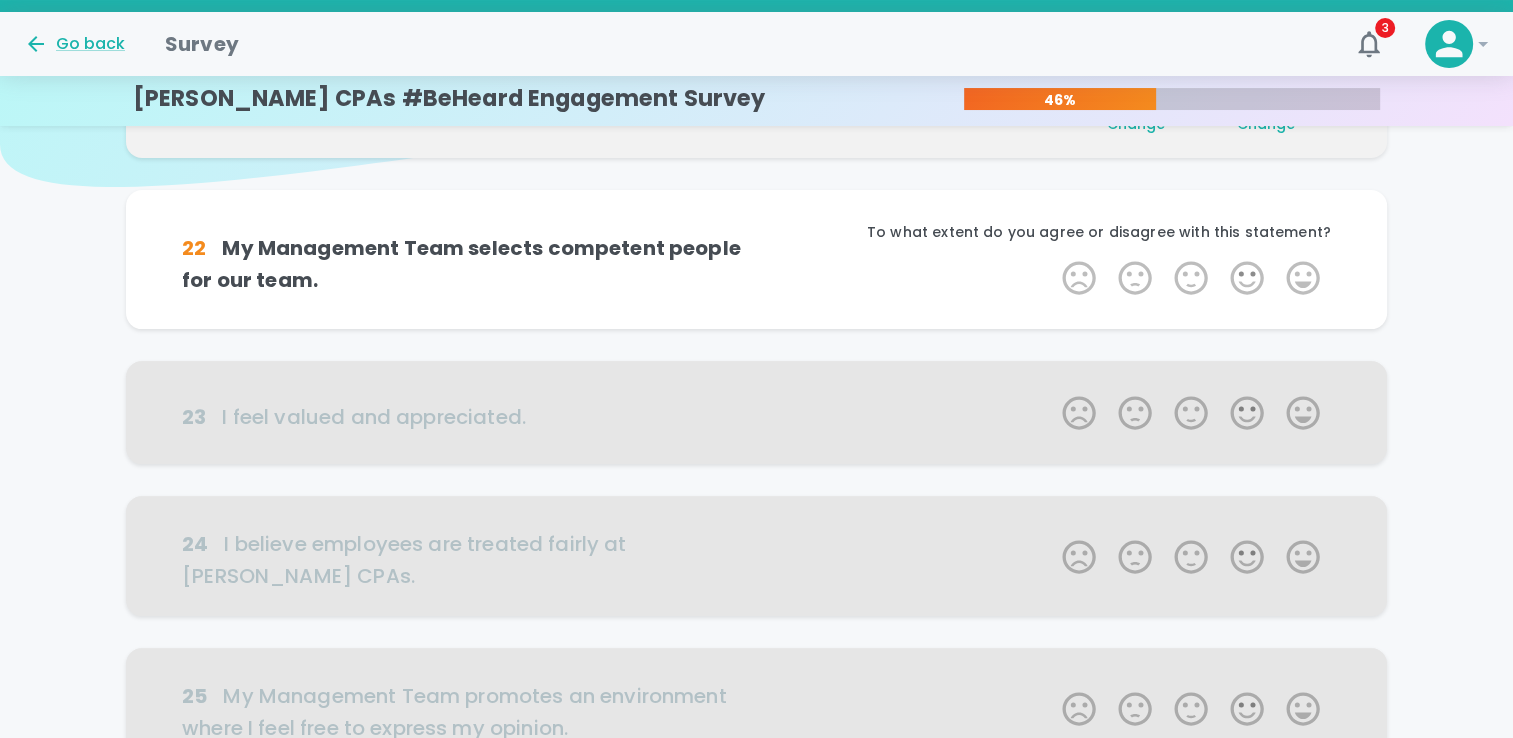 scroll, scrollTop: 176, scrollLeft: 0, axis: vertical 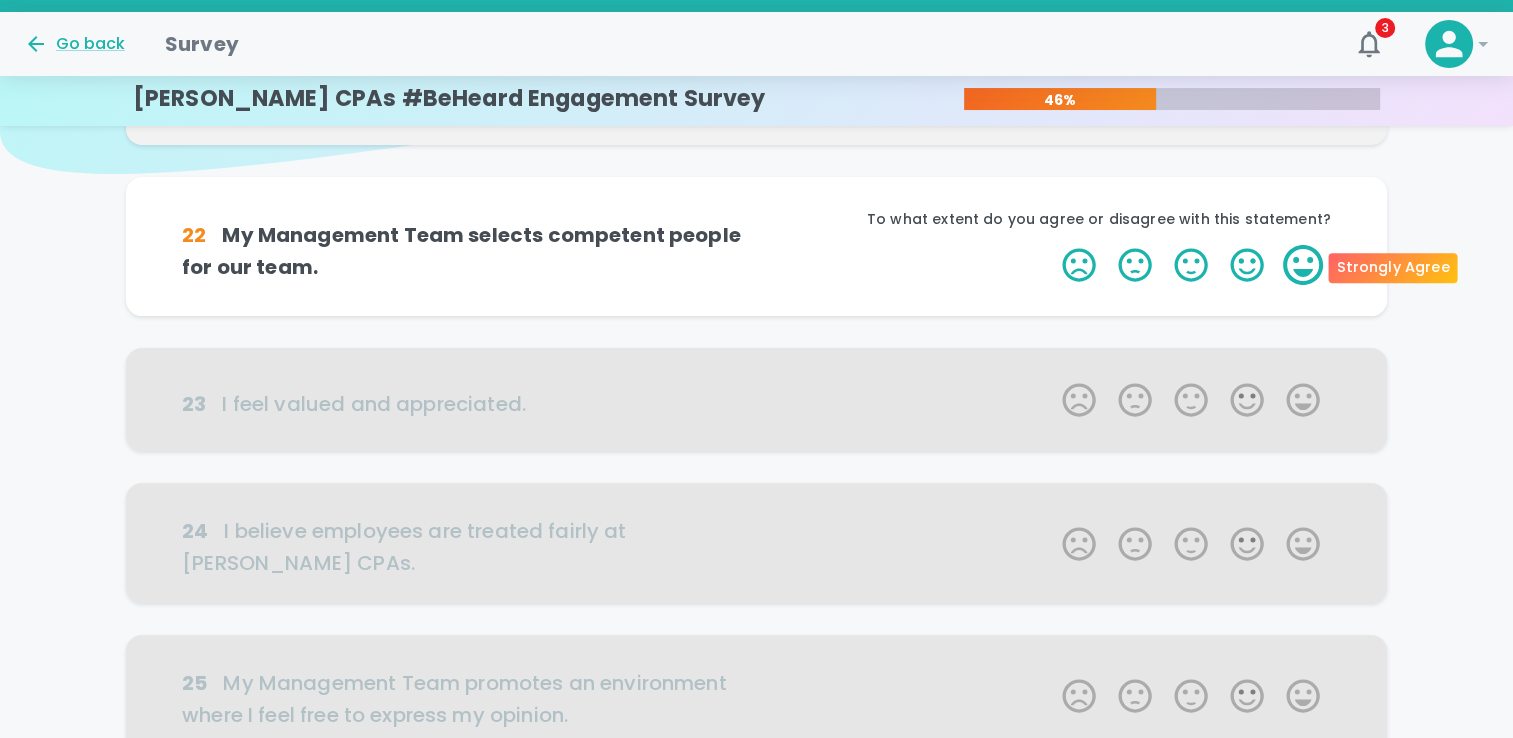 click on "5 Stars" at bounding box center [1303, 265] 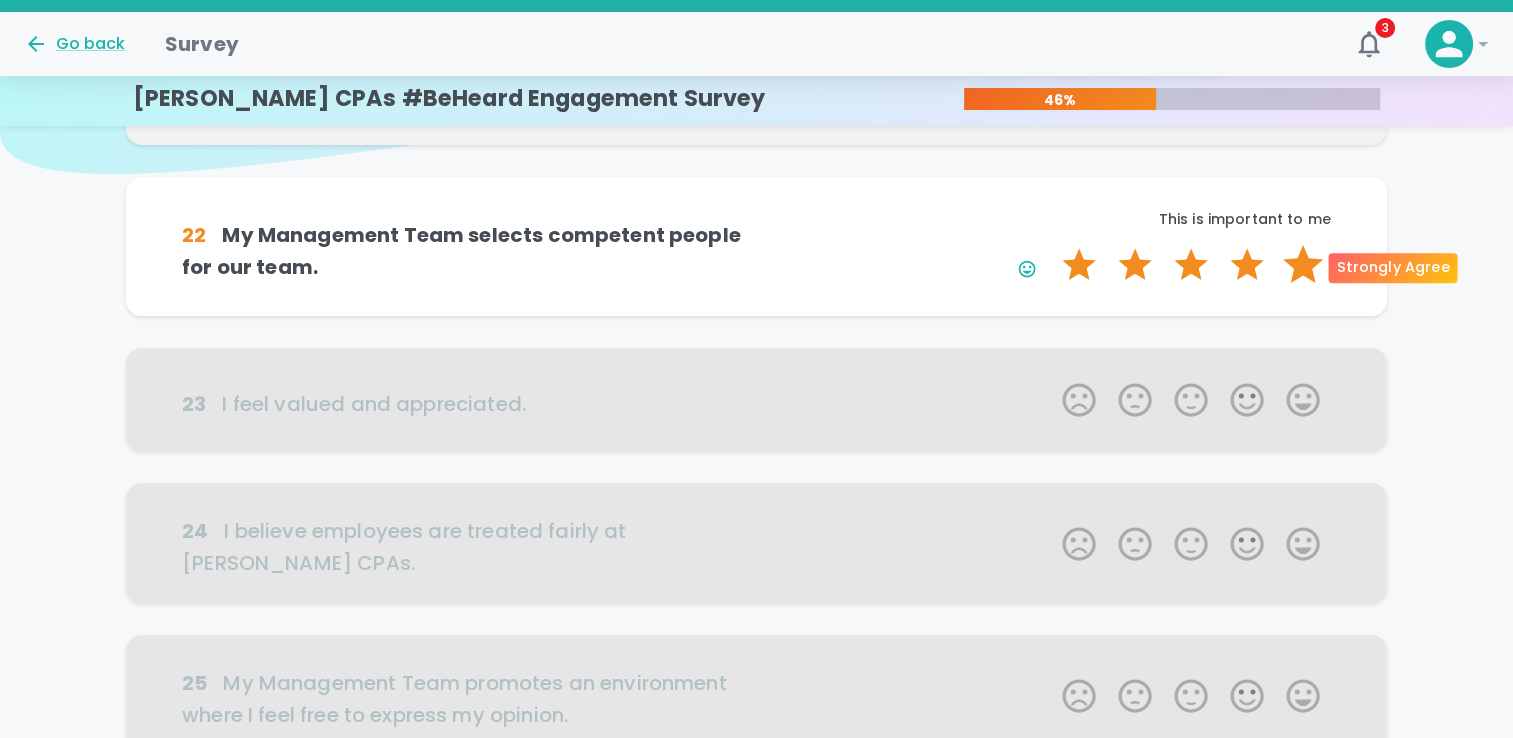 click on "5 Stars" at bounding box center [1303, 265] 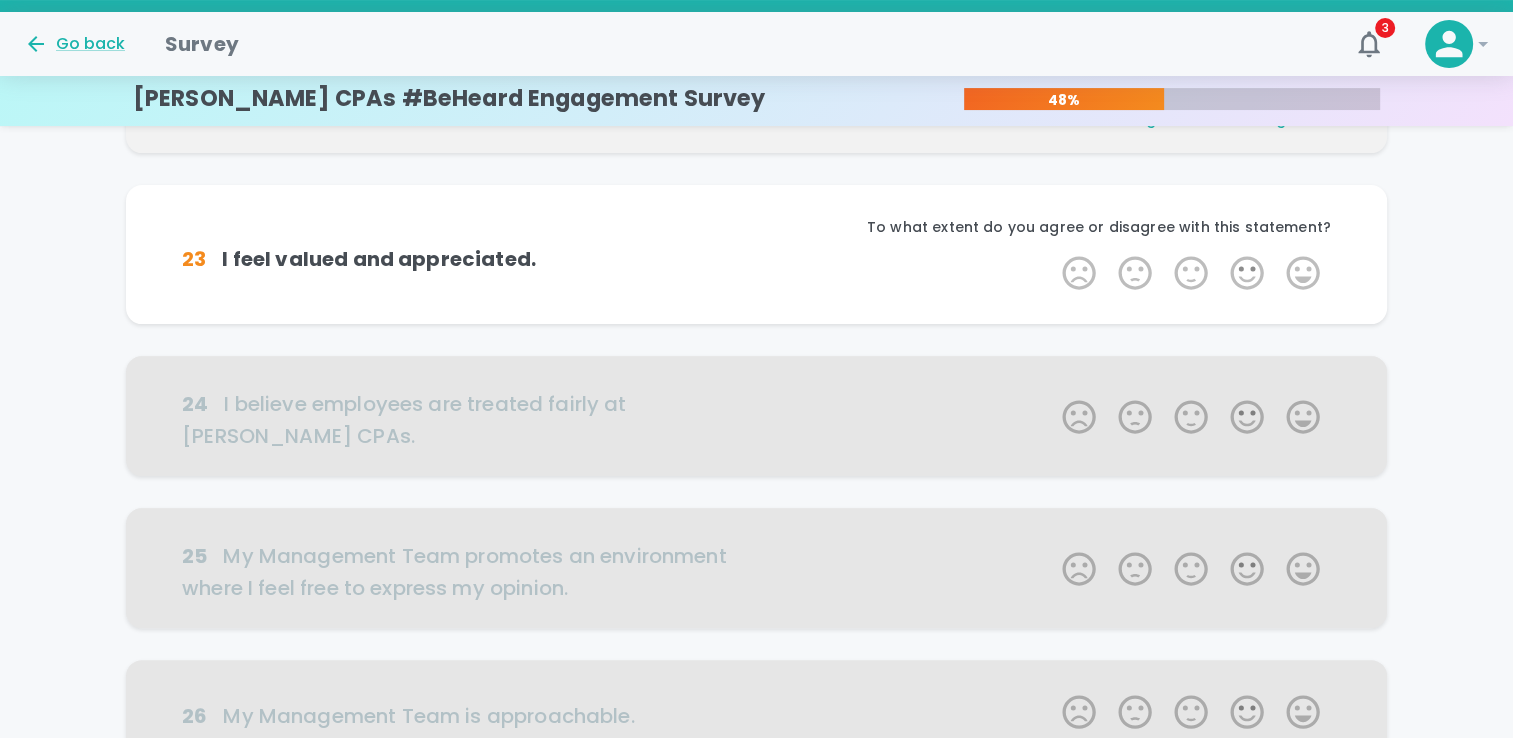 scroll, scrollTop: 352, scrollLeft: 0, axis: vertical 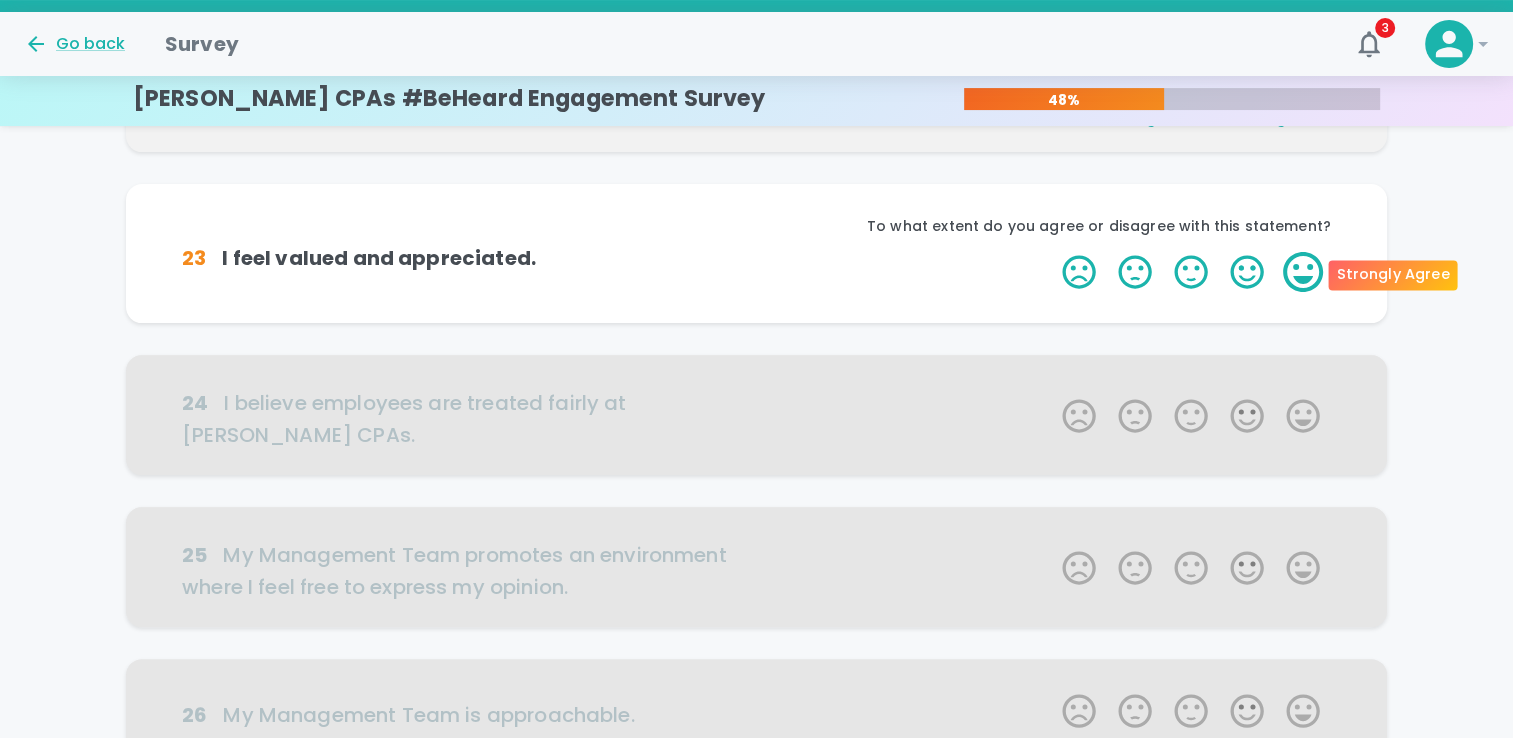 click on "5 Stars" at bounding box center [1303, 272] 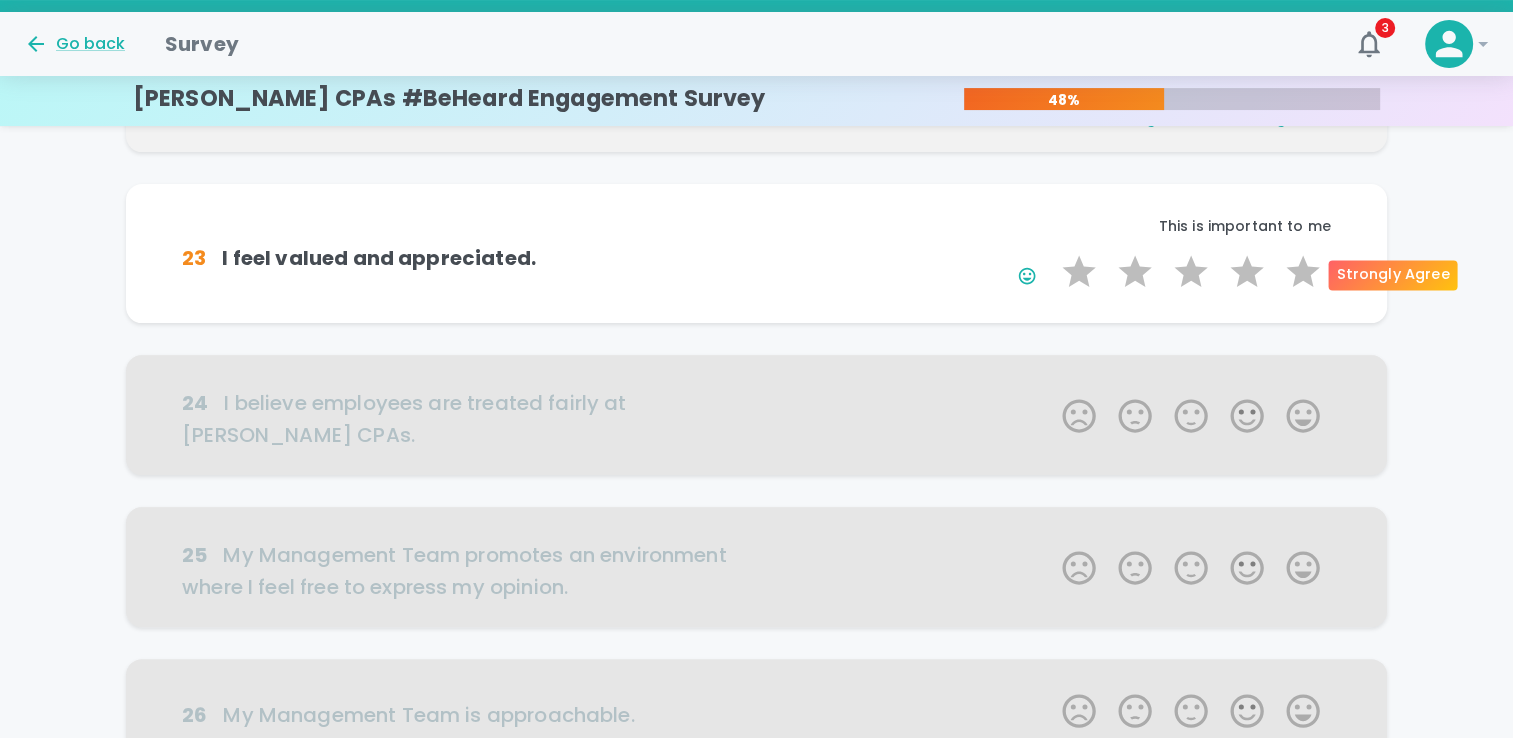 click on "5 Stars" at bounding box center [1303, 272] 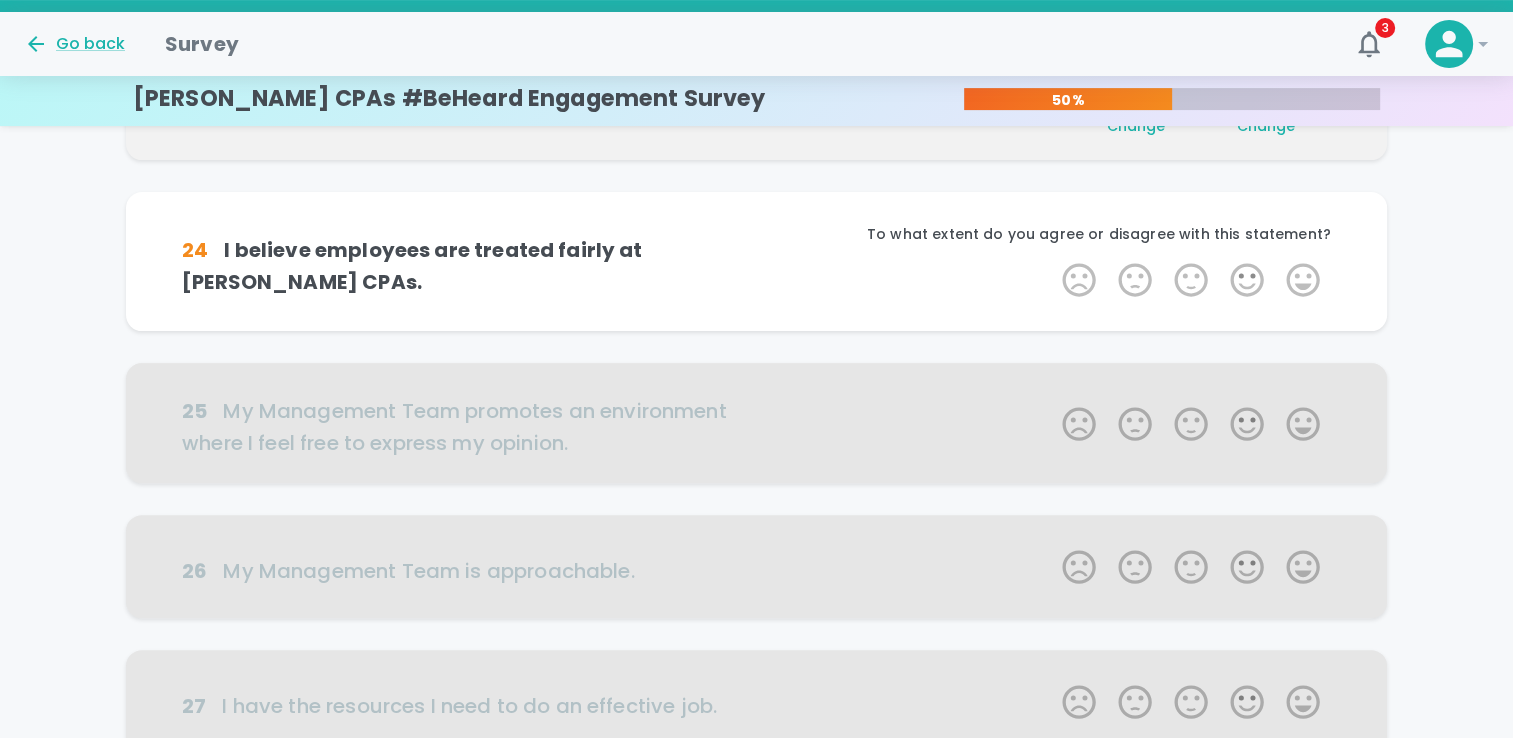 scroll, scrollTop: 528, scrollLeft: 0, axis: vertical 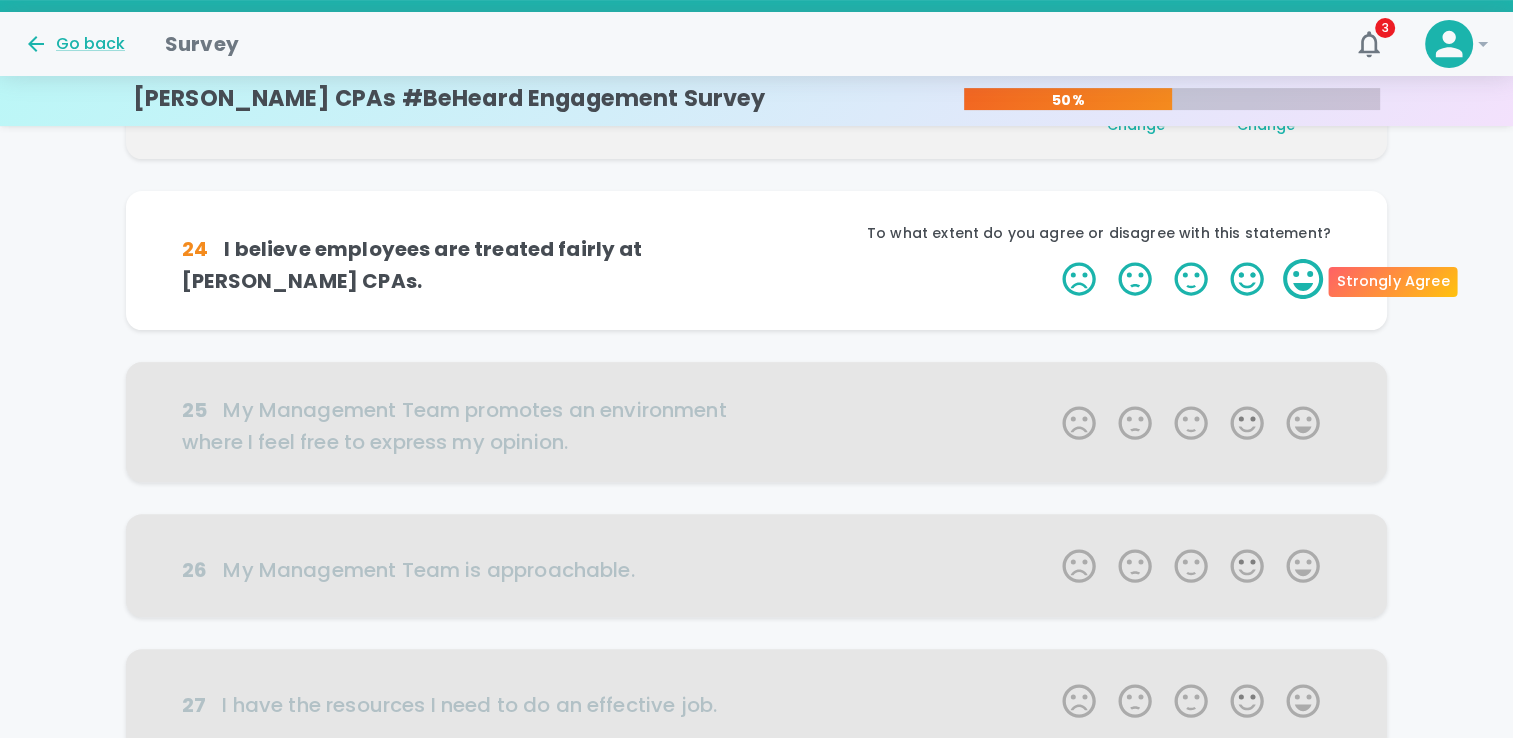 click on "5 Stars" at bounding box center (1303, 279) 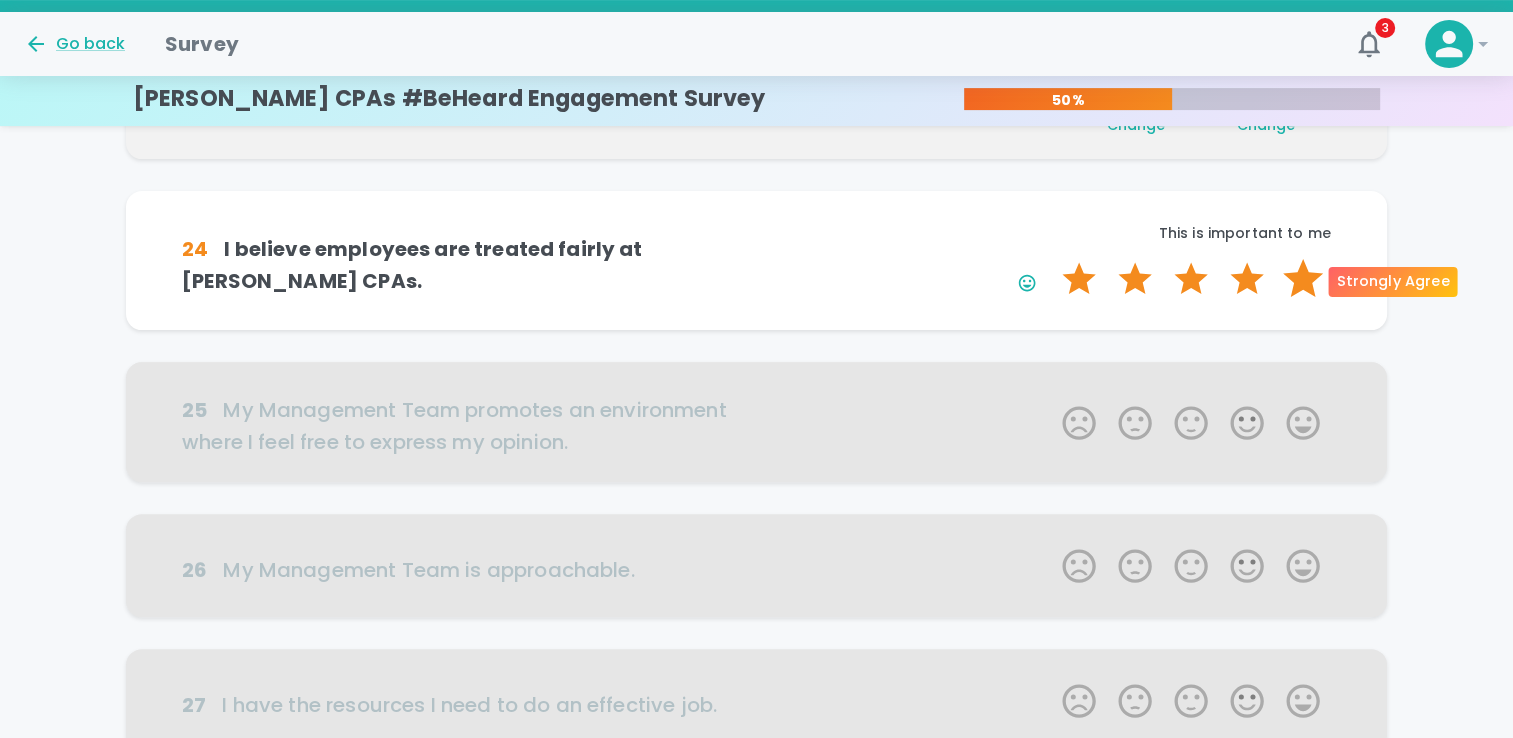 click on "5 Stars" at bounding box center (1303, 279) 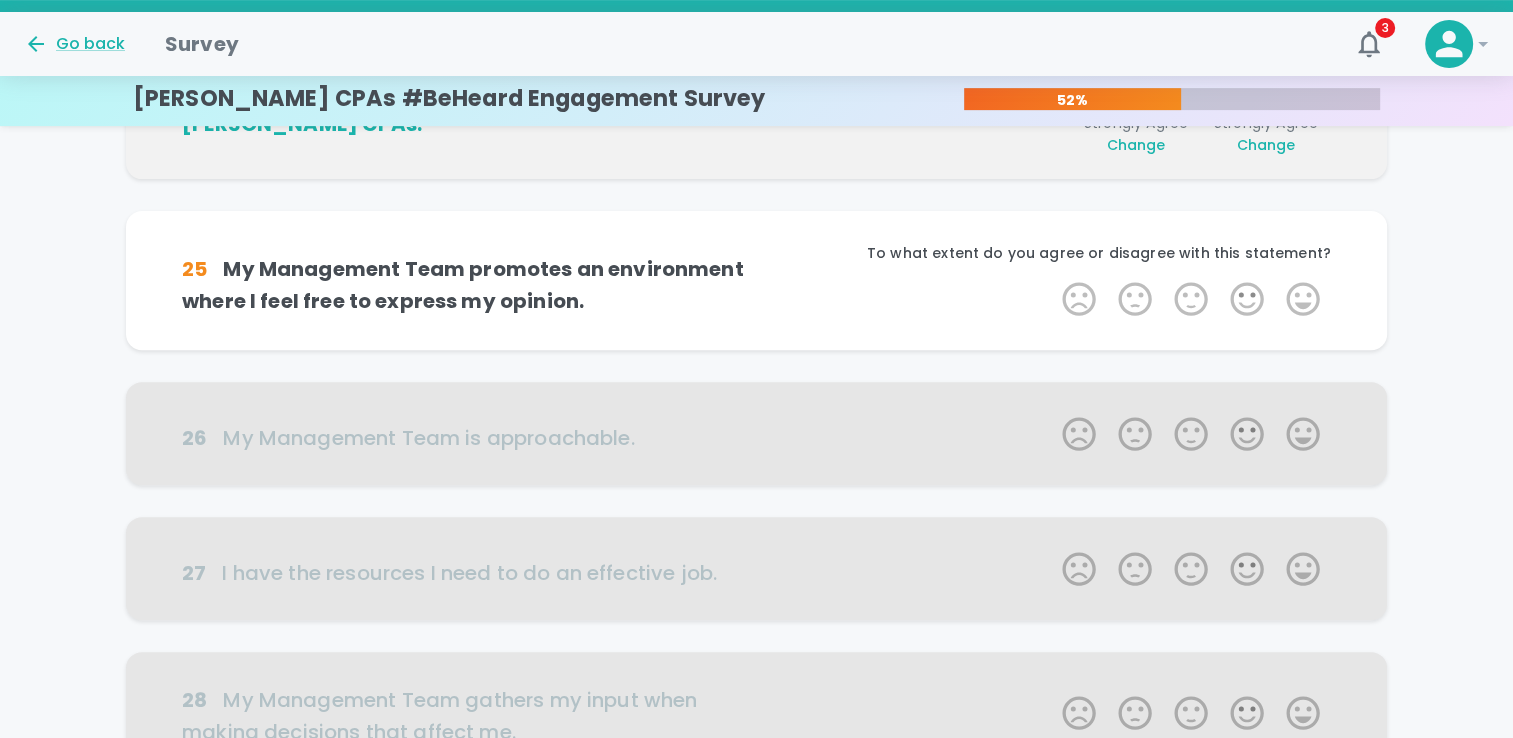 scroll, scrollTop: 704, scrollLeft: 0, axis: vertical 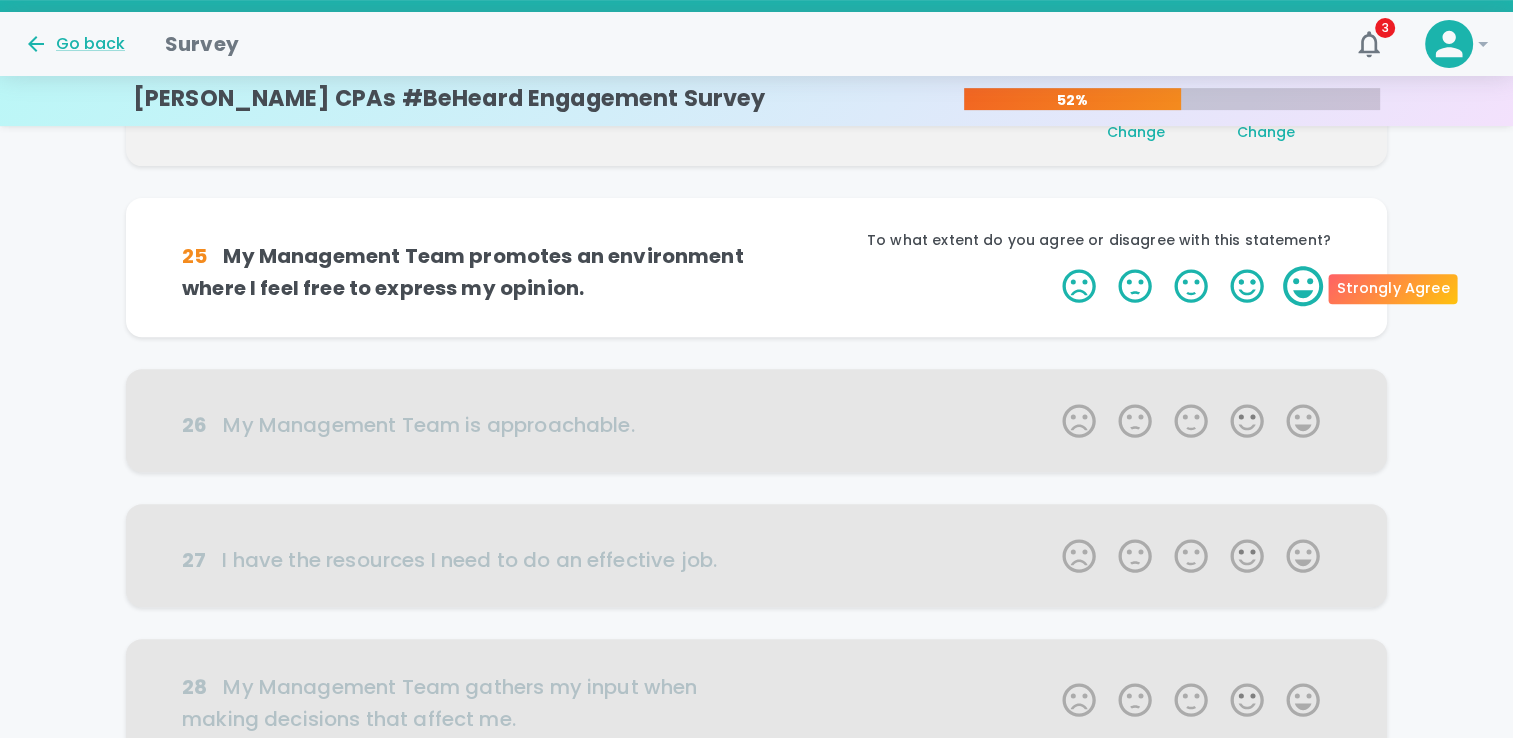 click on "5 Stars" at bounding box center (1303, 286) 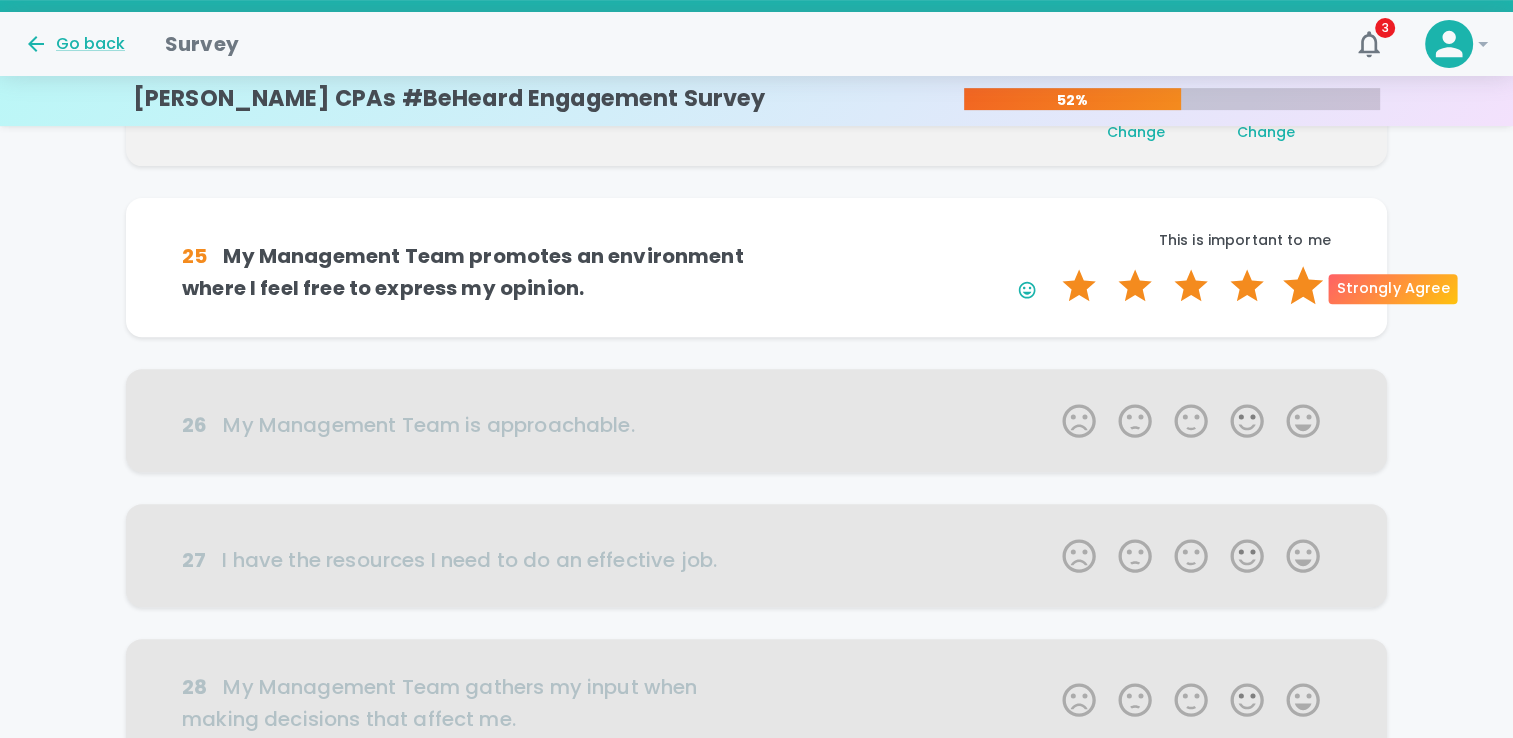 click on "5 Stars" at bounding box center (1303, 286) 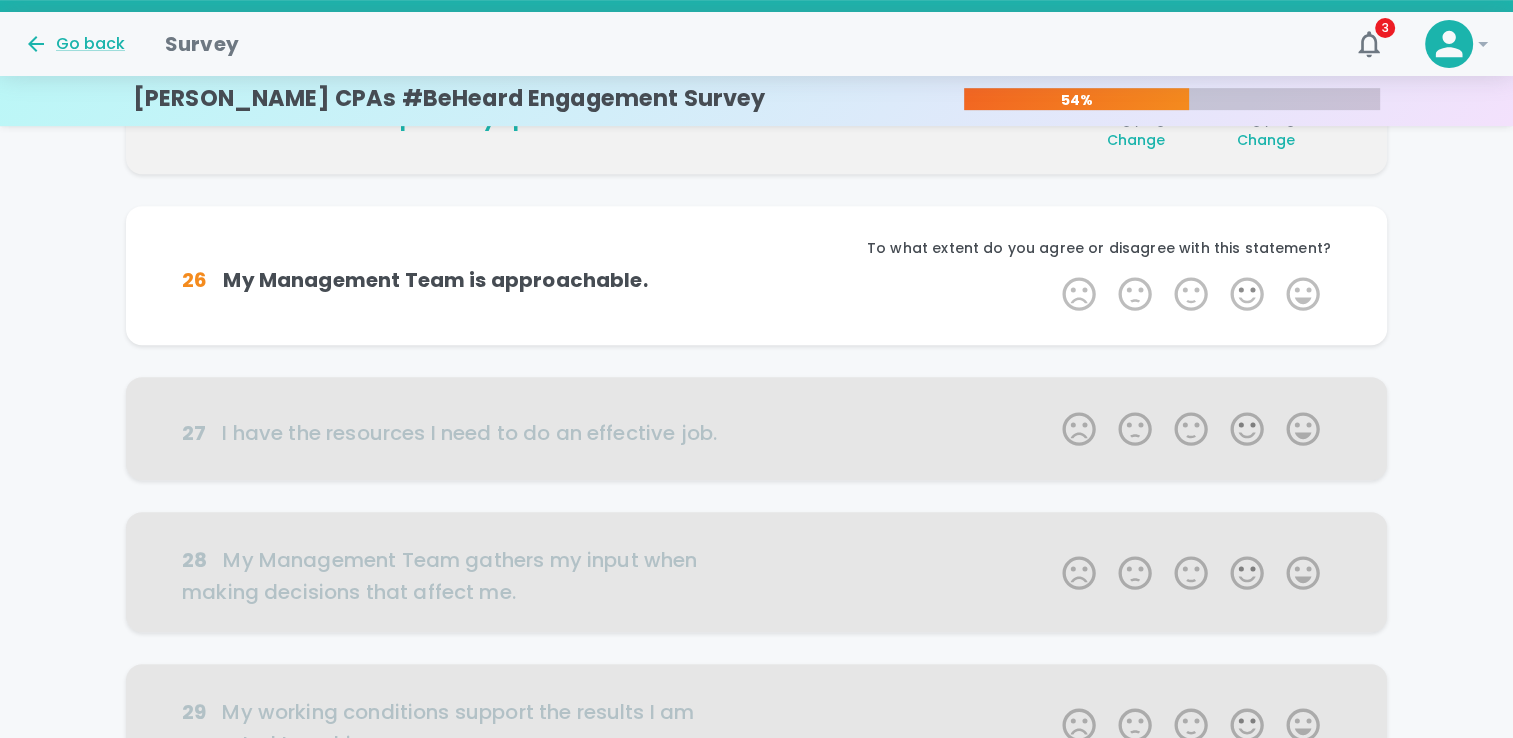 scroll, scrollTop: 880, scrollLeft: 0, axis: vertical 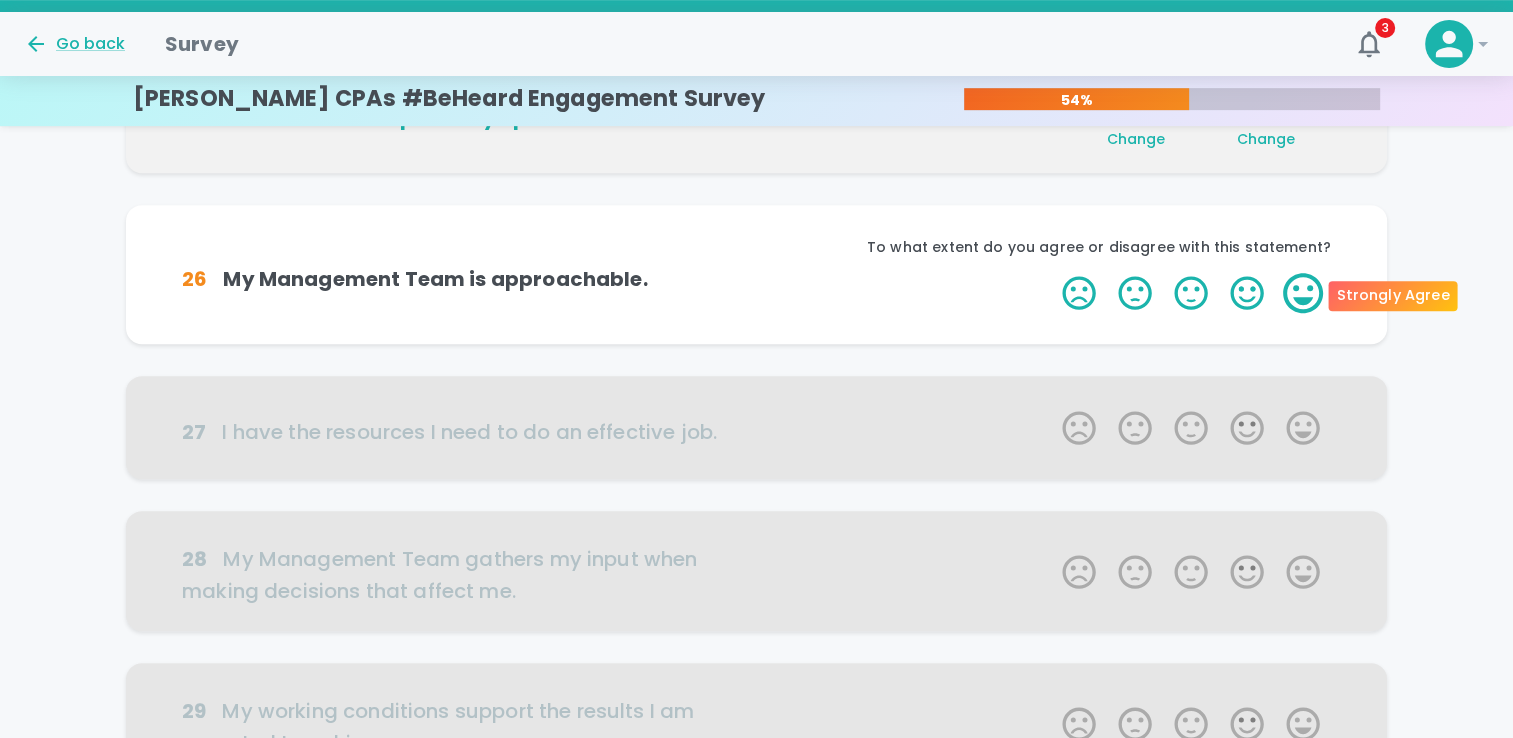 click on "5 Stars" at bounding box center [1303, 293] 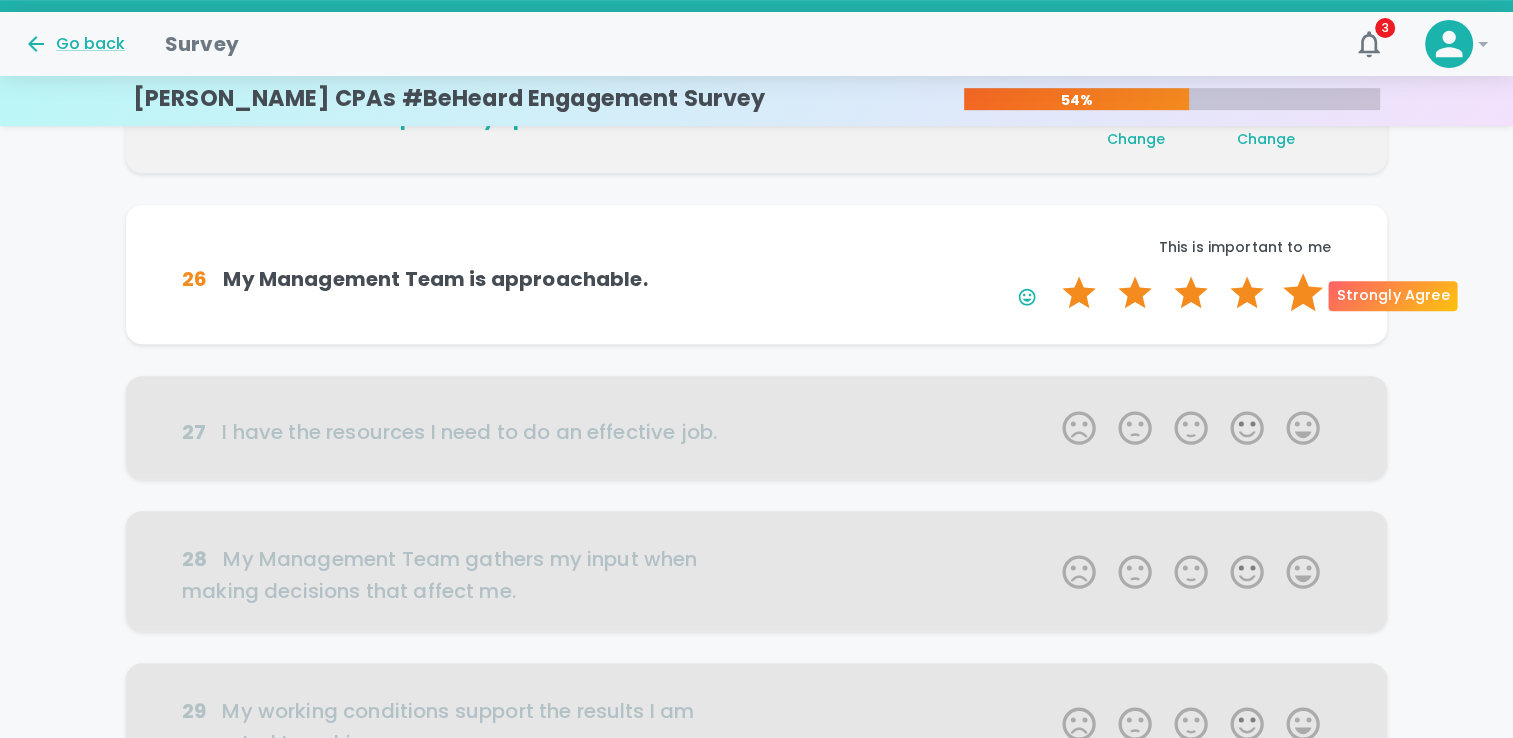 click on "5 Stars" at bounding box center [1303, 293] 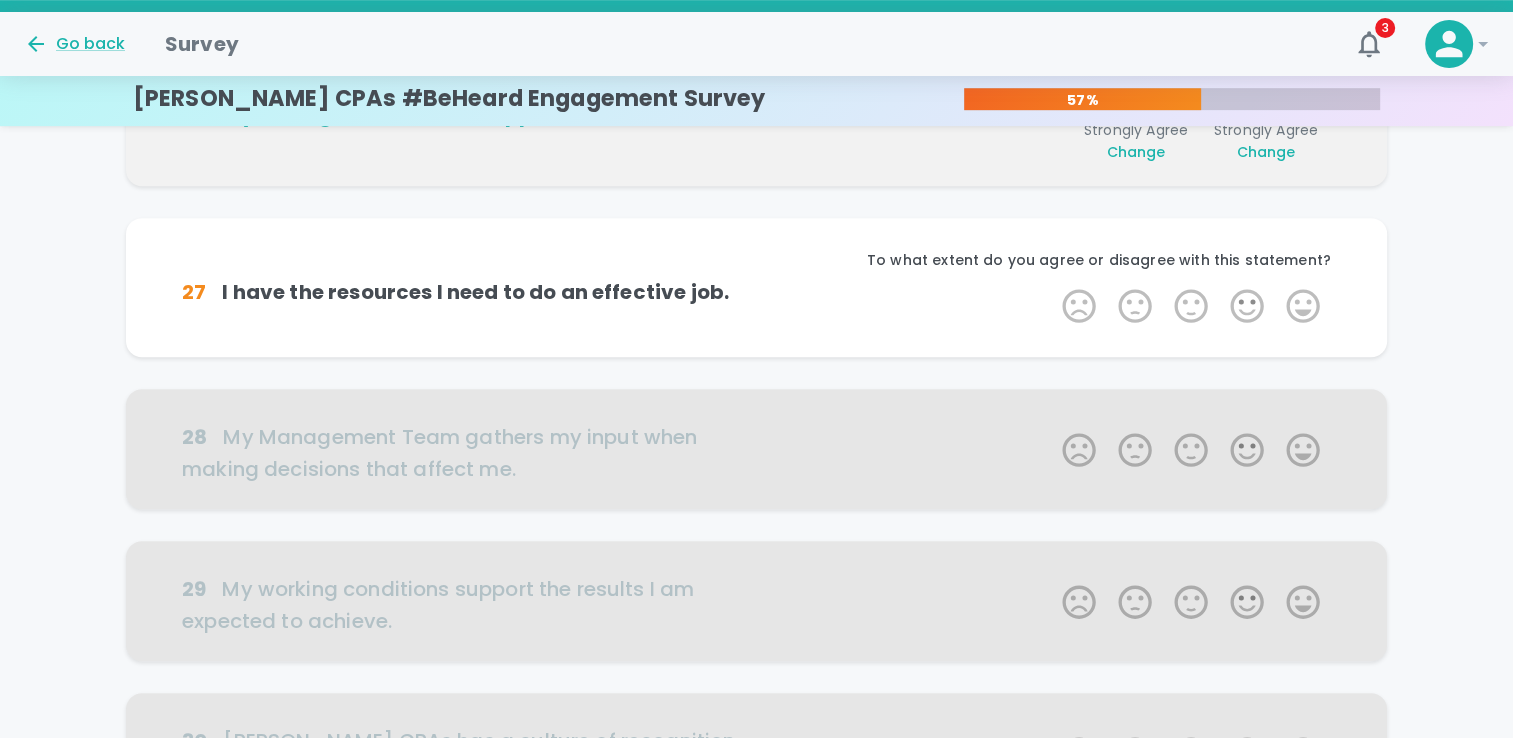 scroll, scrollTop: 1056, scrollLeft: 0, axis: vertical 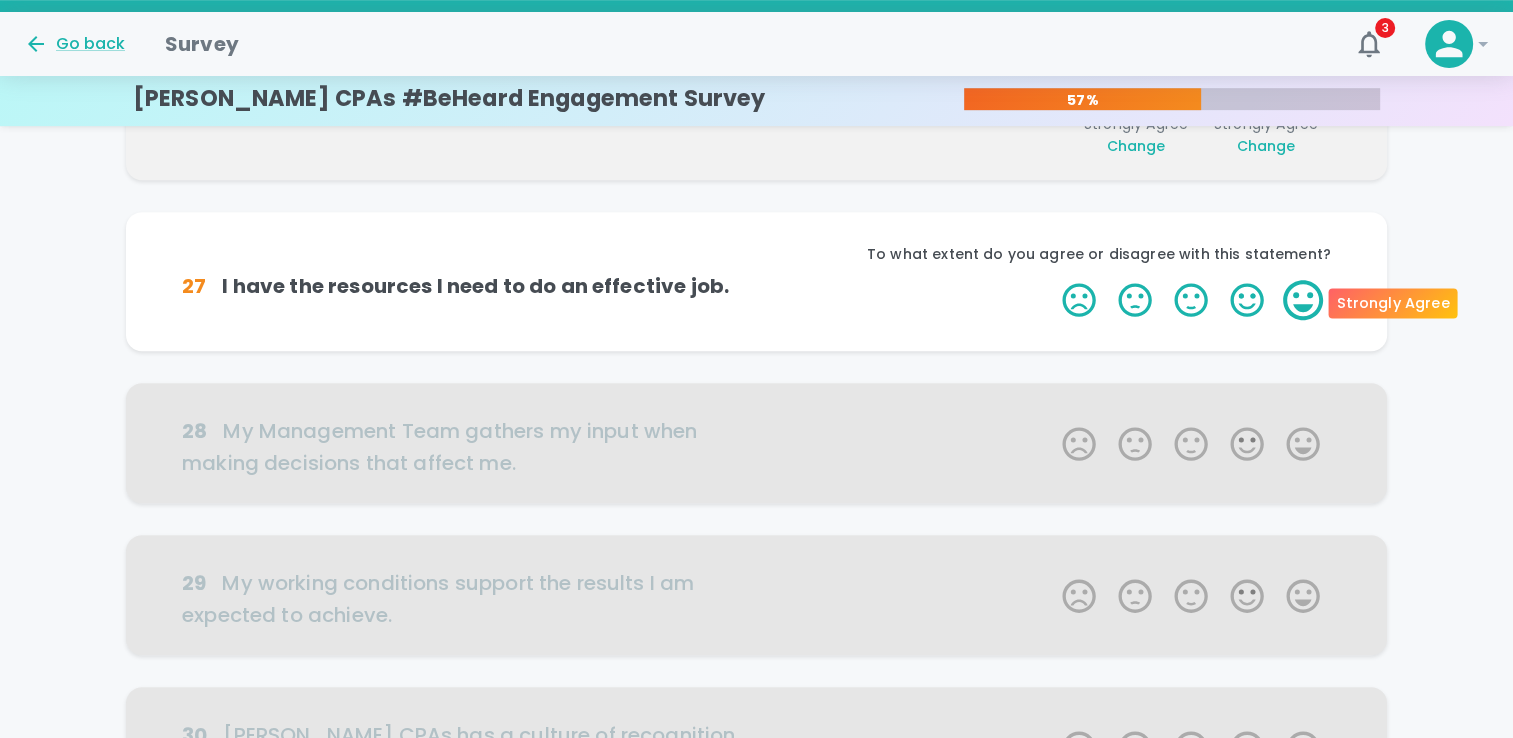 click on "5 Stars" at bounding box center [1303, 300] 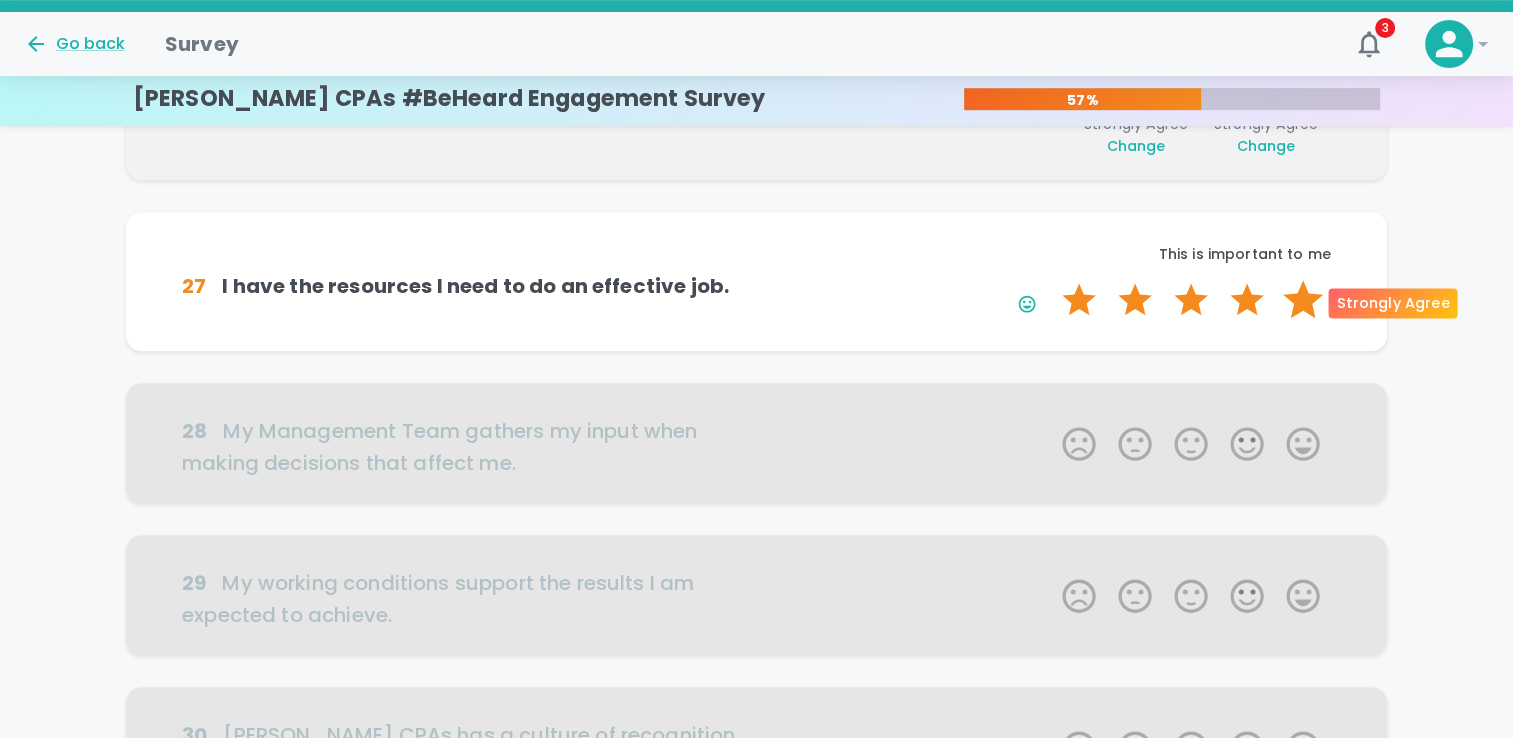 click on "5 Stars" at bounding box center (1303, 300) 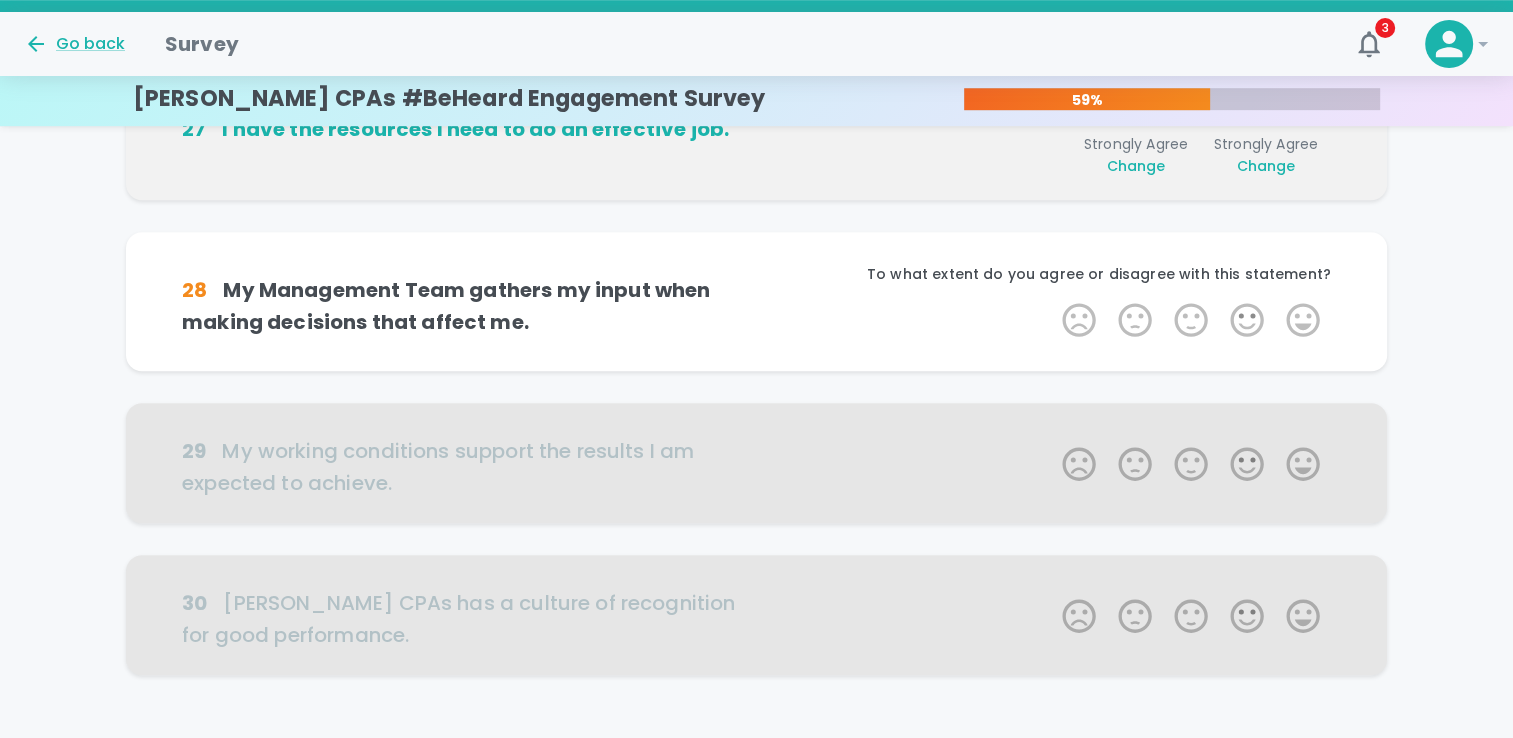 scroll, scrollTop: 1232, scrollLeft: 0, axis: vertical 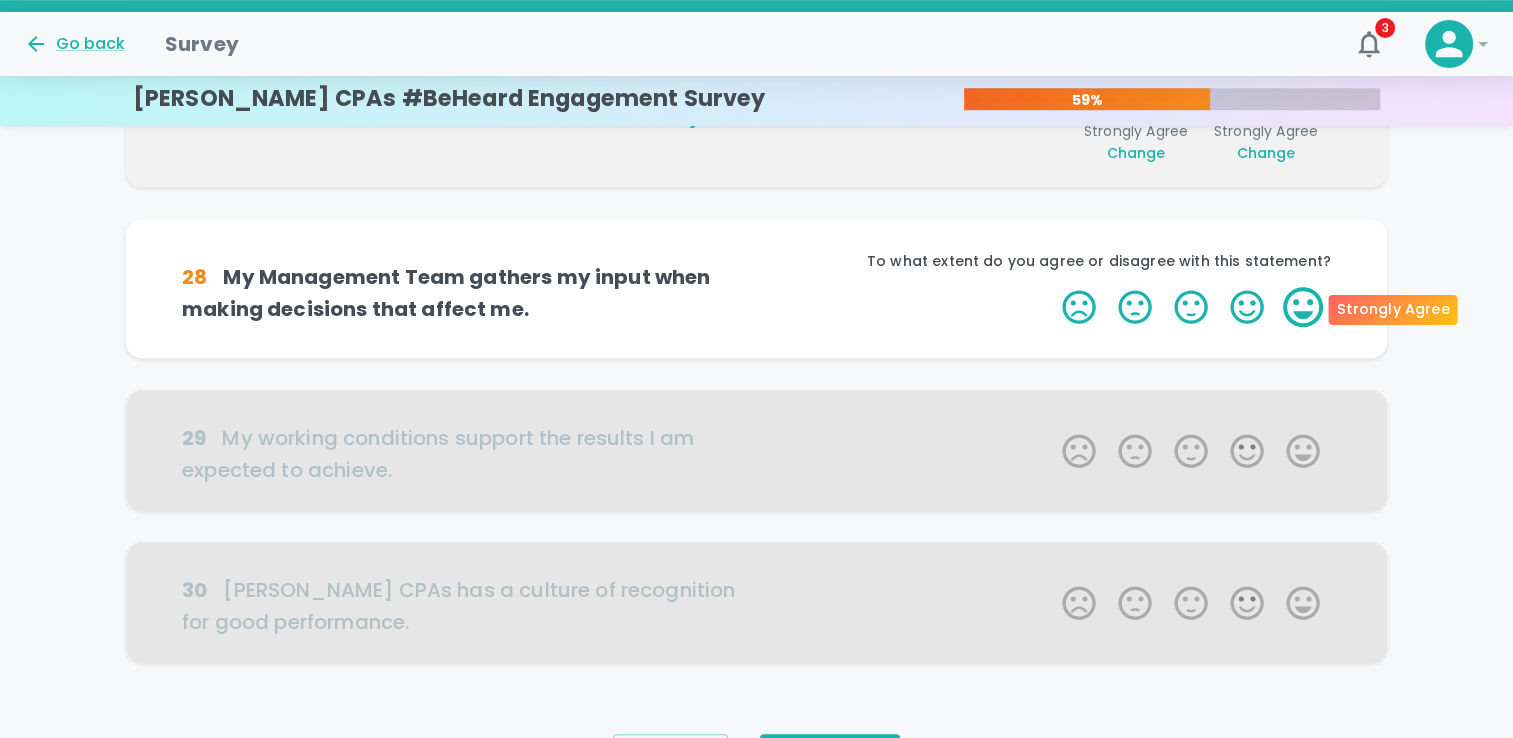 click on "5 Stars" at bounding box center [1303, 307] 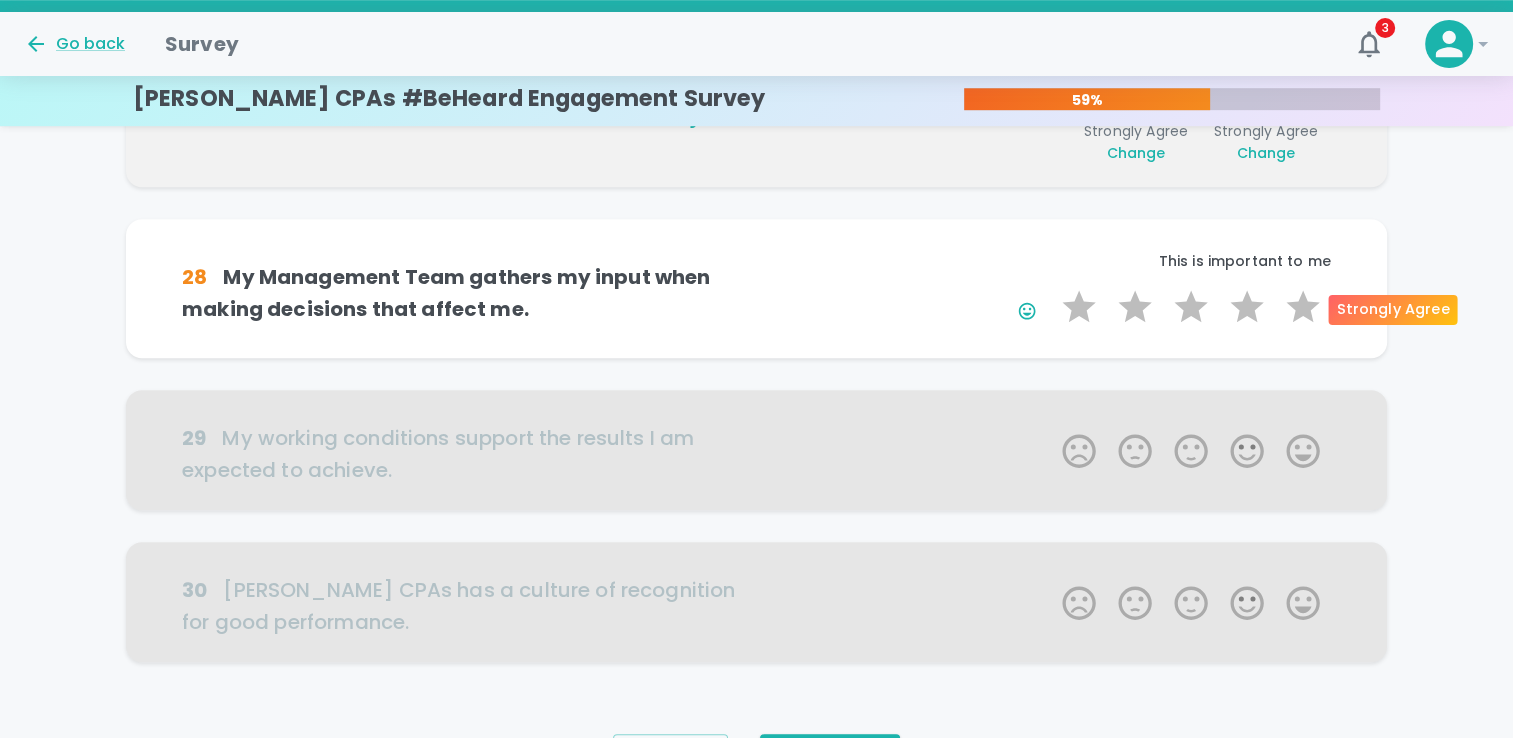 click on "5 Stars" at bounding box center (1303, 307) 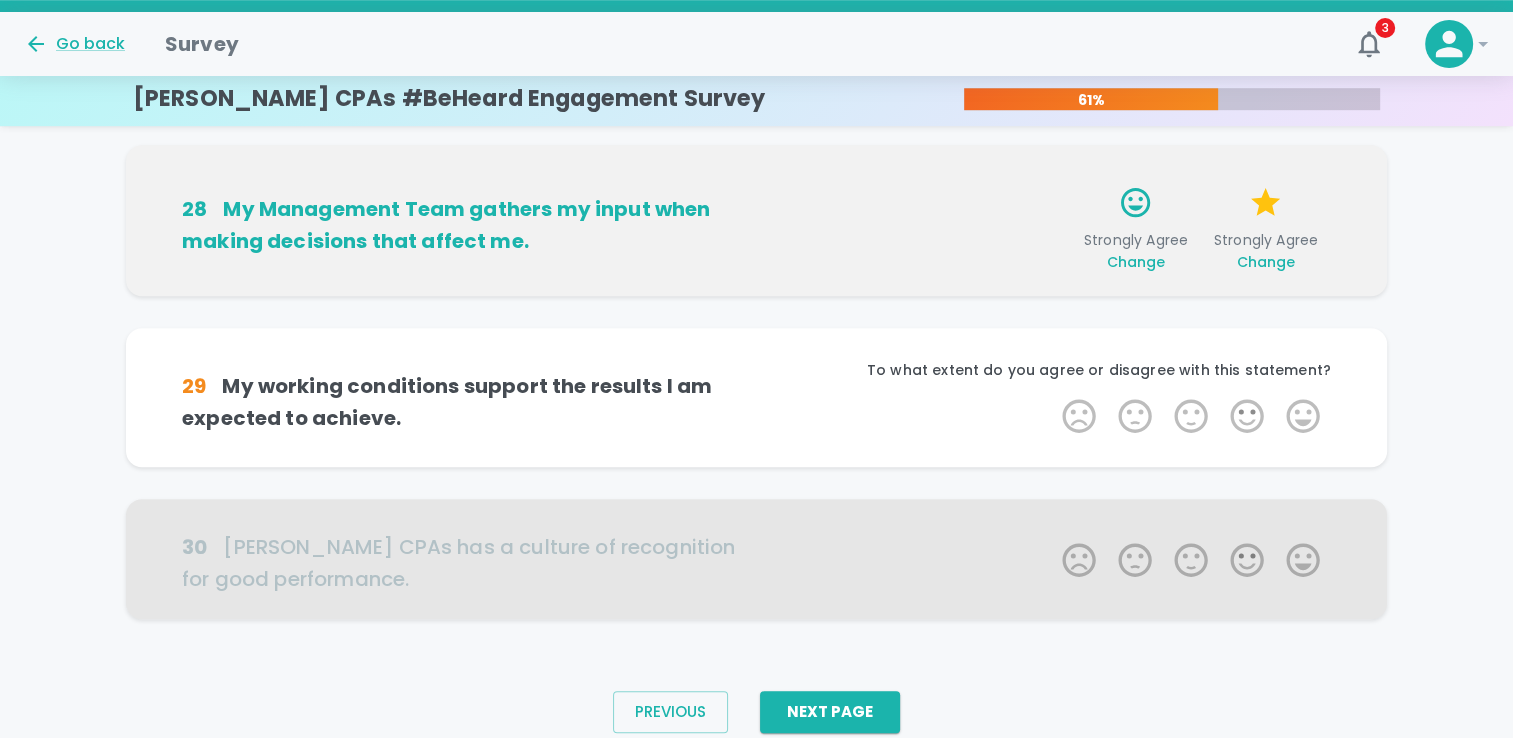 scroll, scrollTop: 1349, scrollLeft: 0, axis: vertical 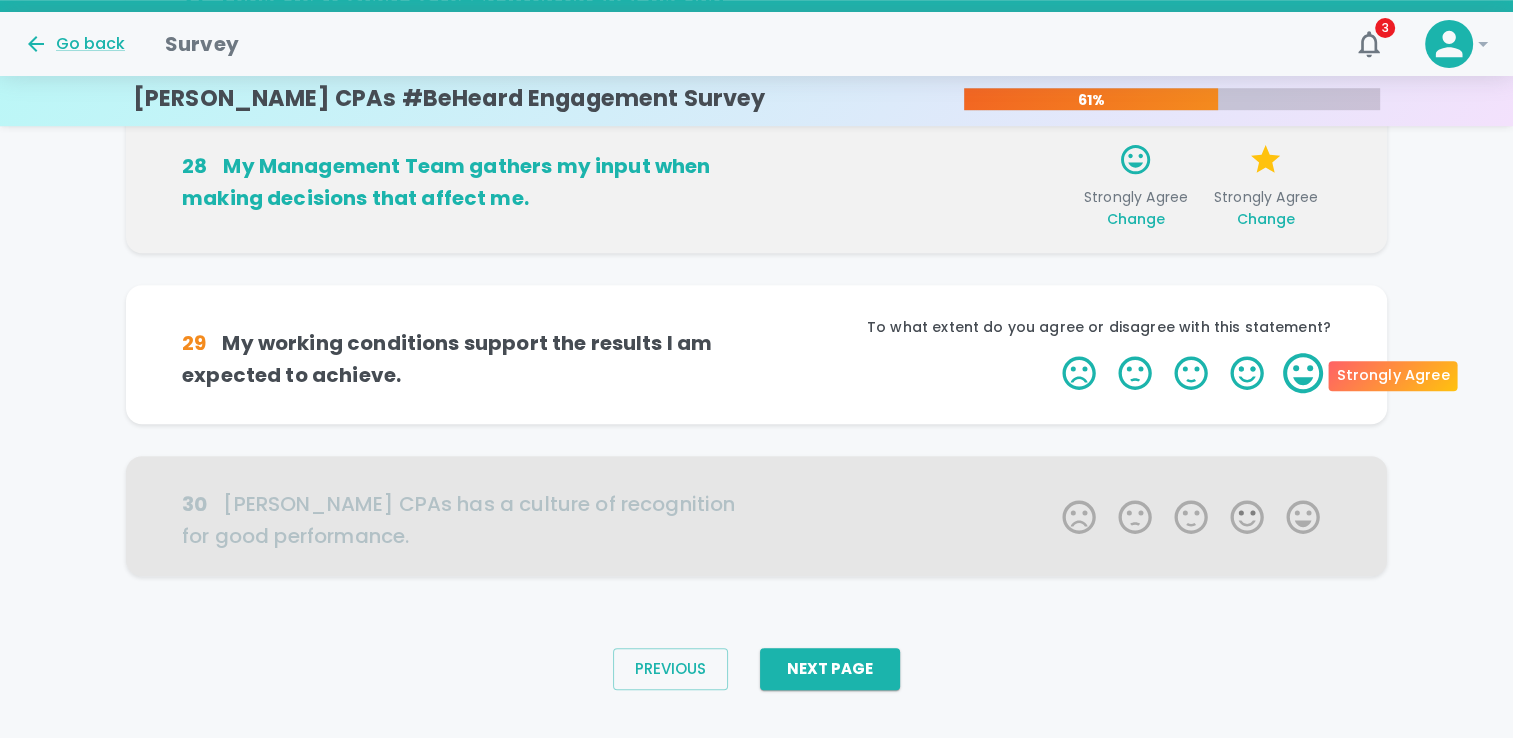 click on "5 Stars" at bounding box center [1303, 373] 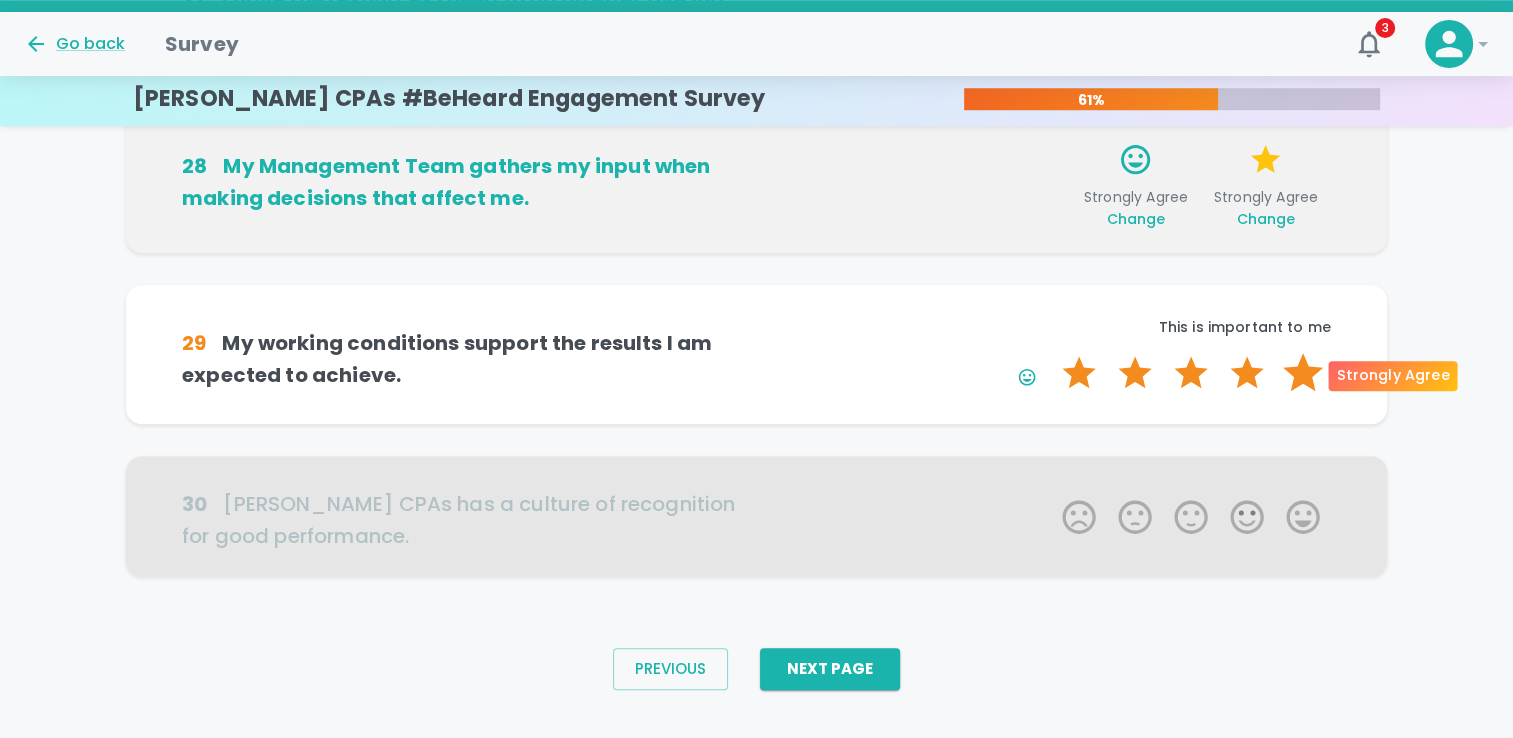 click on "5 Stars" at bounding box center (1303, 373) 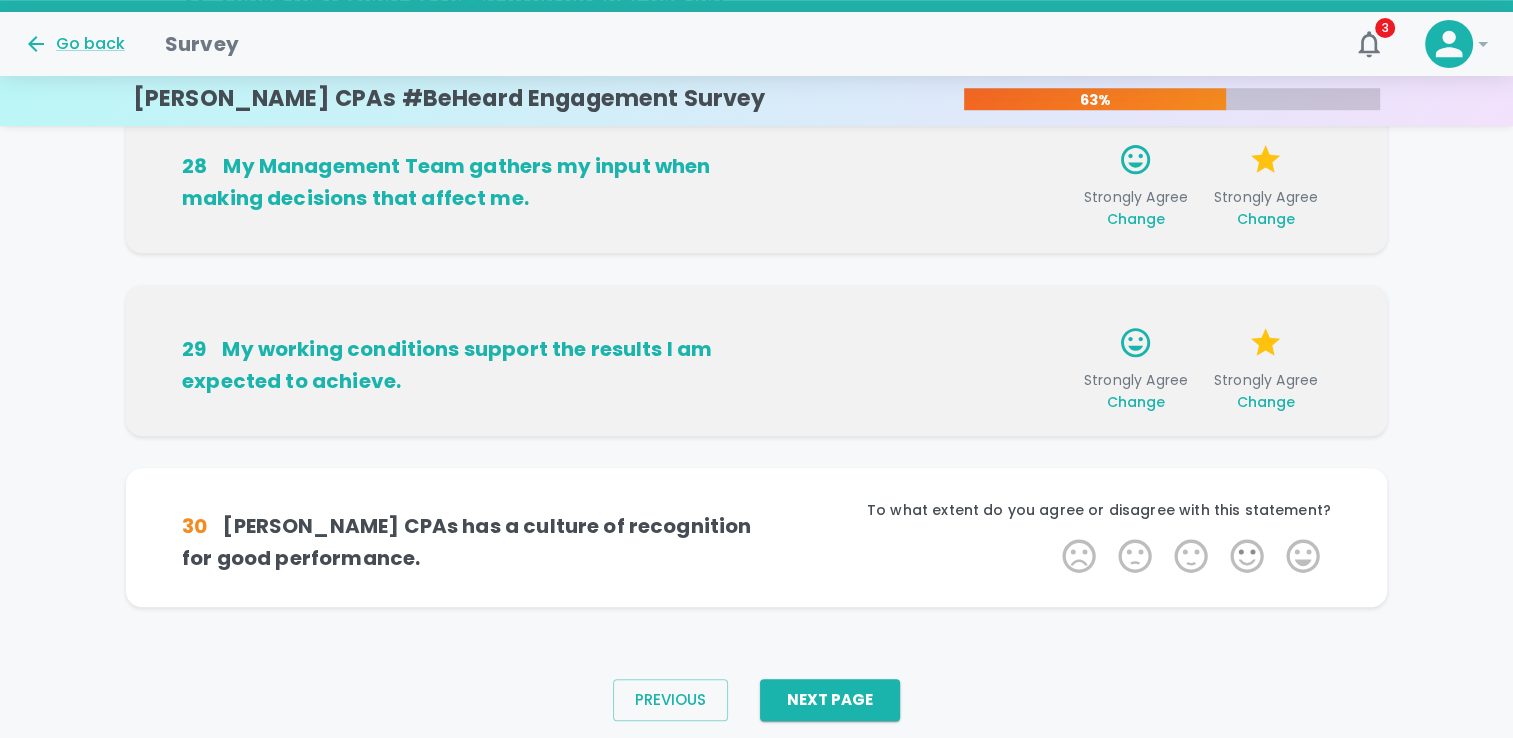 scroll, scrollTop: 1380, scrollLeft: 0, axis: vertical 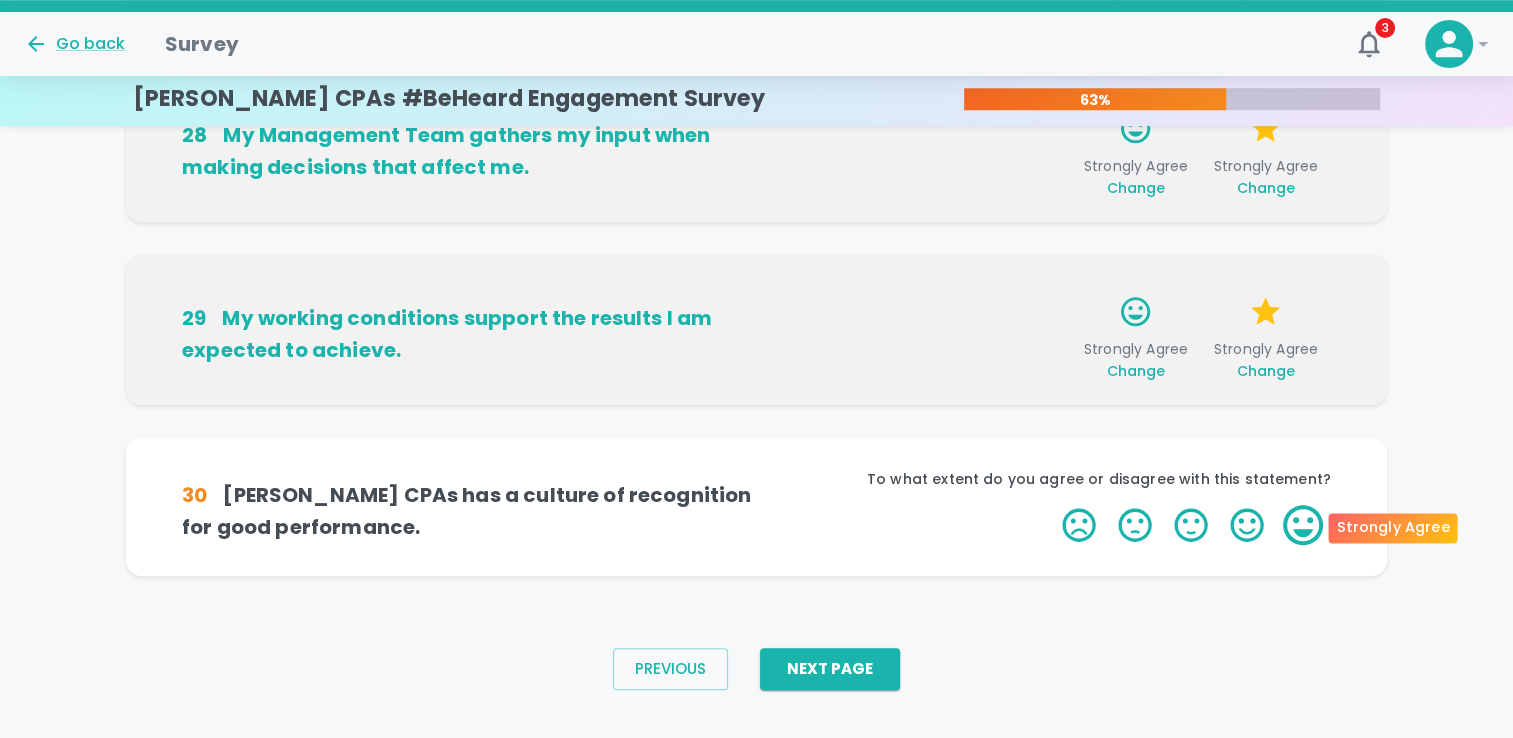 click on "5 Stars" at bounding box center (1303, 525) 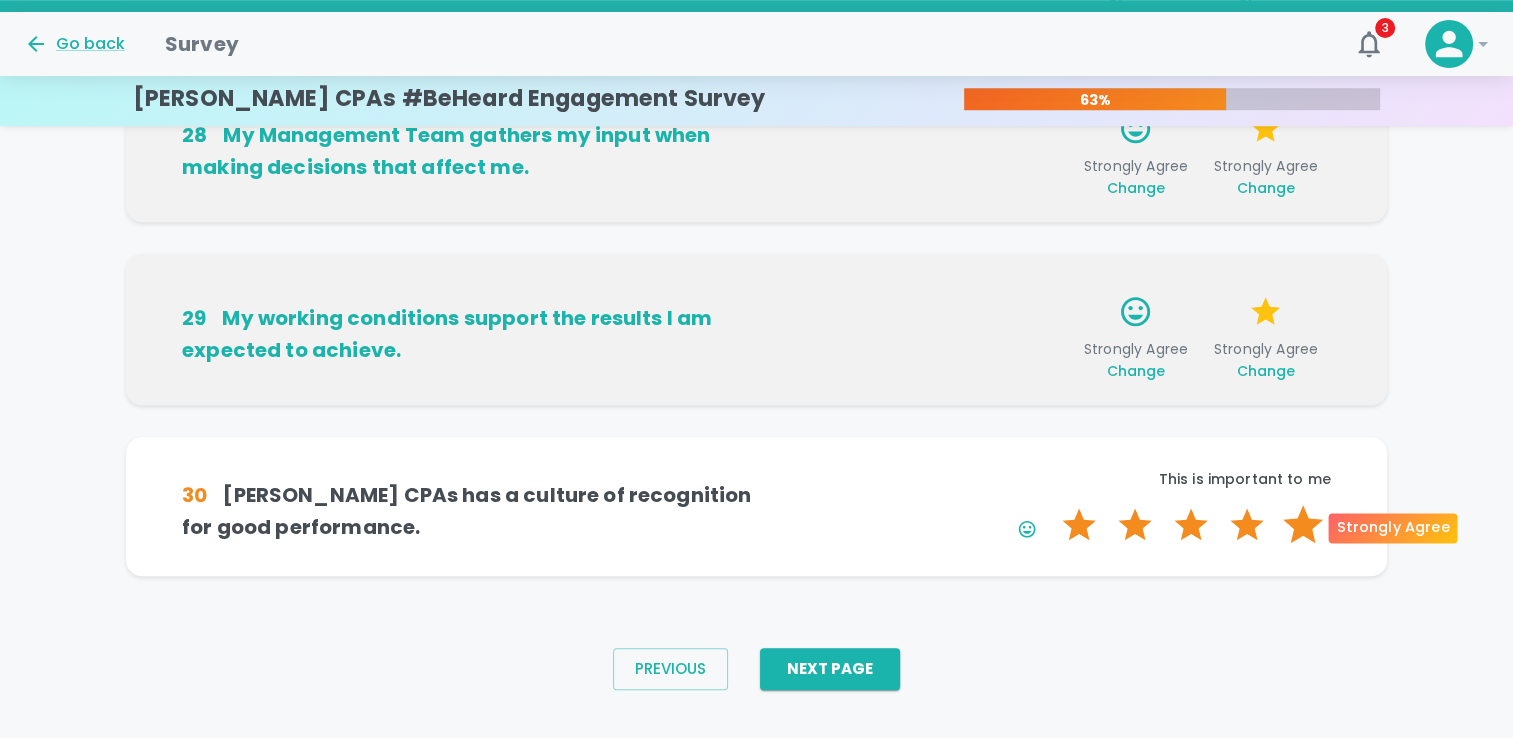 click on "5 Stars" at bounding box center [1303, 525] 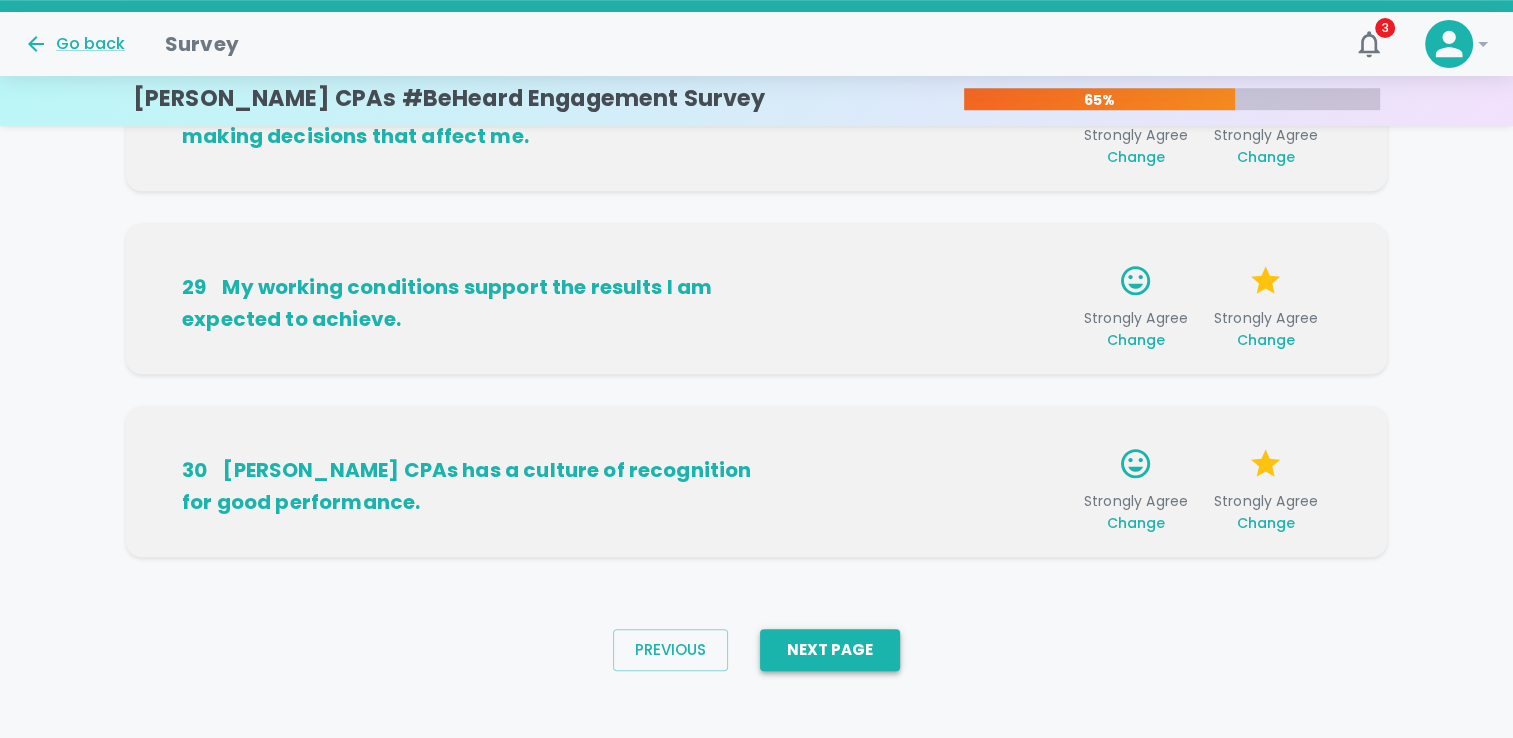 click on "Next Page" at bounding box center [830, 650] 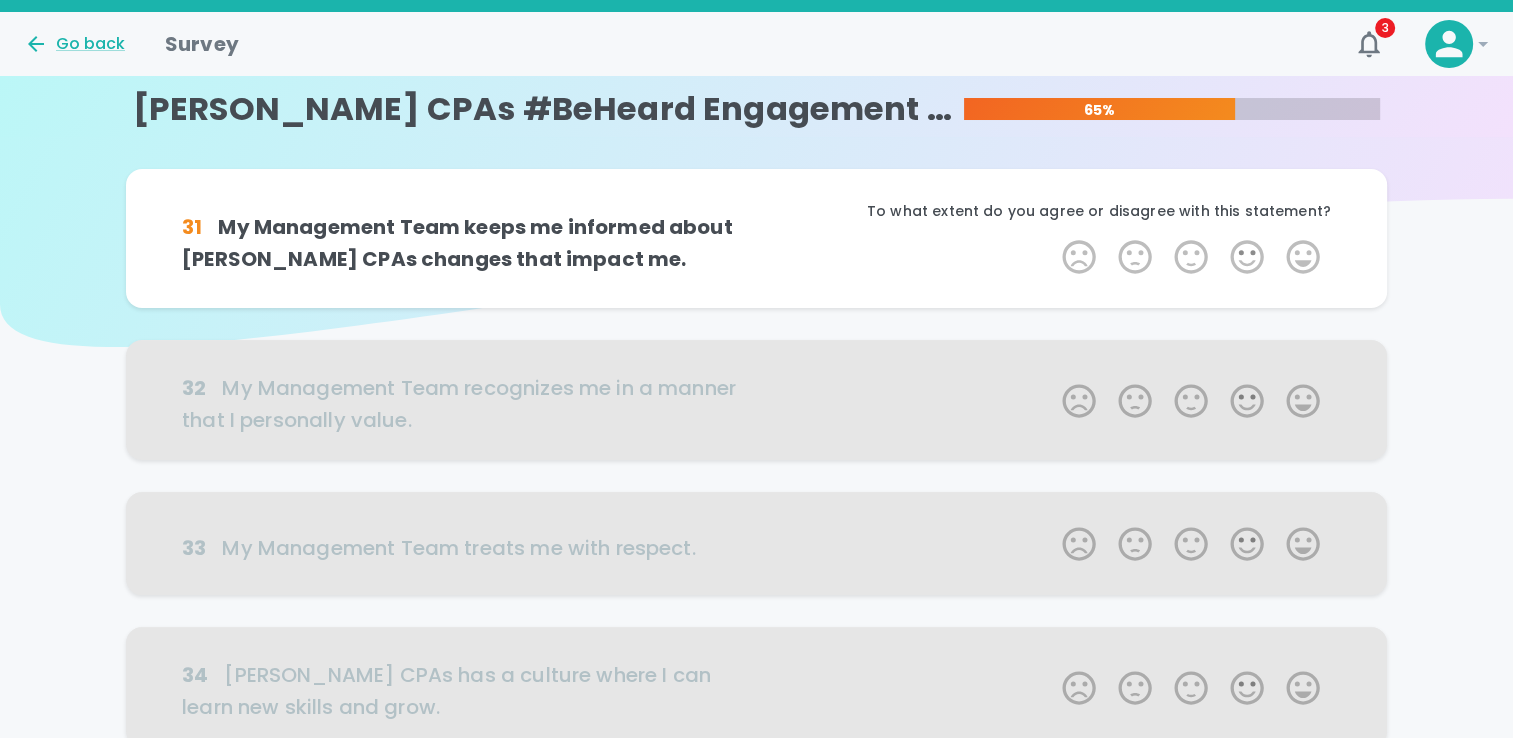 scroll, scrollTop: 0, scrollLeft: 0, axis: both 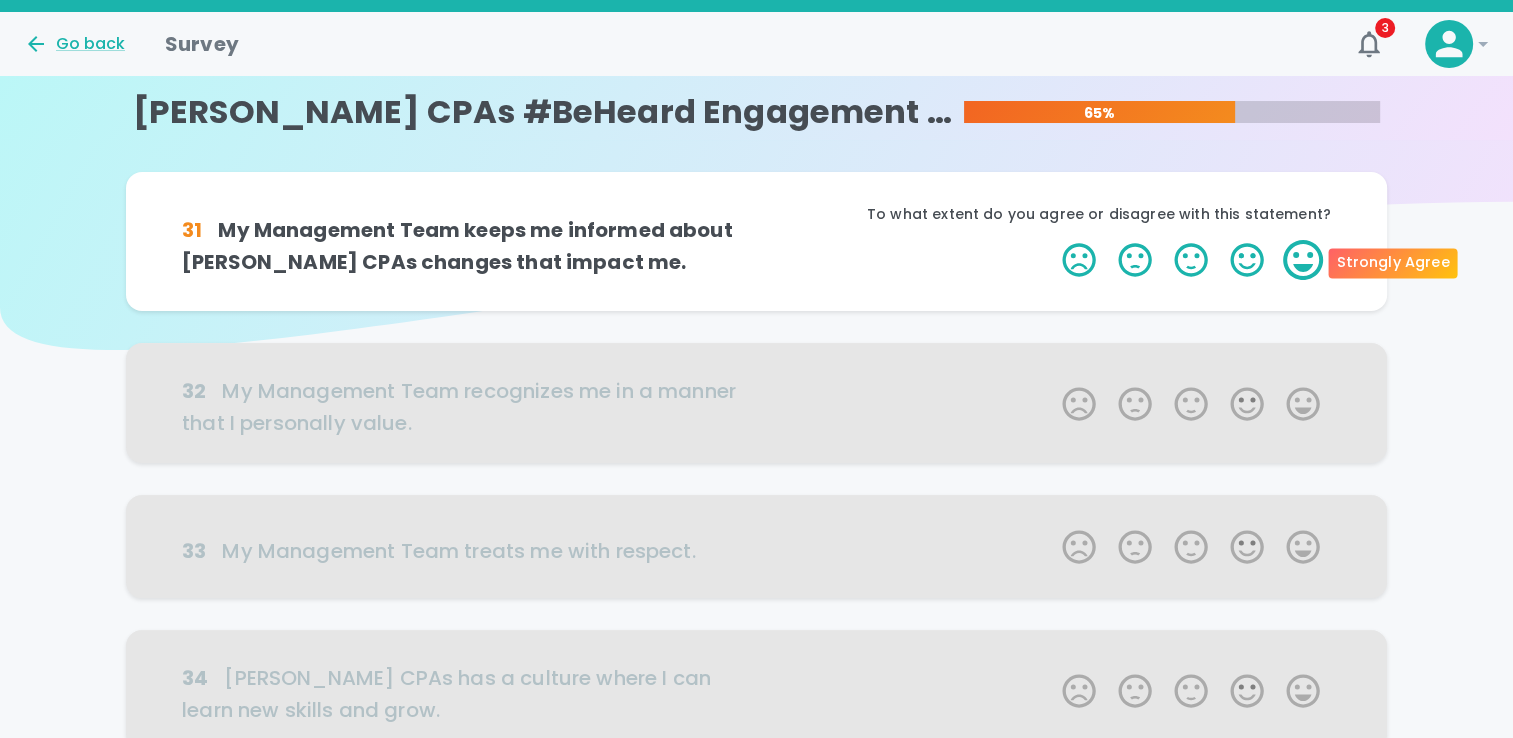 click on "5 Stars" at bounding box center [1303, 260] 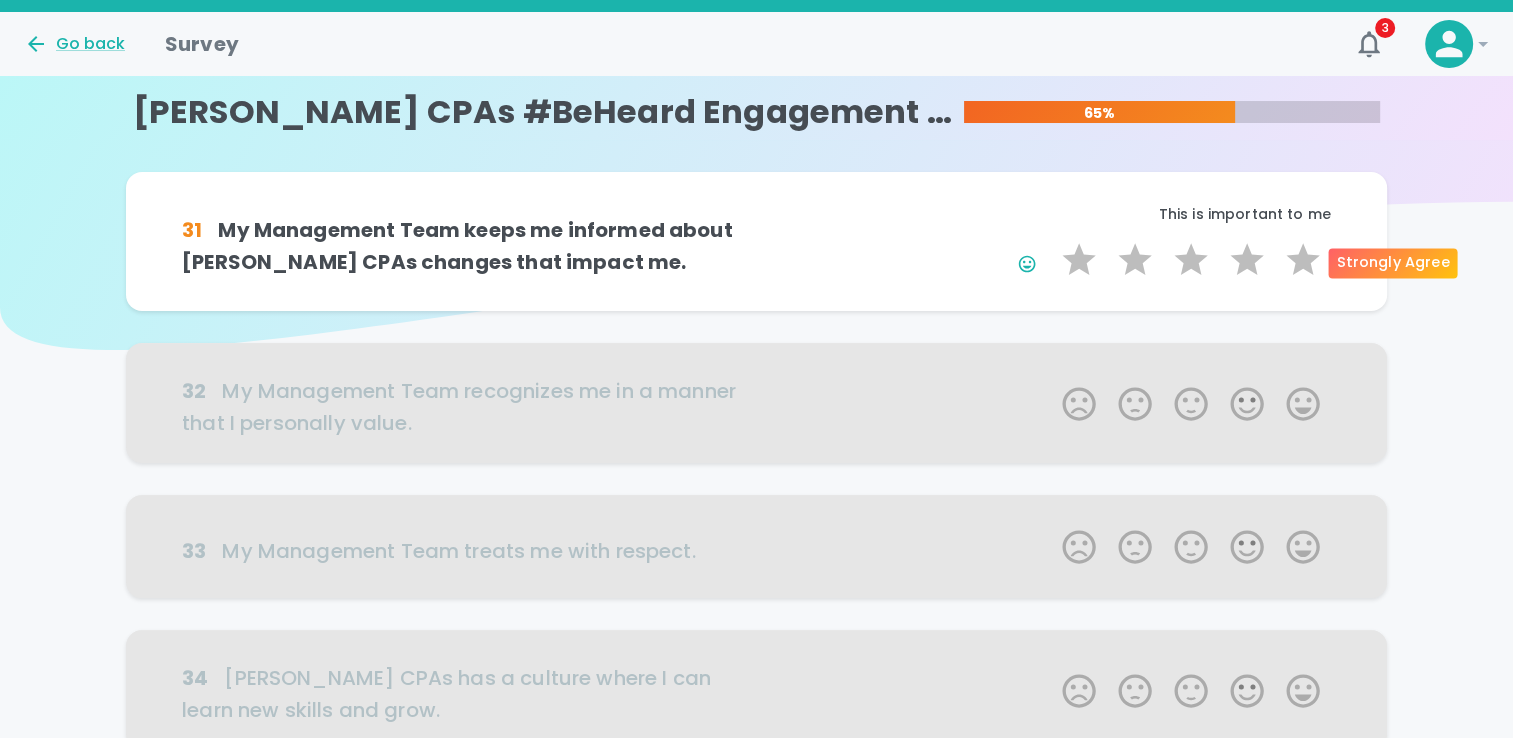 click on "5 Stars" at bounding box center (1303, 260) 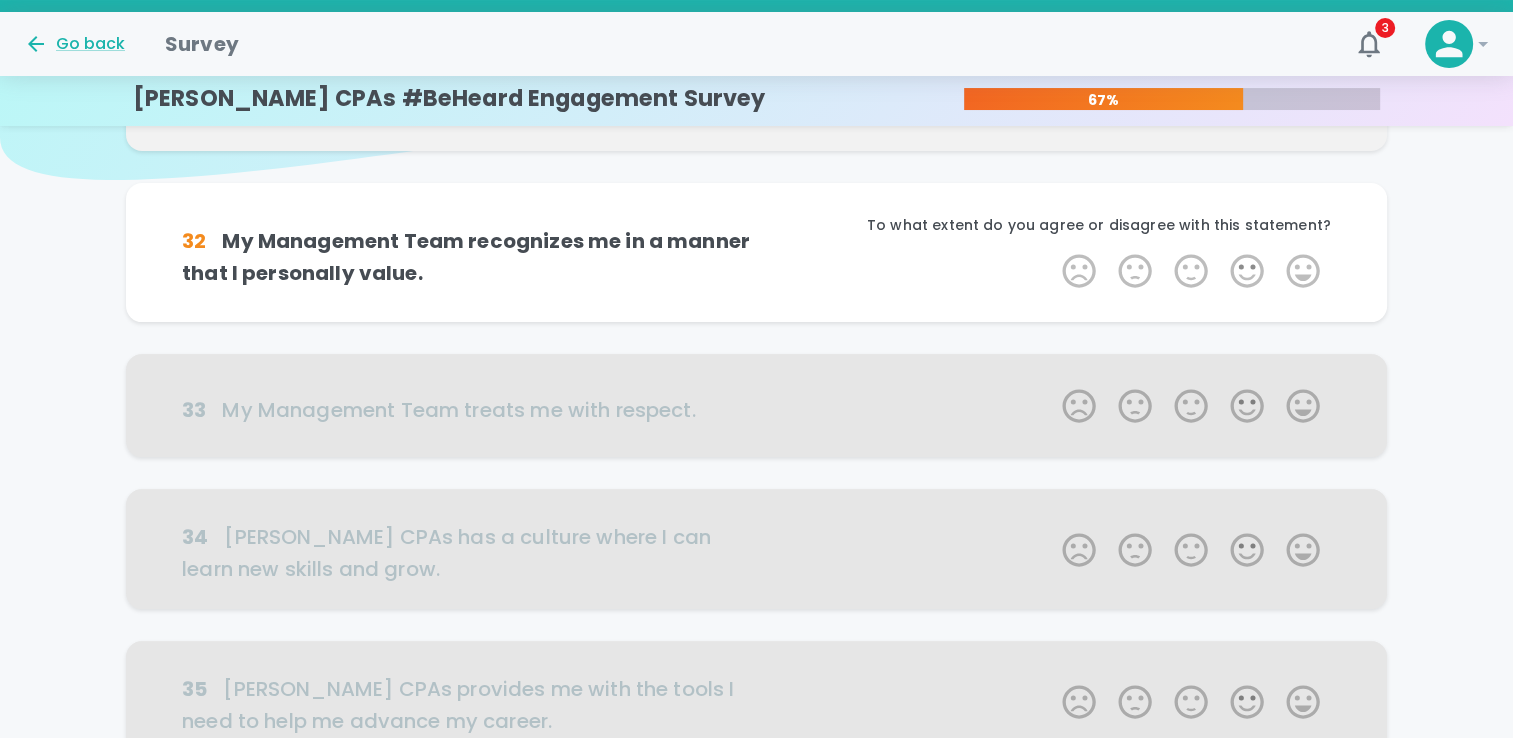 scroll, scrollTop: 176, scrollLeft: 0, axis: vertical 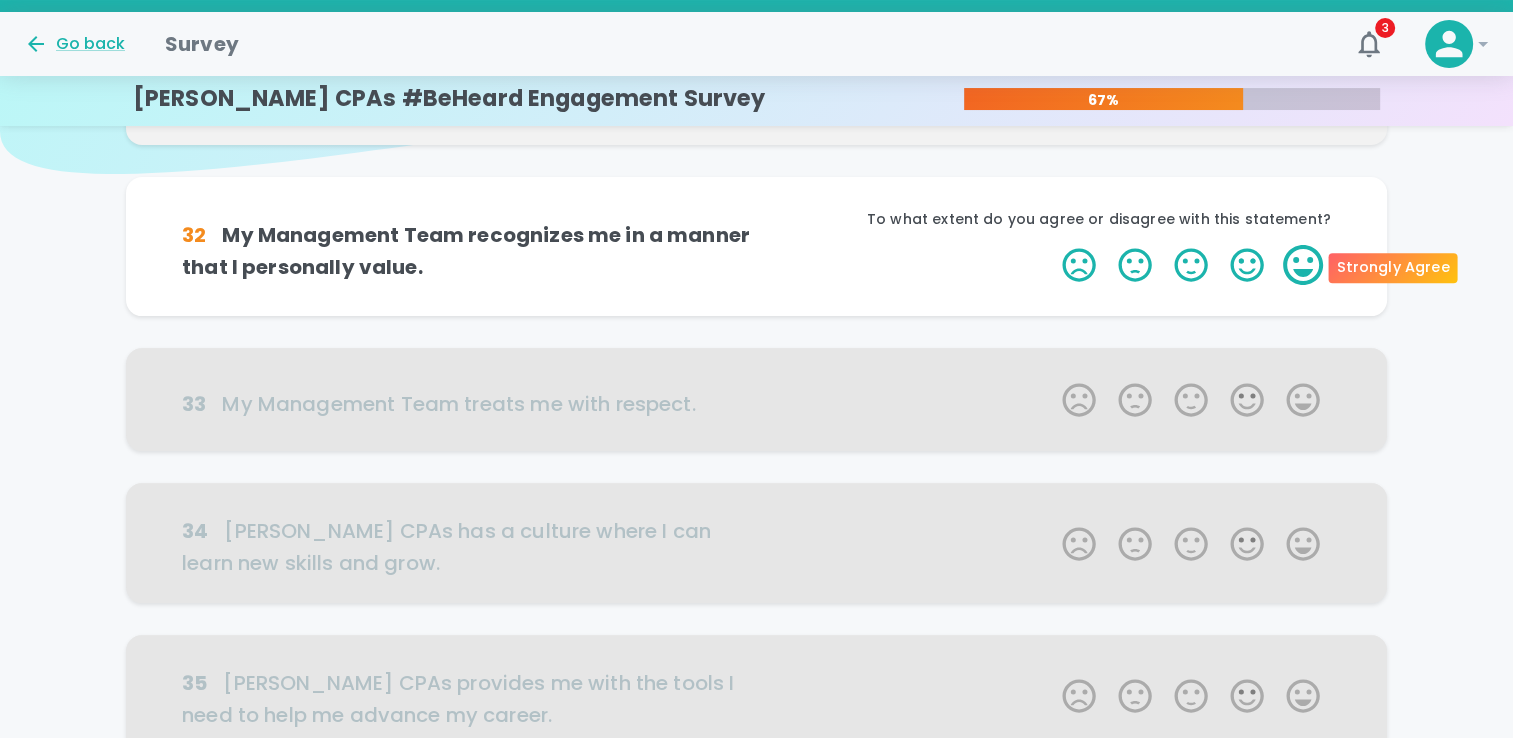 click on "5 Stars" at bounding box center (1303, 265) 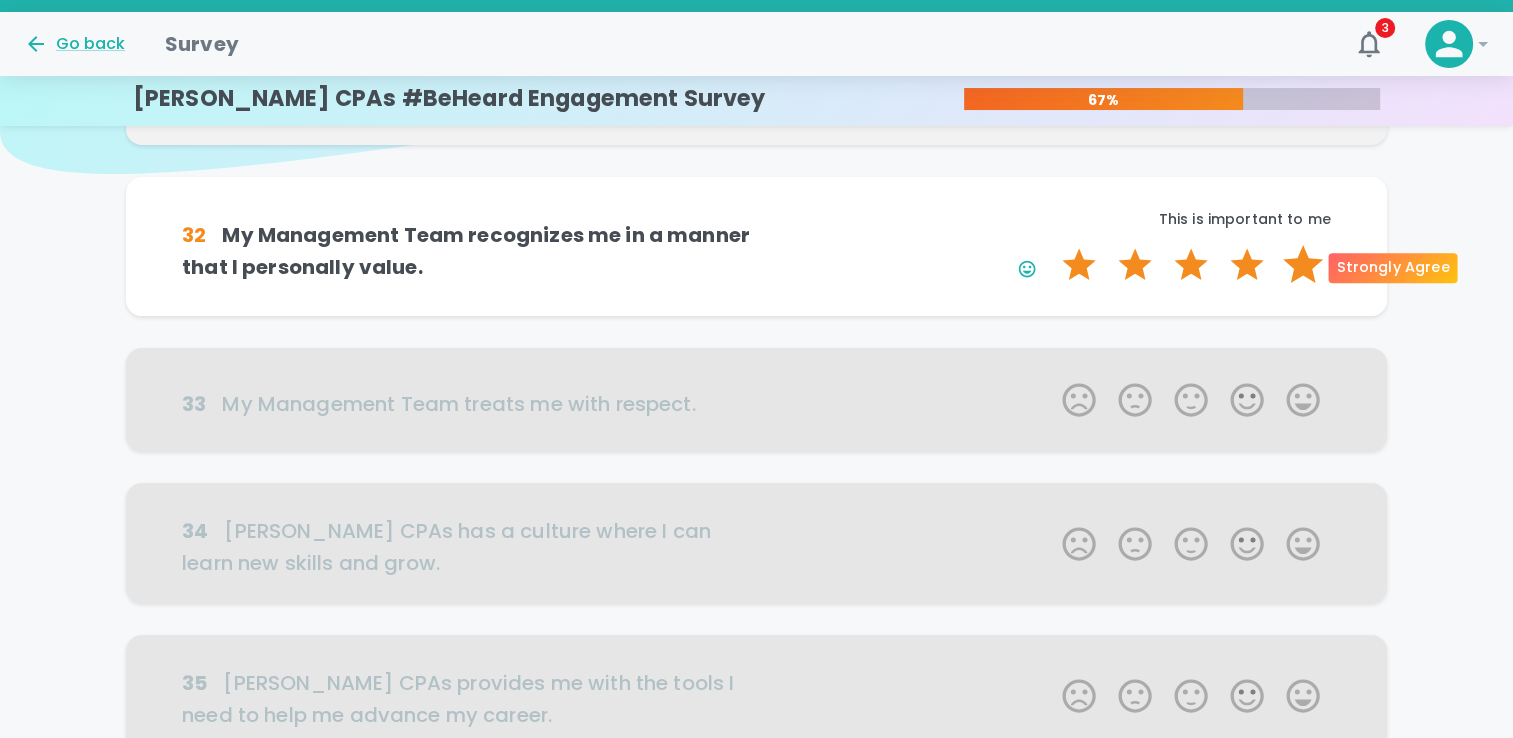 click on "5 Stars" at bounding box center [1303, 265] 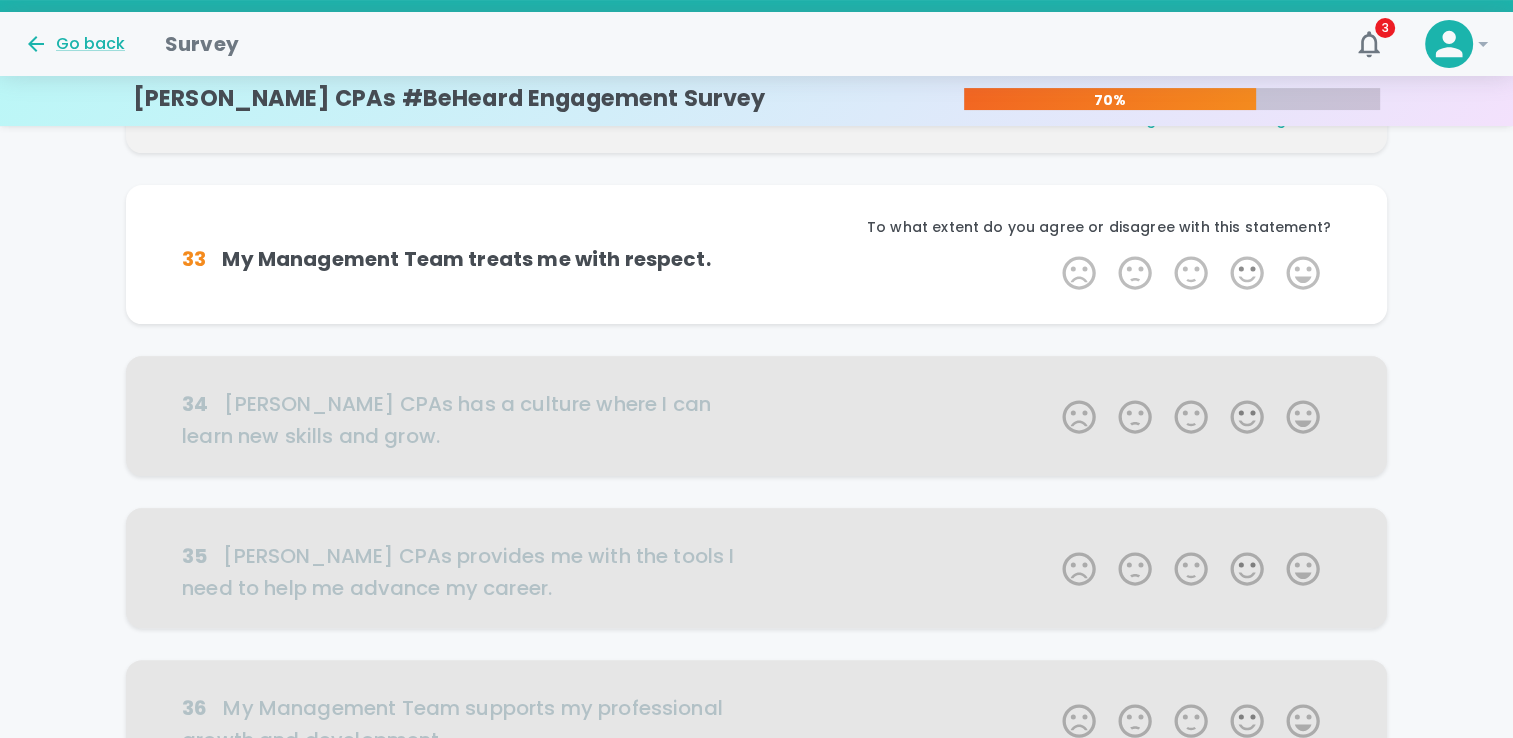 scroll, scrollTop: 352, scrollLeft: 0, axis: vertical 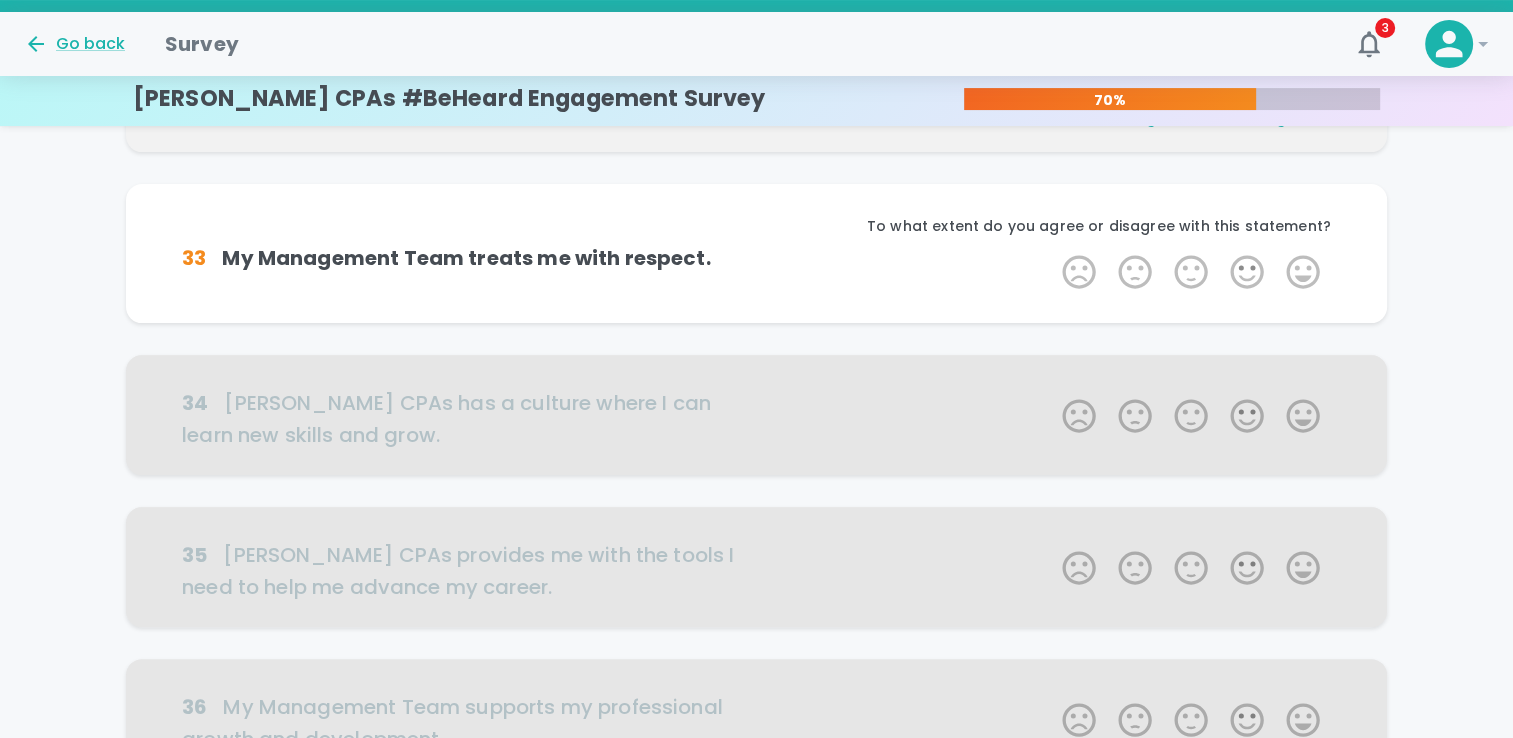 click on "5 Stars" at bounding box center (1303, 272) 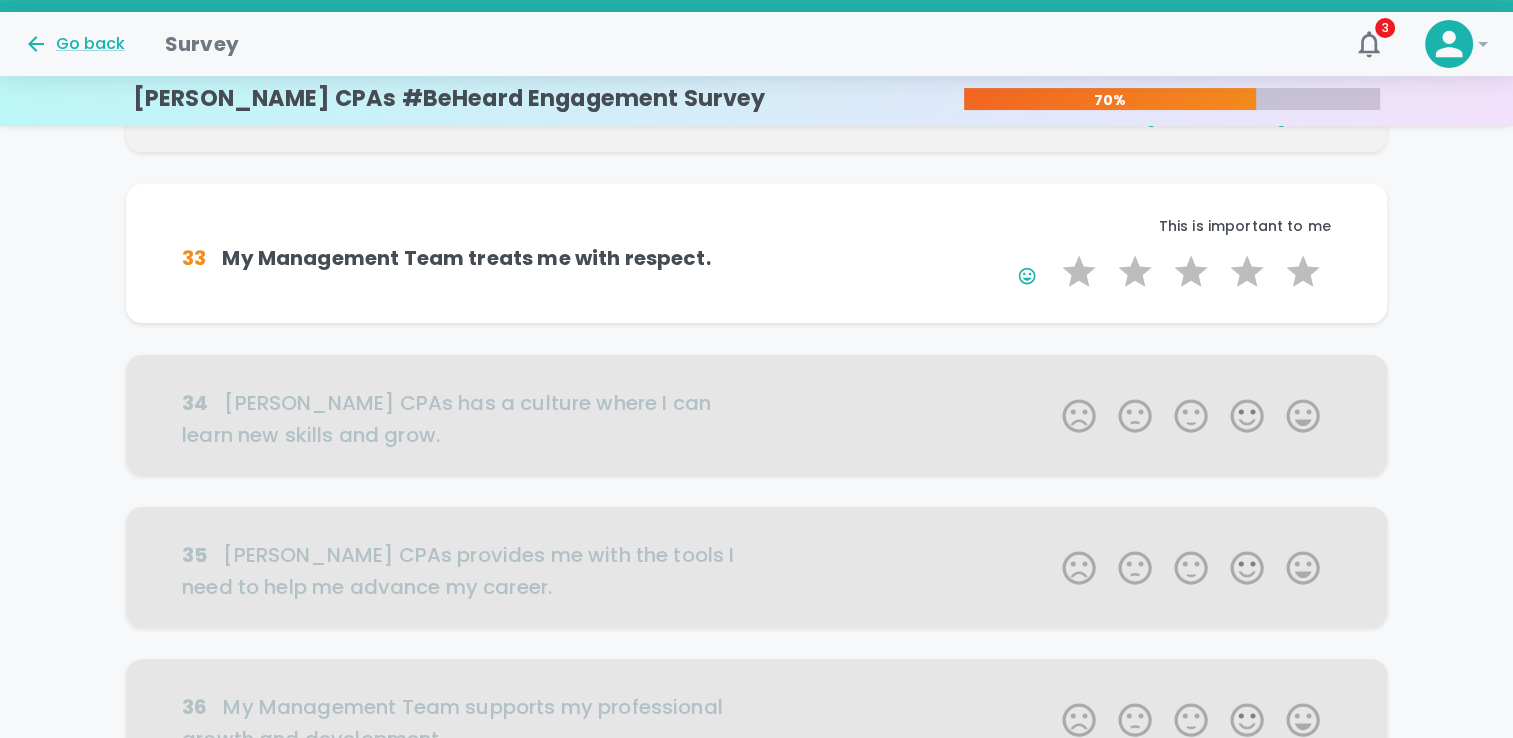 click on "5 Stars" at bounding box center (1303, 272) 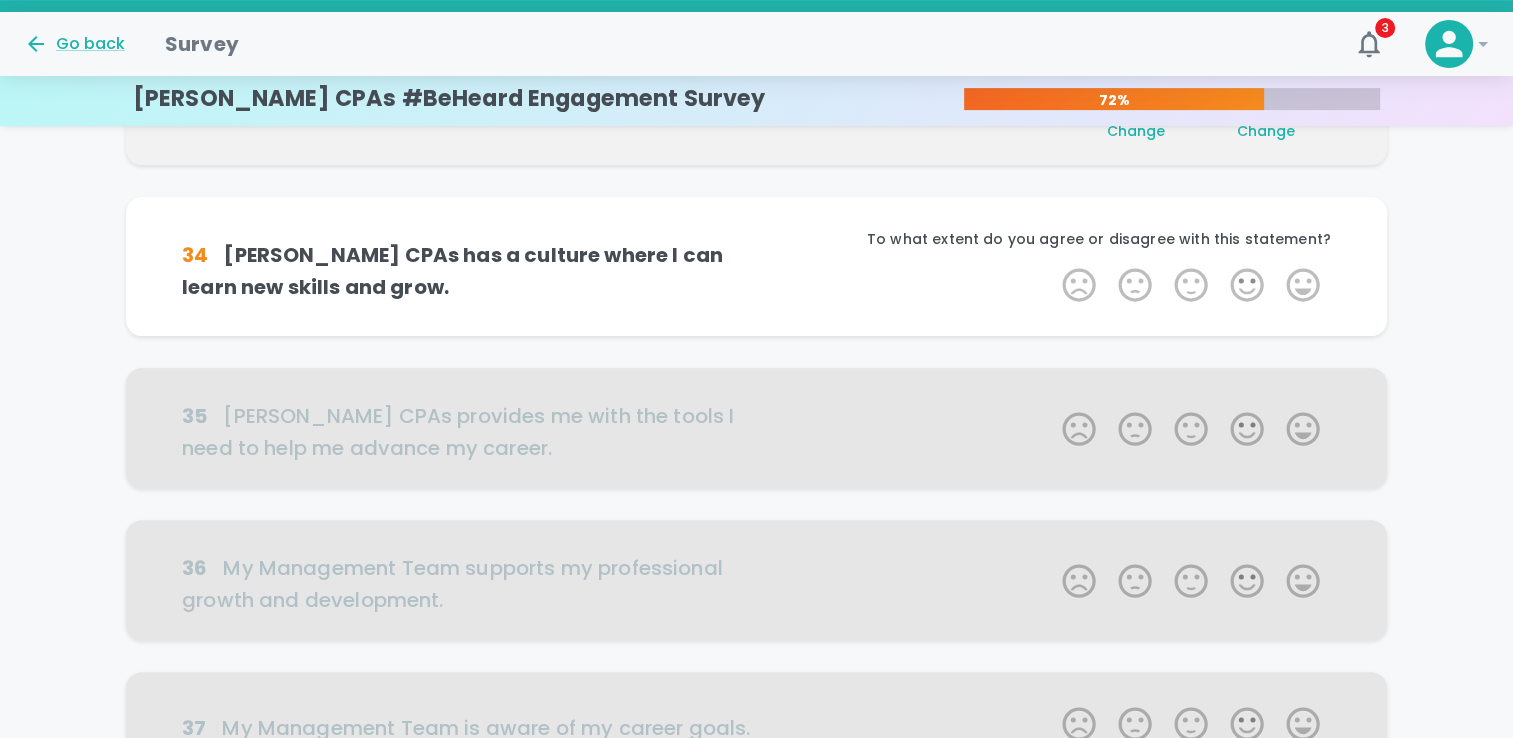 scroll, scrollTop: 528, scrollLeft: 0, axis: vertical 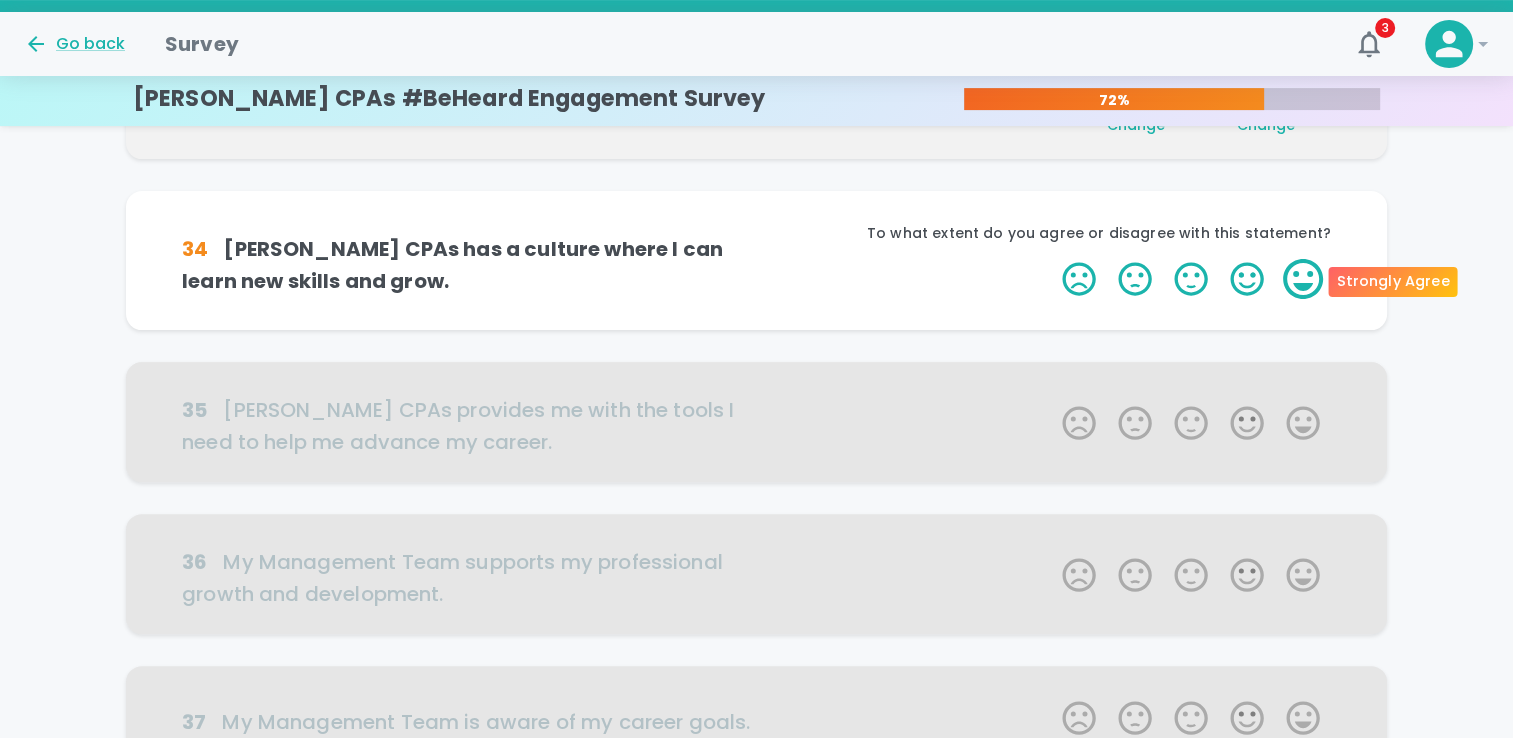 click on "5 Stars" at bounding box center [1303, 279] 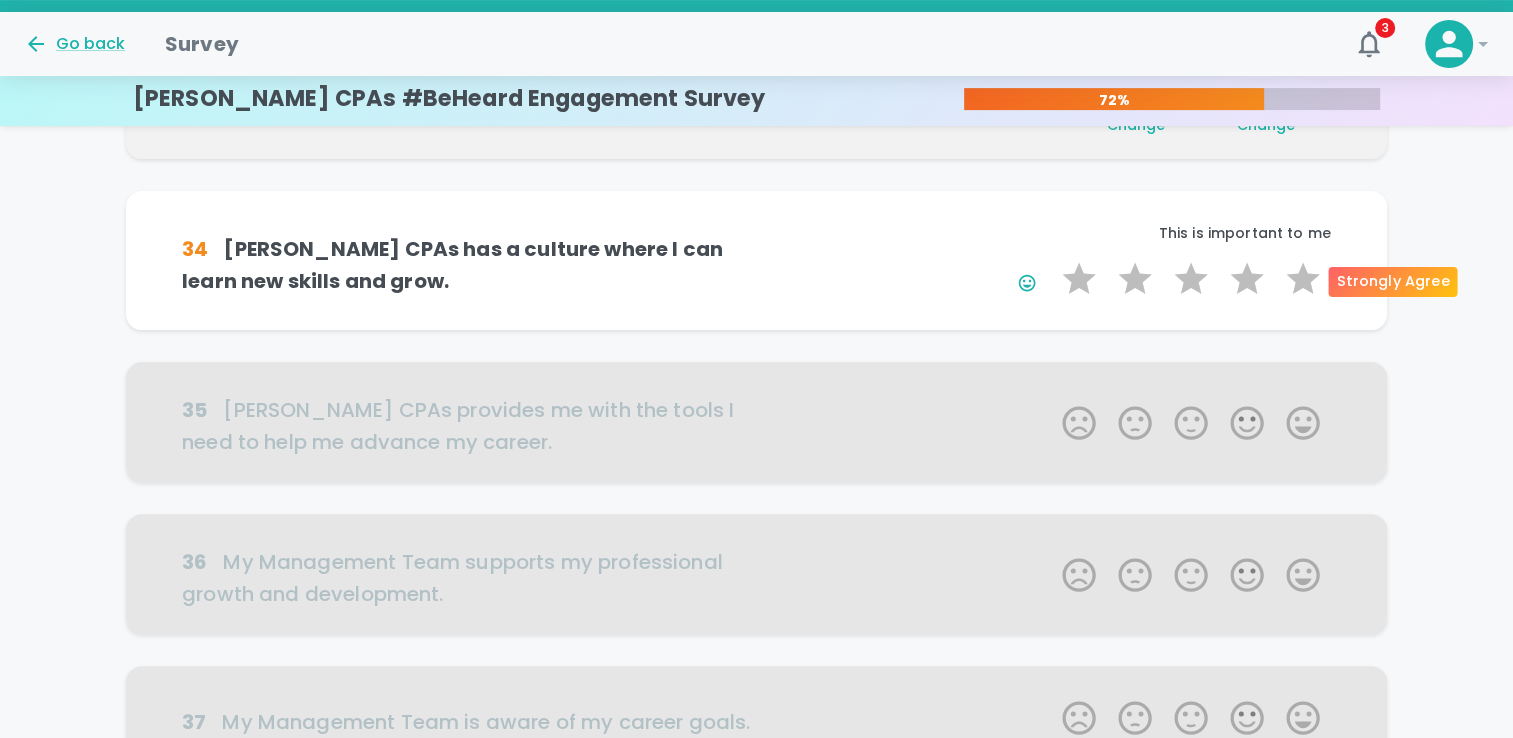 click on "5 Stars" at bounding box center [1303, 279] 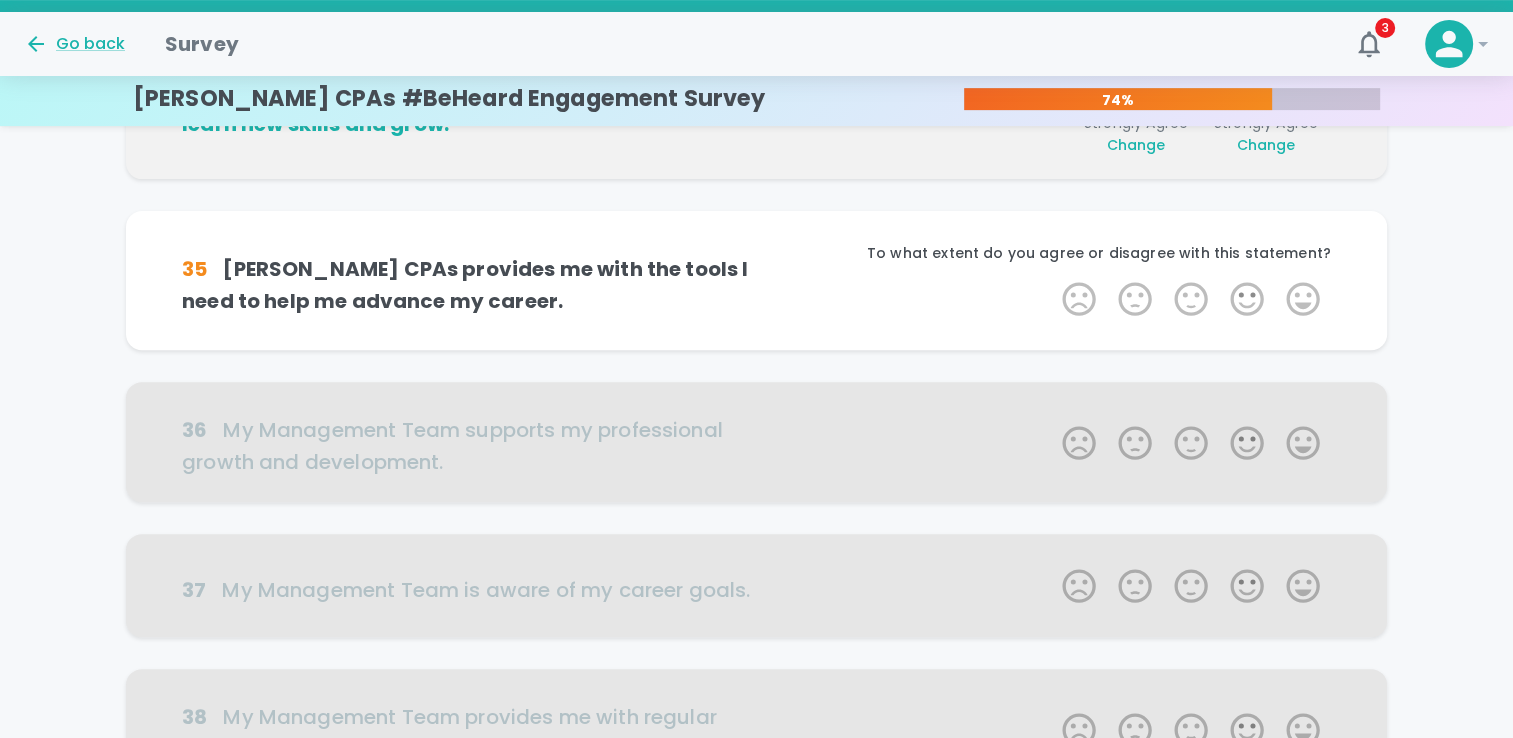 scroll, scrollTop: 704, scrollLeft: 0, axis: vertical 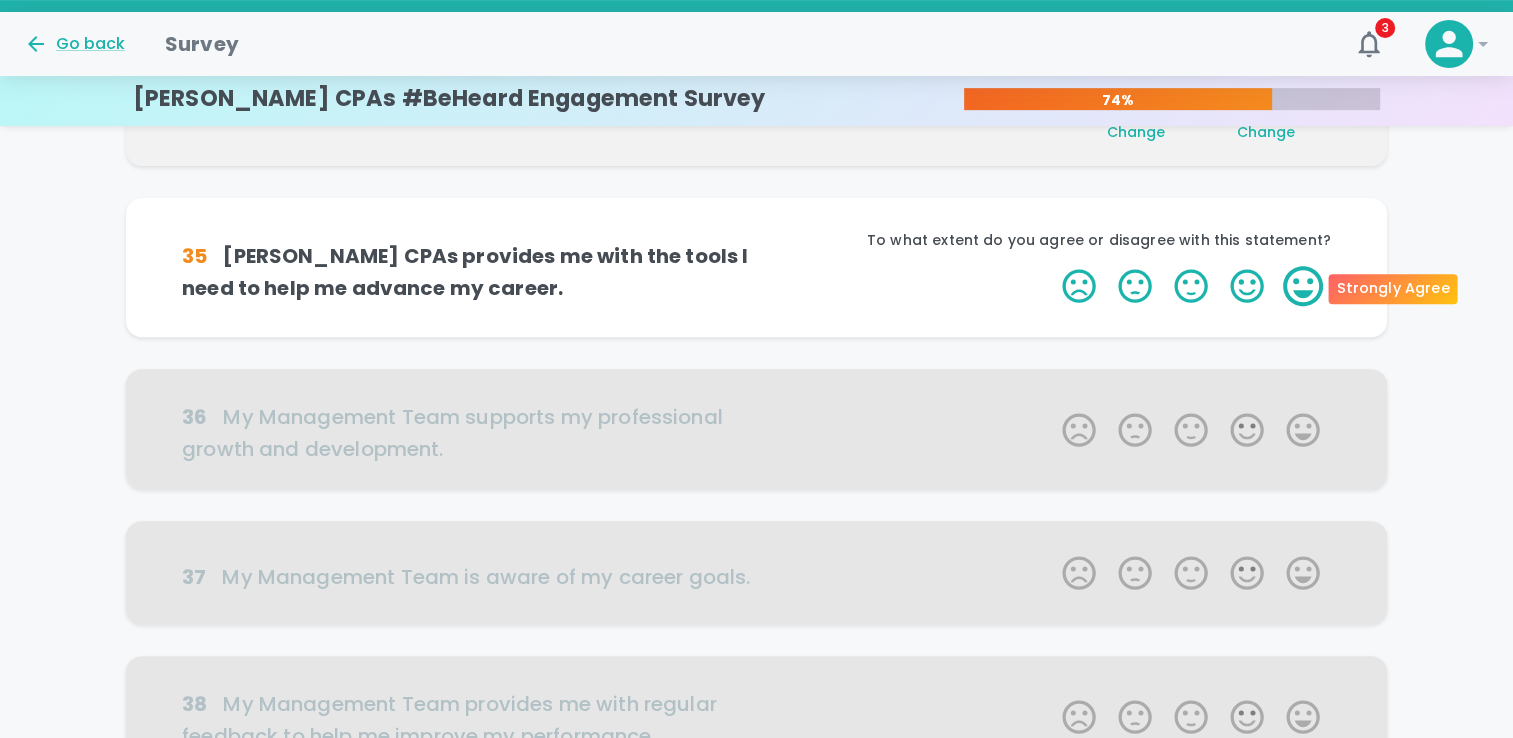 click on "5 Stars" at bounding box center [1303, 286] 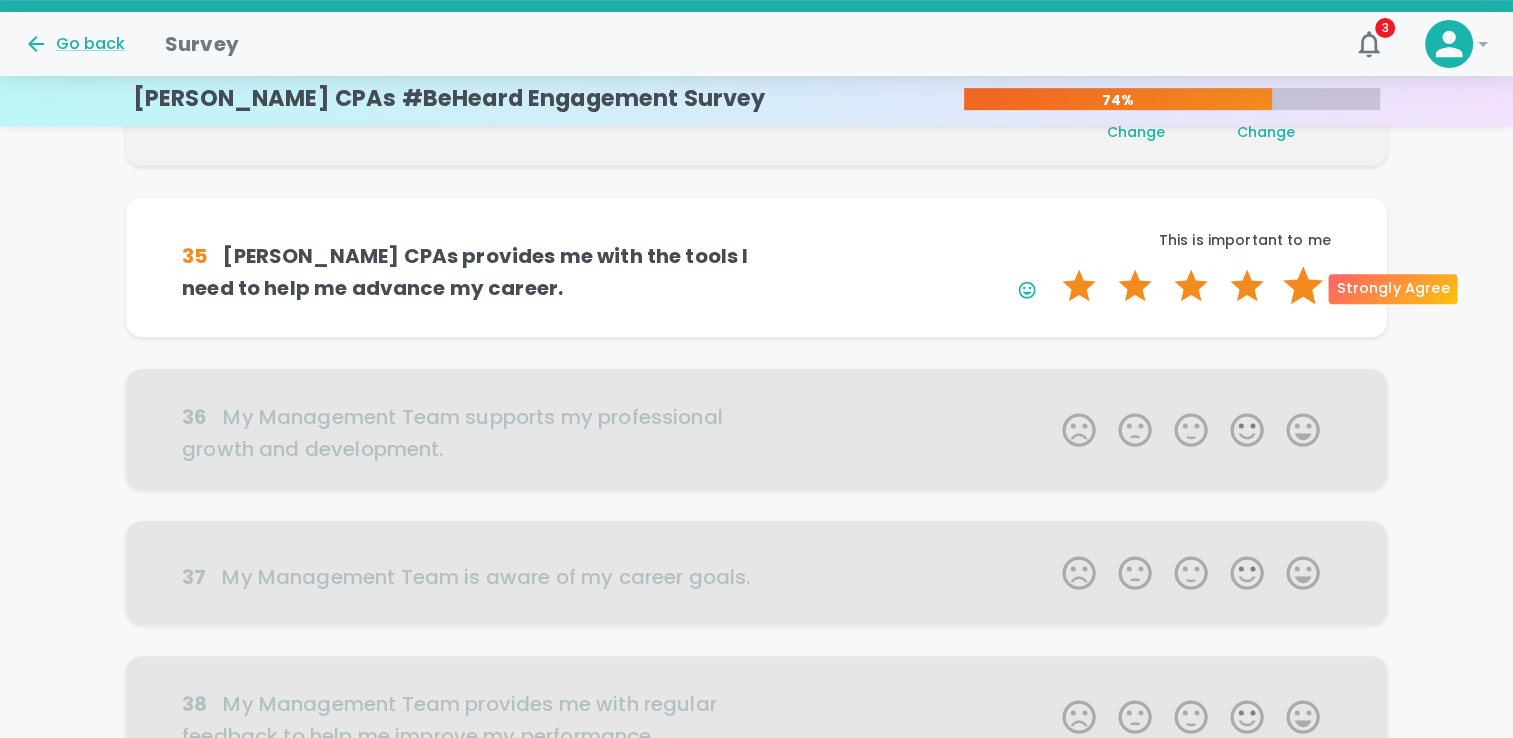 click on "5 Stars" at bounding box center [1303, 286] 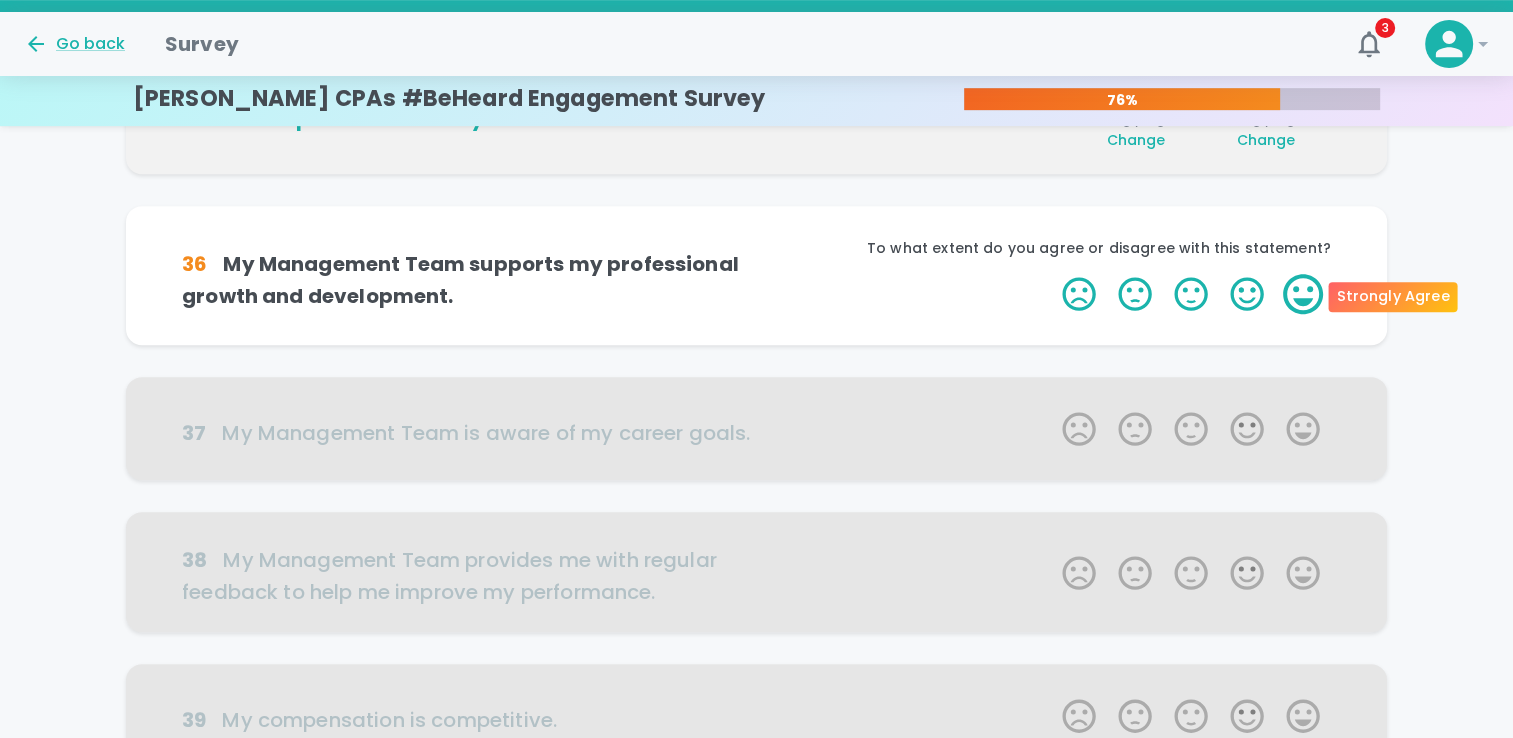 scroll, scrollTop: 880, scrollLeft: 0, axis: vertical 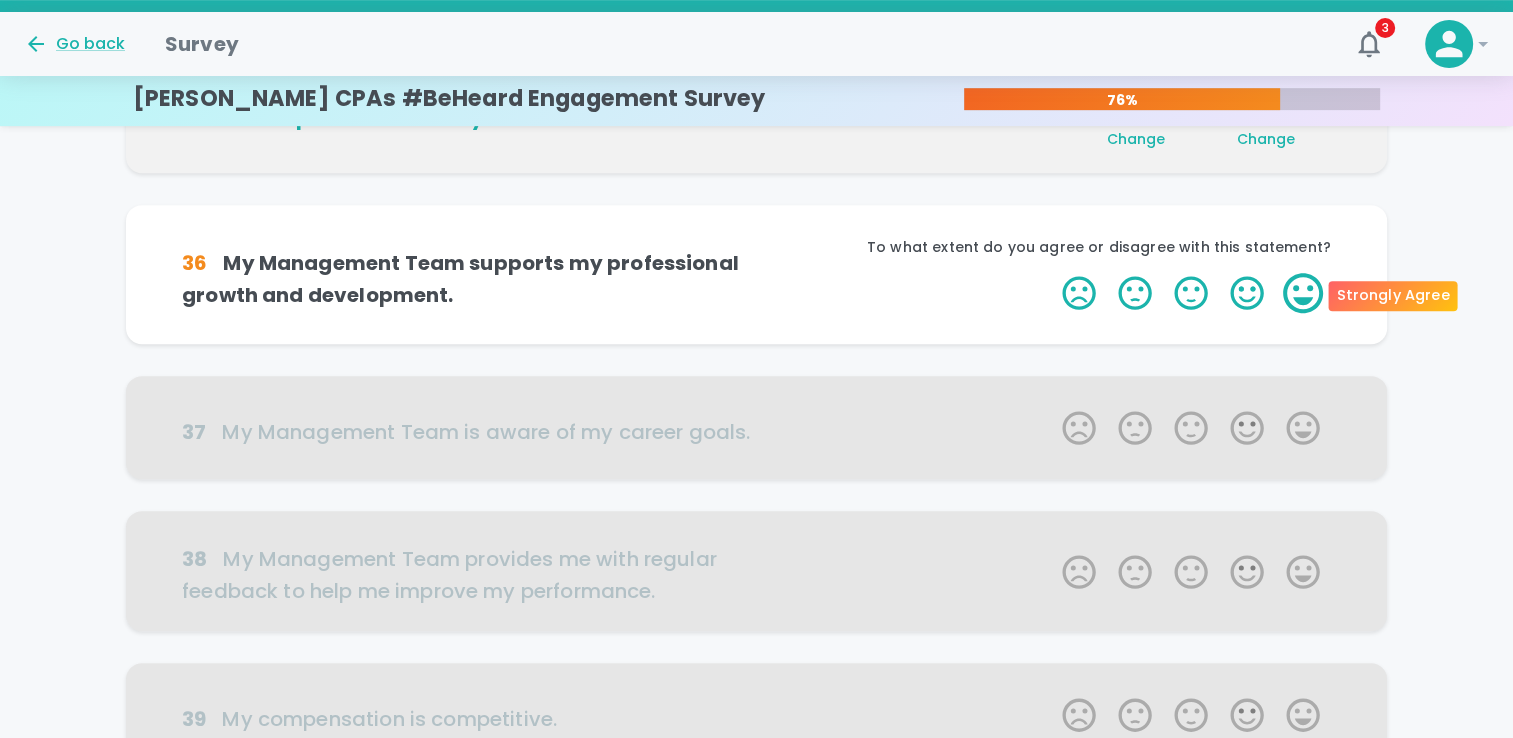 click on "5 Stars" at bounding box center (1303, 293) 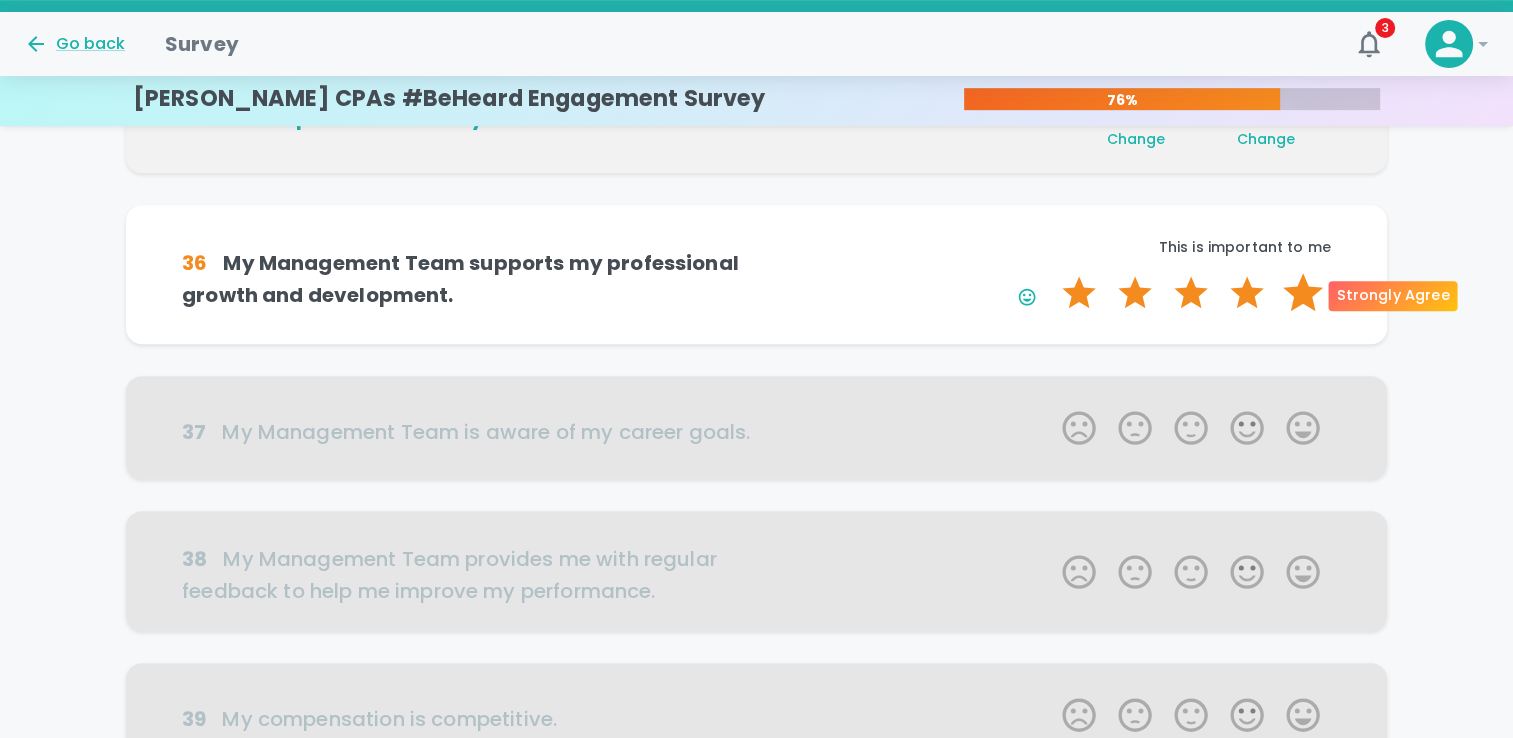 click on "5 Stars" at bounding box center (1303, 293) 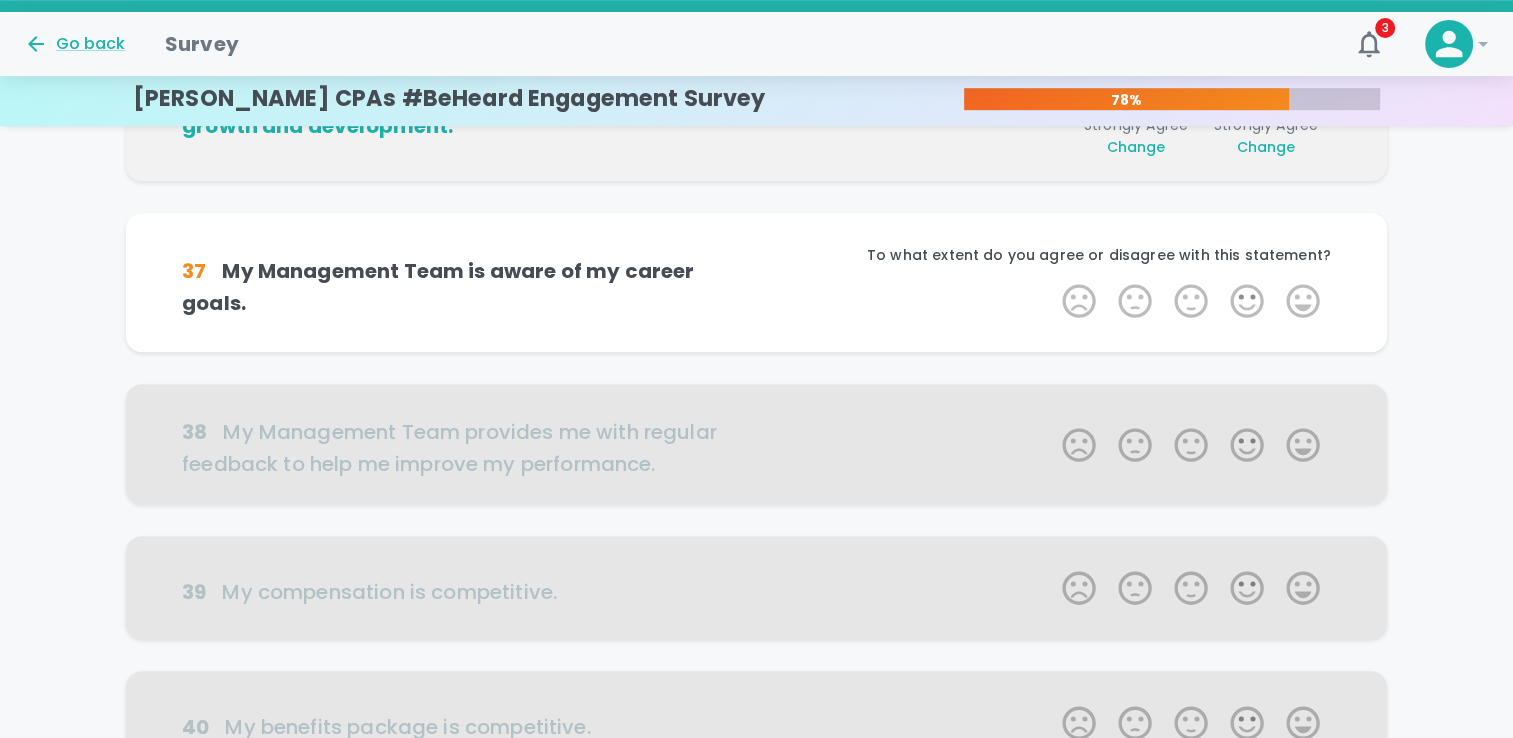 scroll, scrollTop: 1056, scrollLeft: 0, axis: vertical 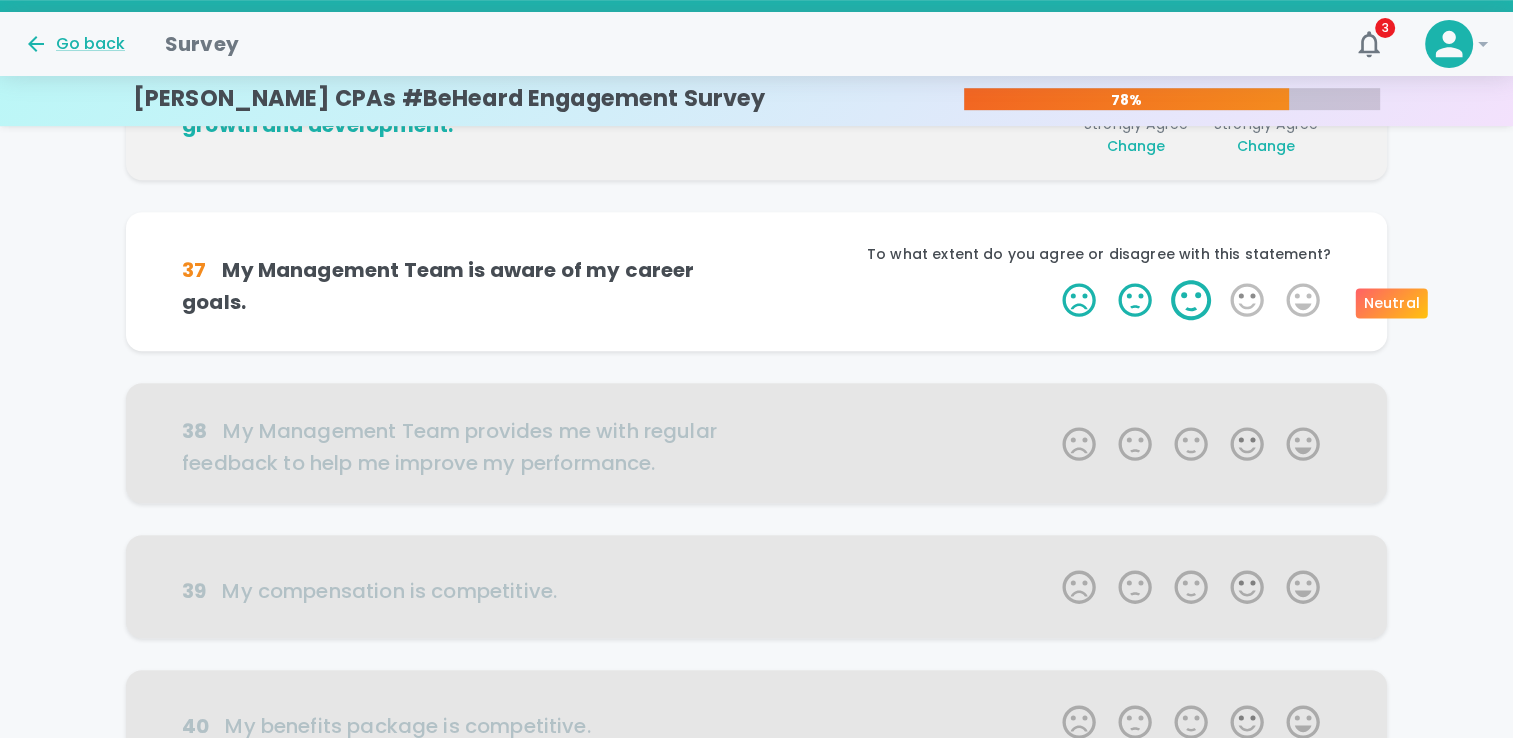 click on "3 Stars" at bounding box center (1191, 300) 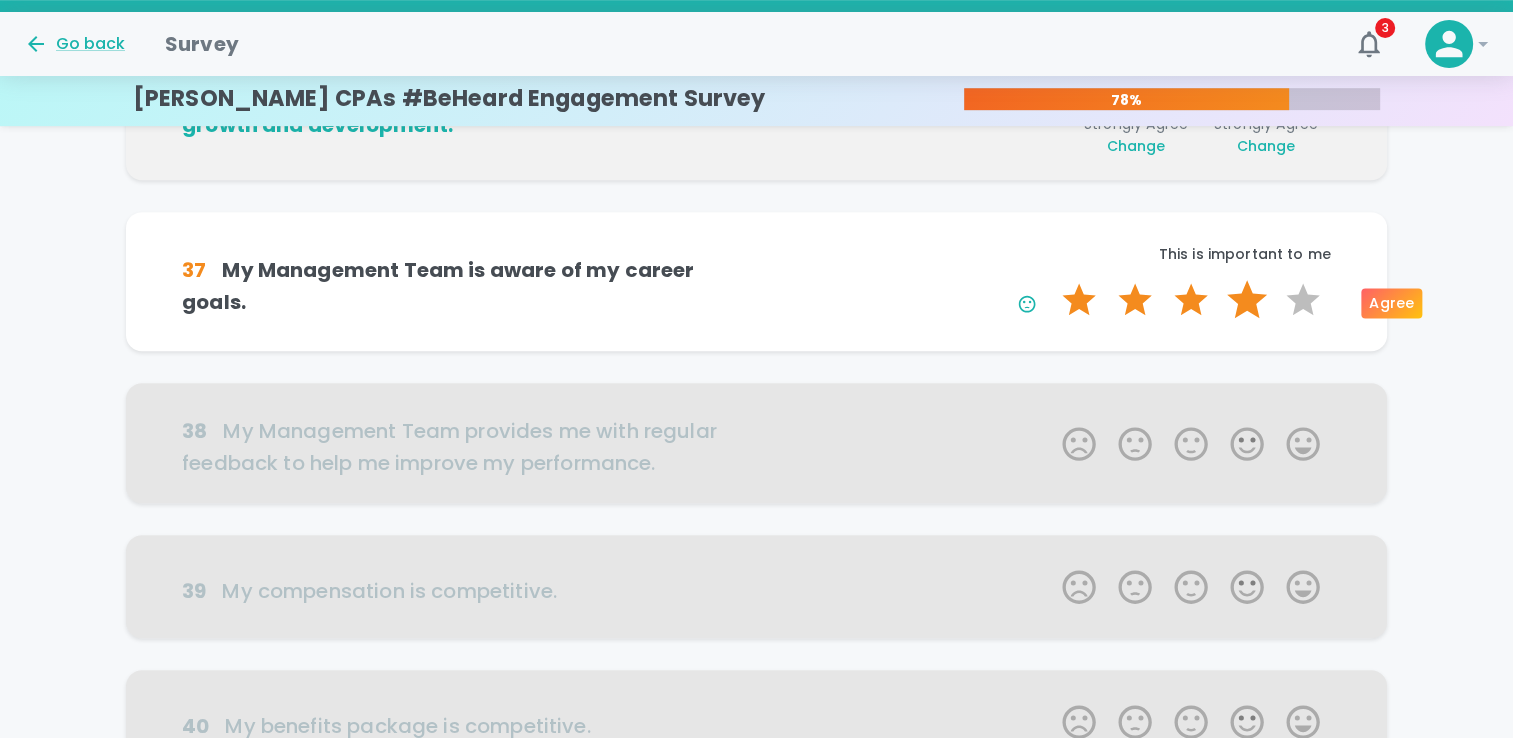 click on "5 Stars" at bounding box center (1303, 300) 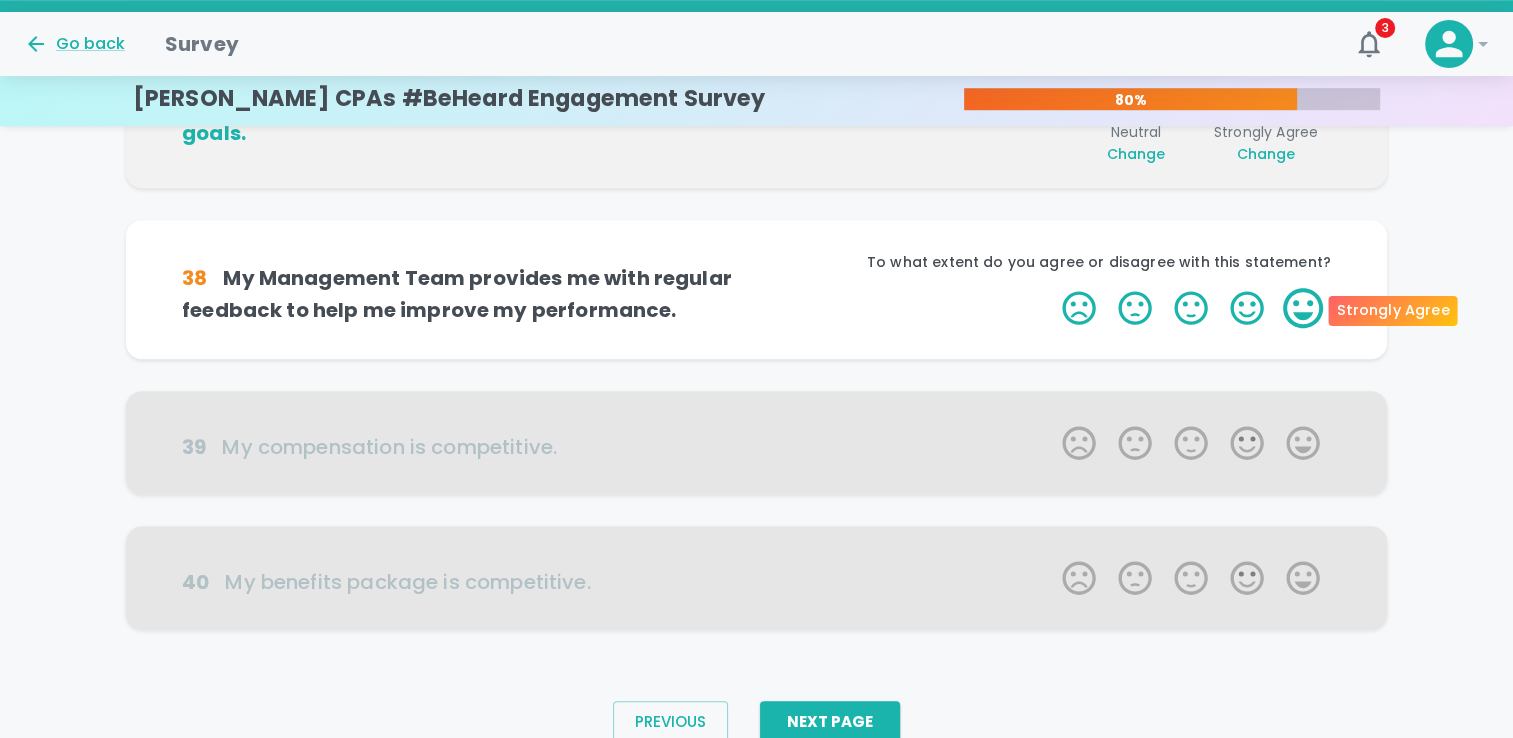 scroll, scrollTop: 1232, scrollLeft: 0, axis: vertical 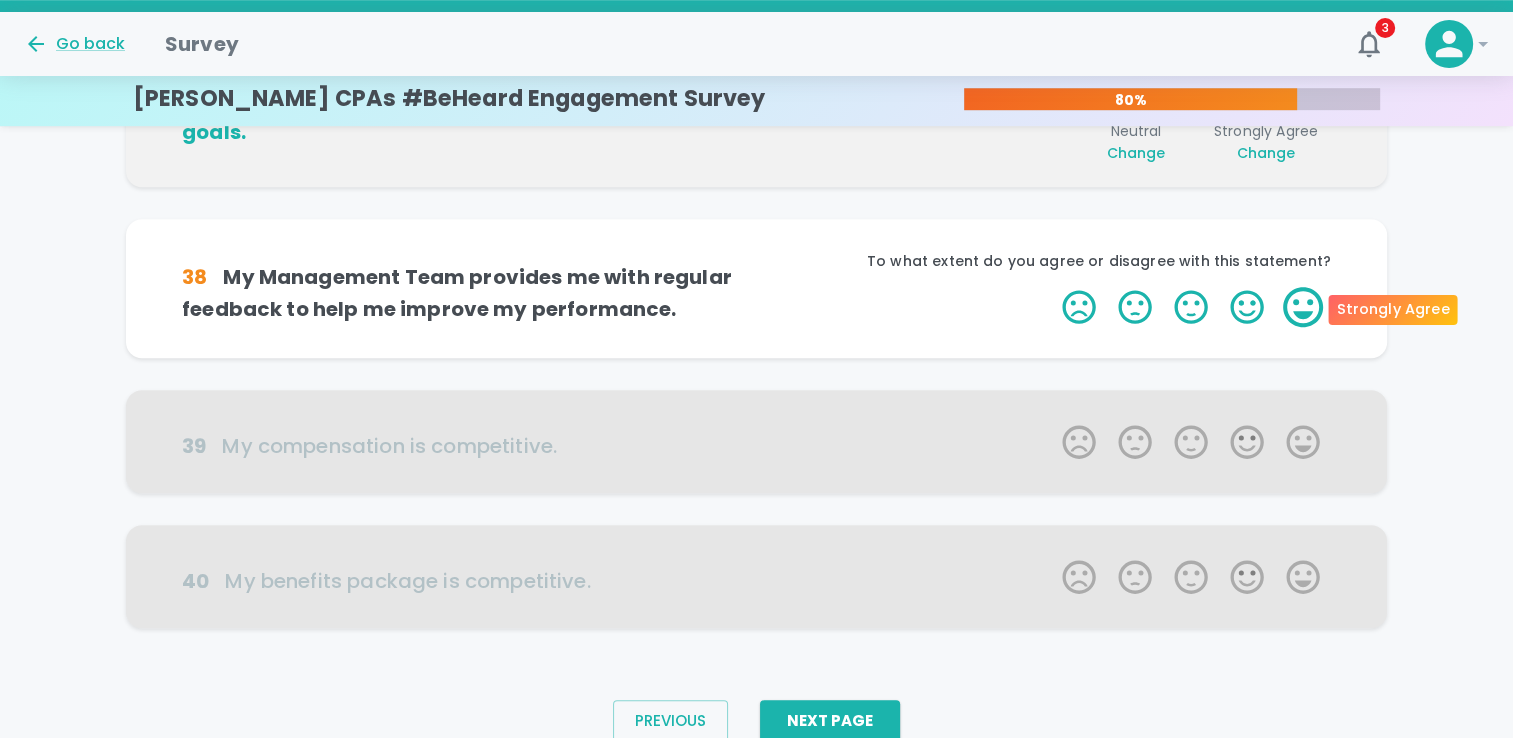 click on "5 Stars" at bounding box center (1303, 307) 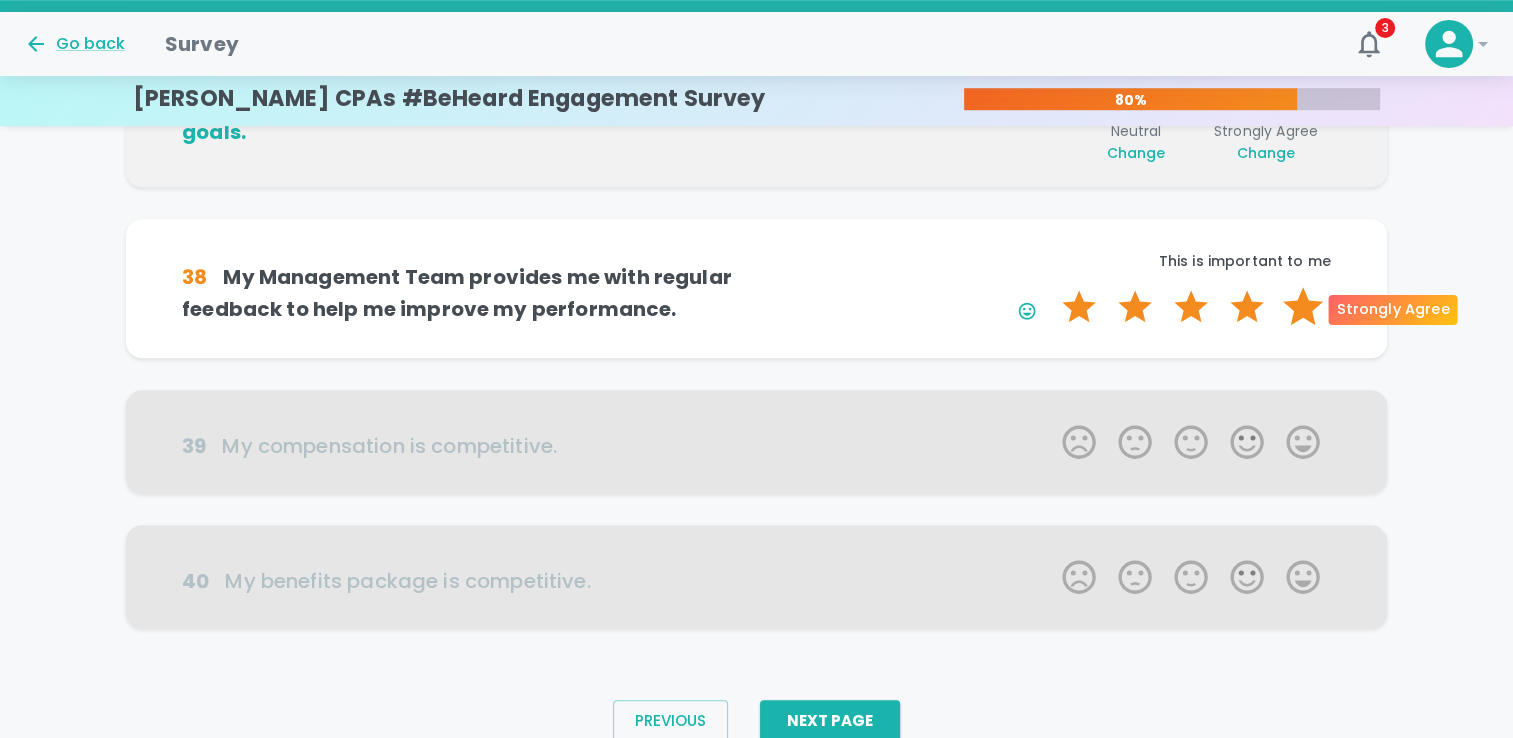 click on "5 Stars" at bounding box center (1303, 307) 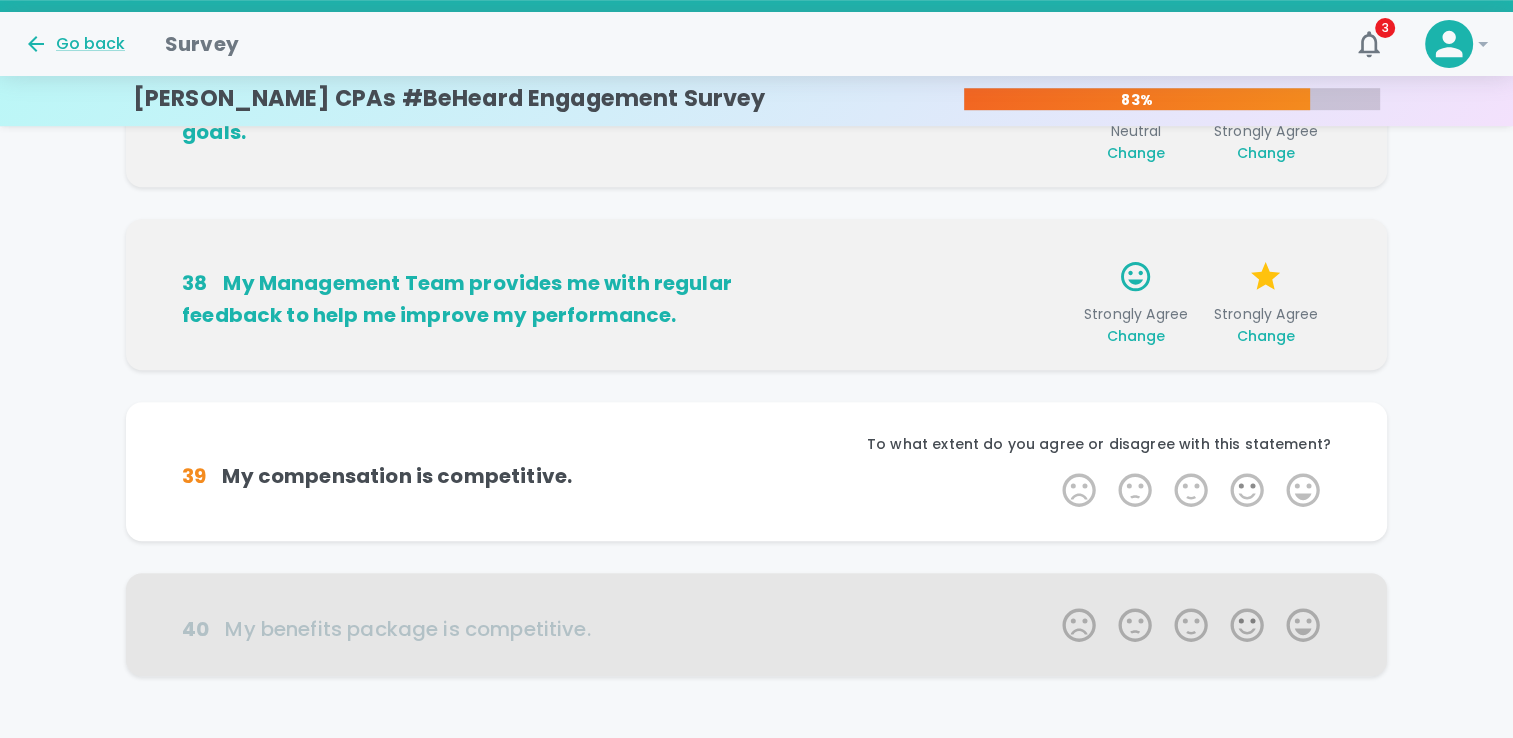 scroll, scrollTop: 1314, scrollLeft: 0, axis: vertical 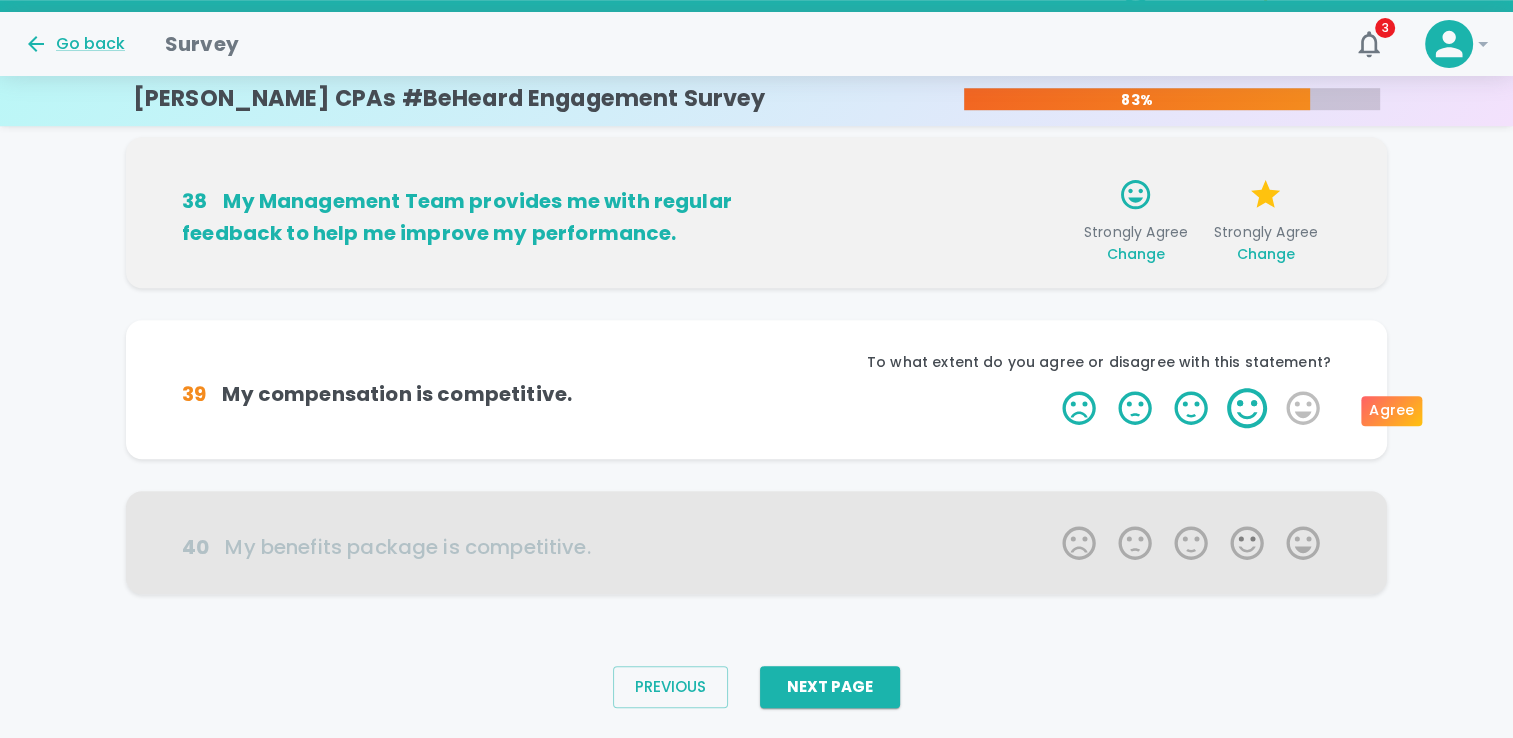 click on "4 Stars" at bounding box center [1247, 408] 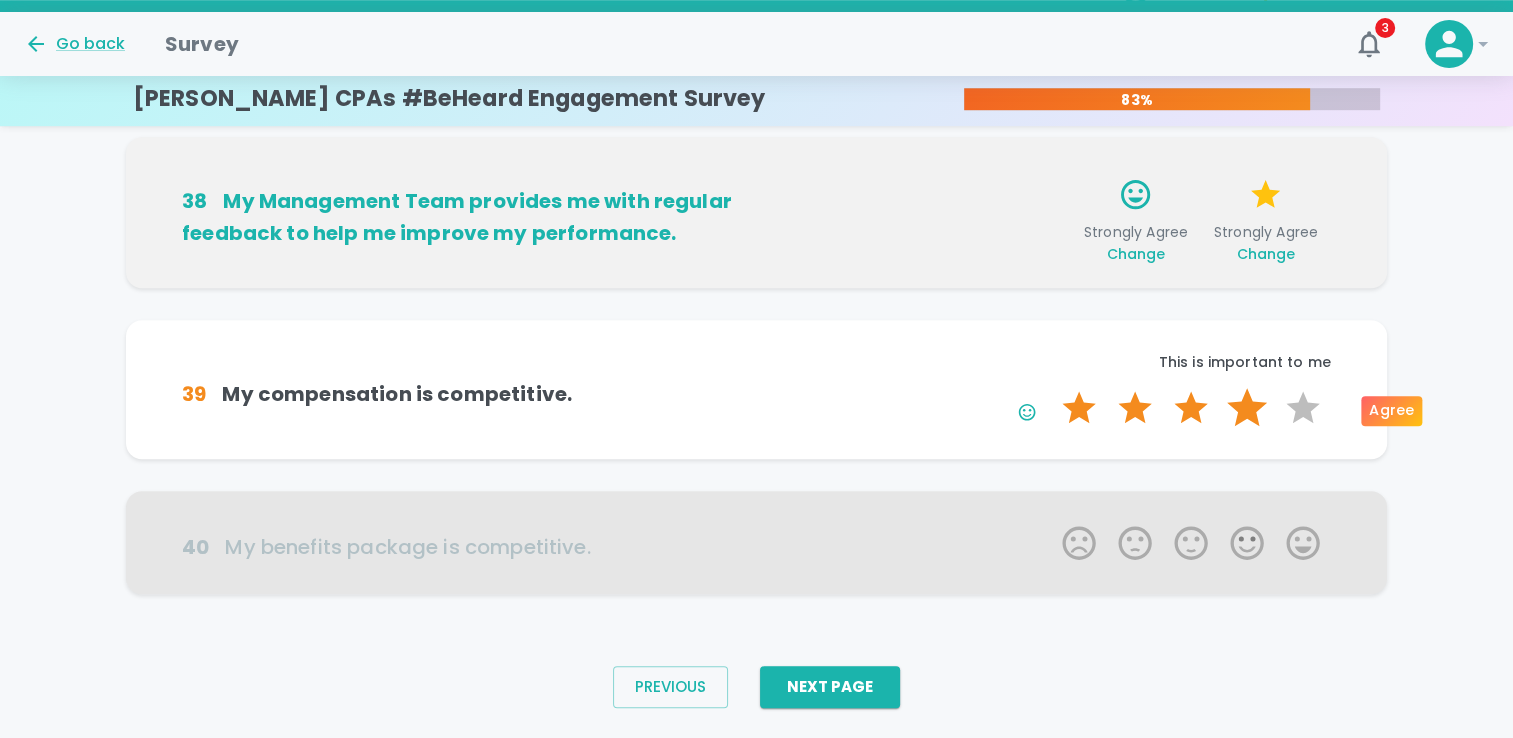 click on "5 Stars" at bounding box center (1303, 408) 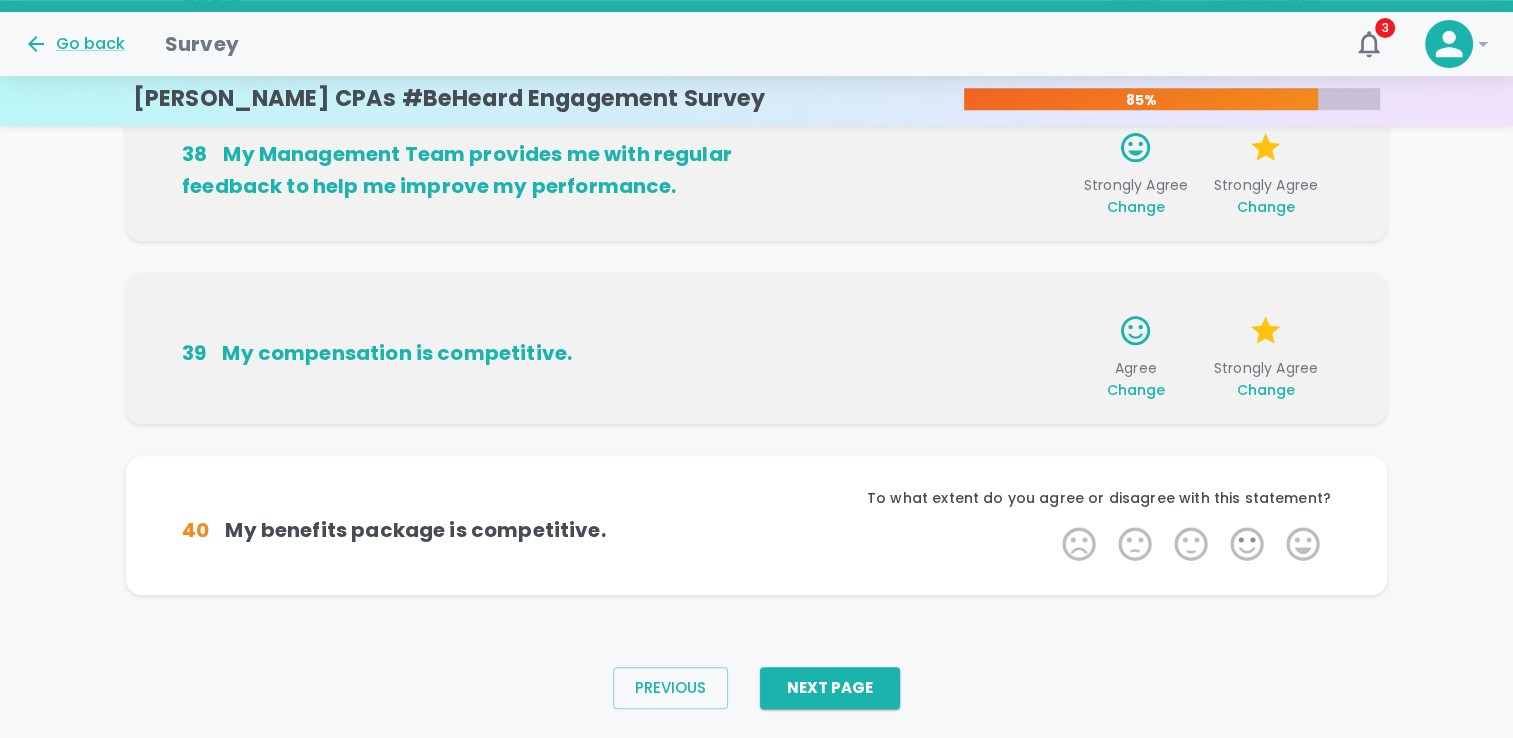 scroll, scrollTop: 1362, scrollLeft: 0, axis: vertical 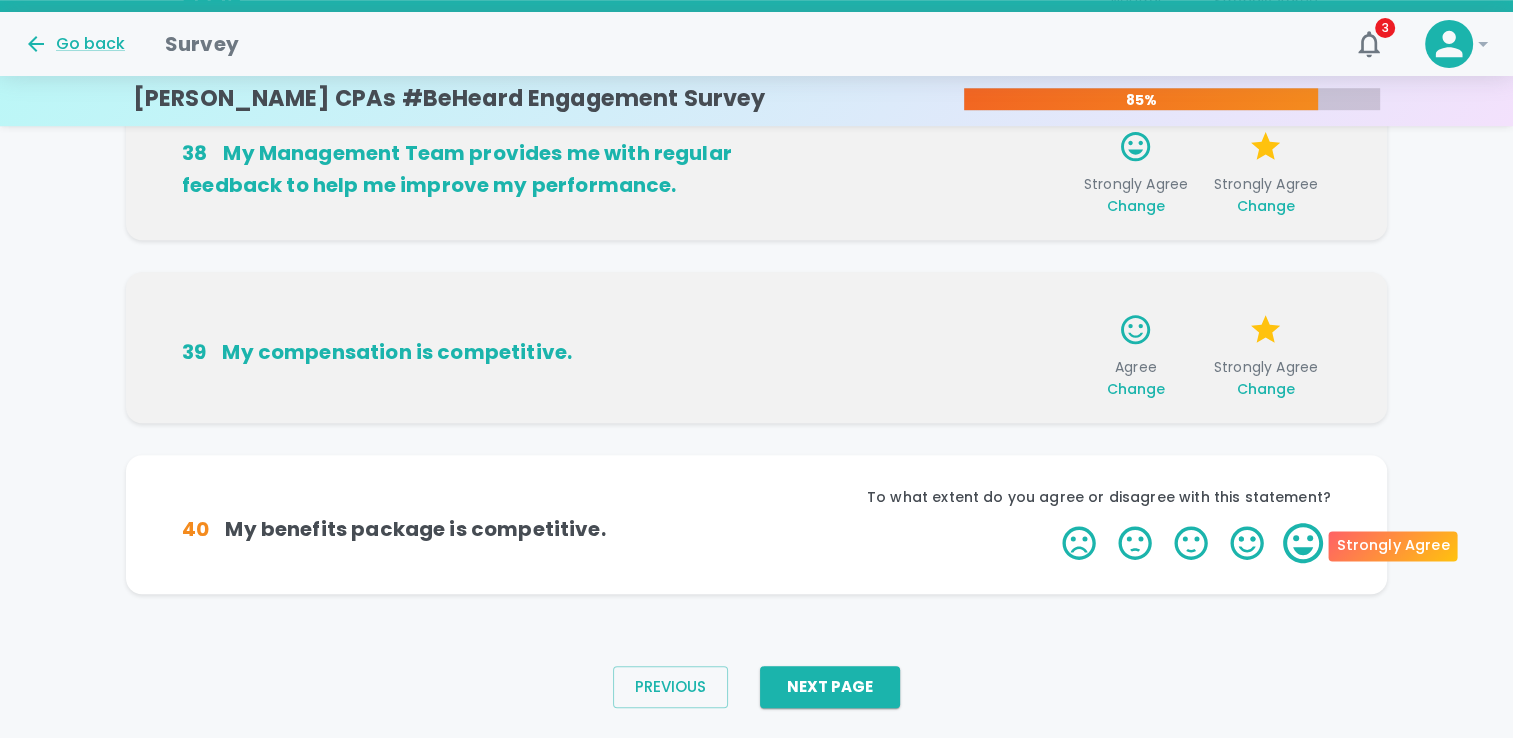 click on "5 Stars" at bounding box center [1303, 543] 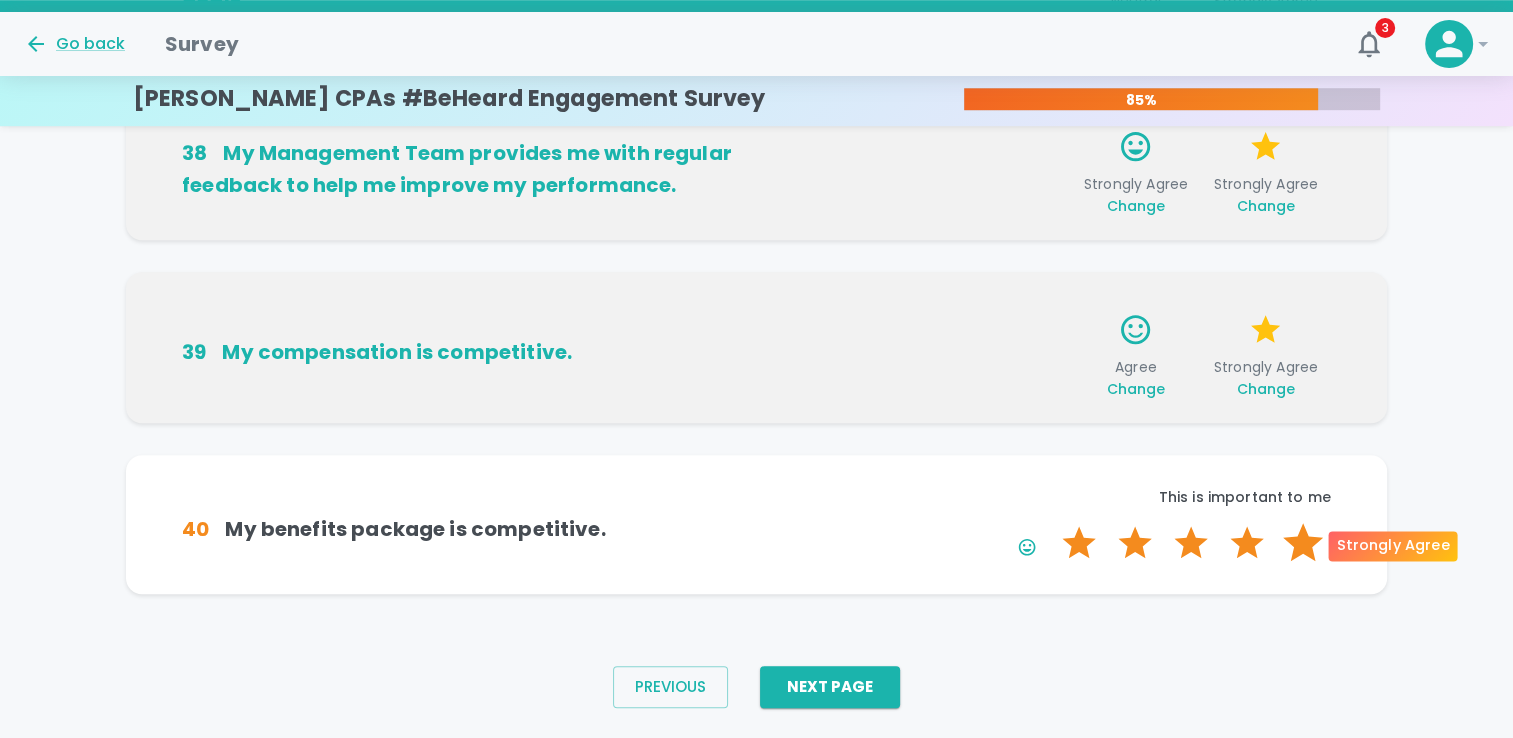 click on "5 Stars" at bounding box center (1303, 543) 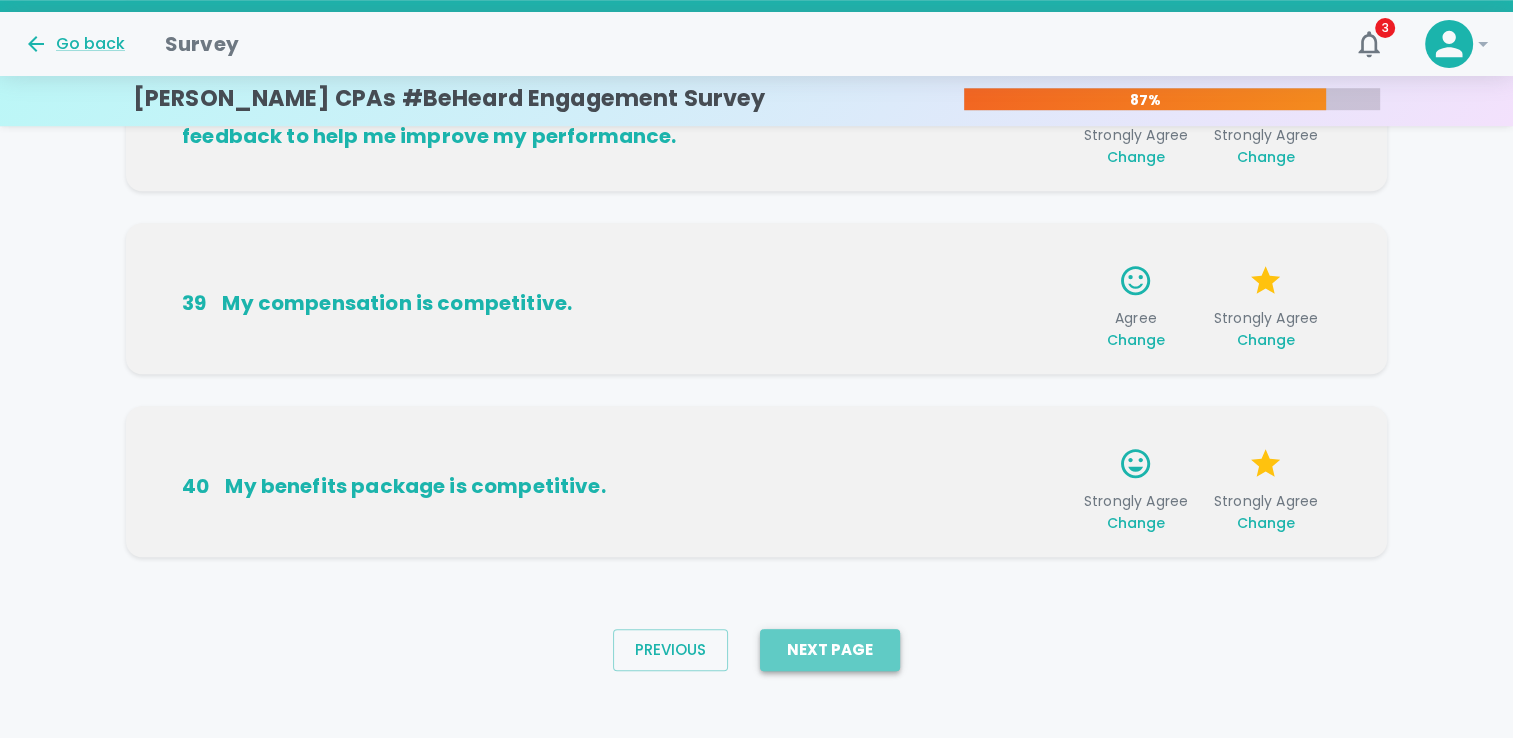 click on "Next Page" at bounding box center (830, 650) 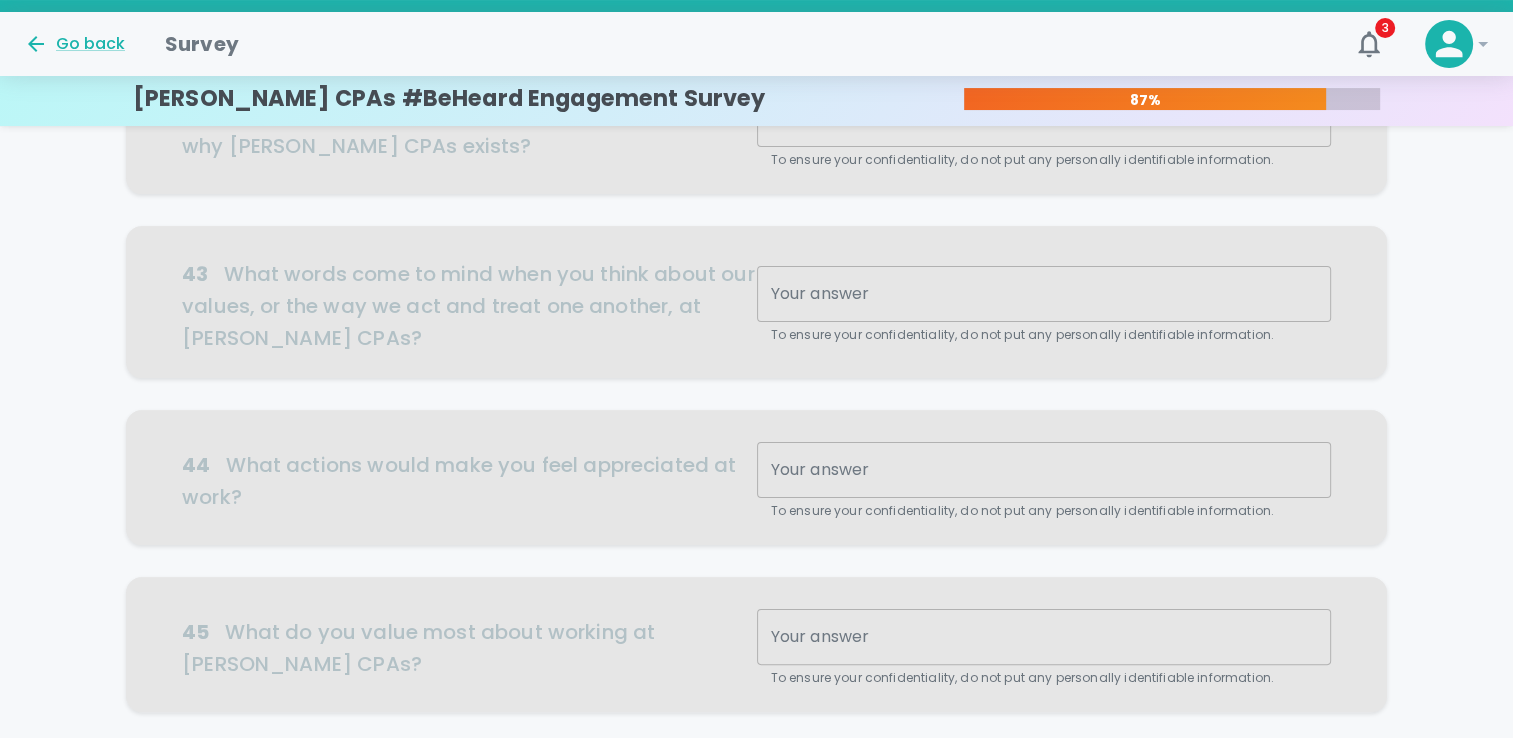 scroll, scrollTop: 0, scrollLeft: 0, axis: both 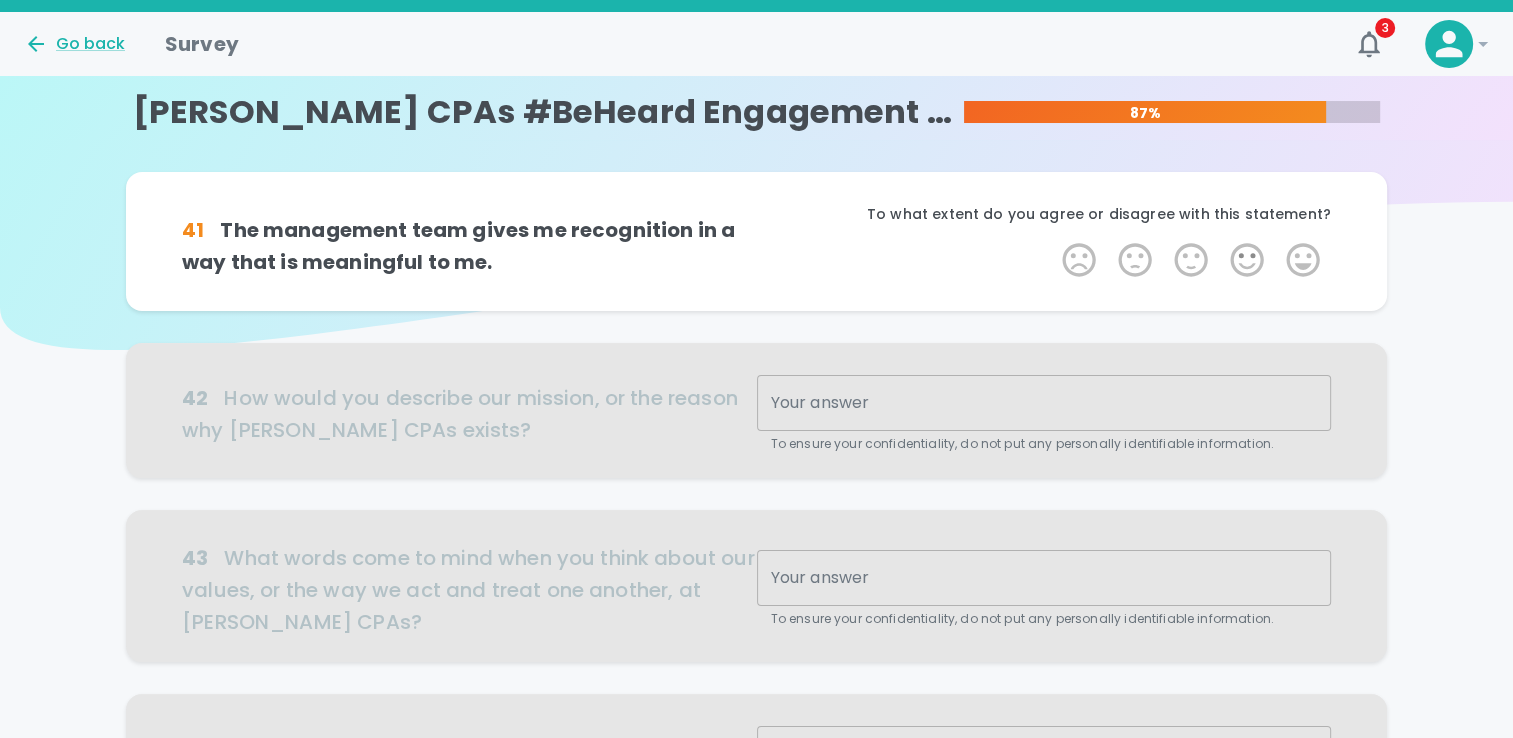 click 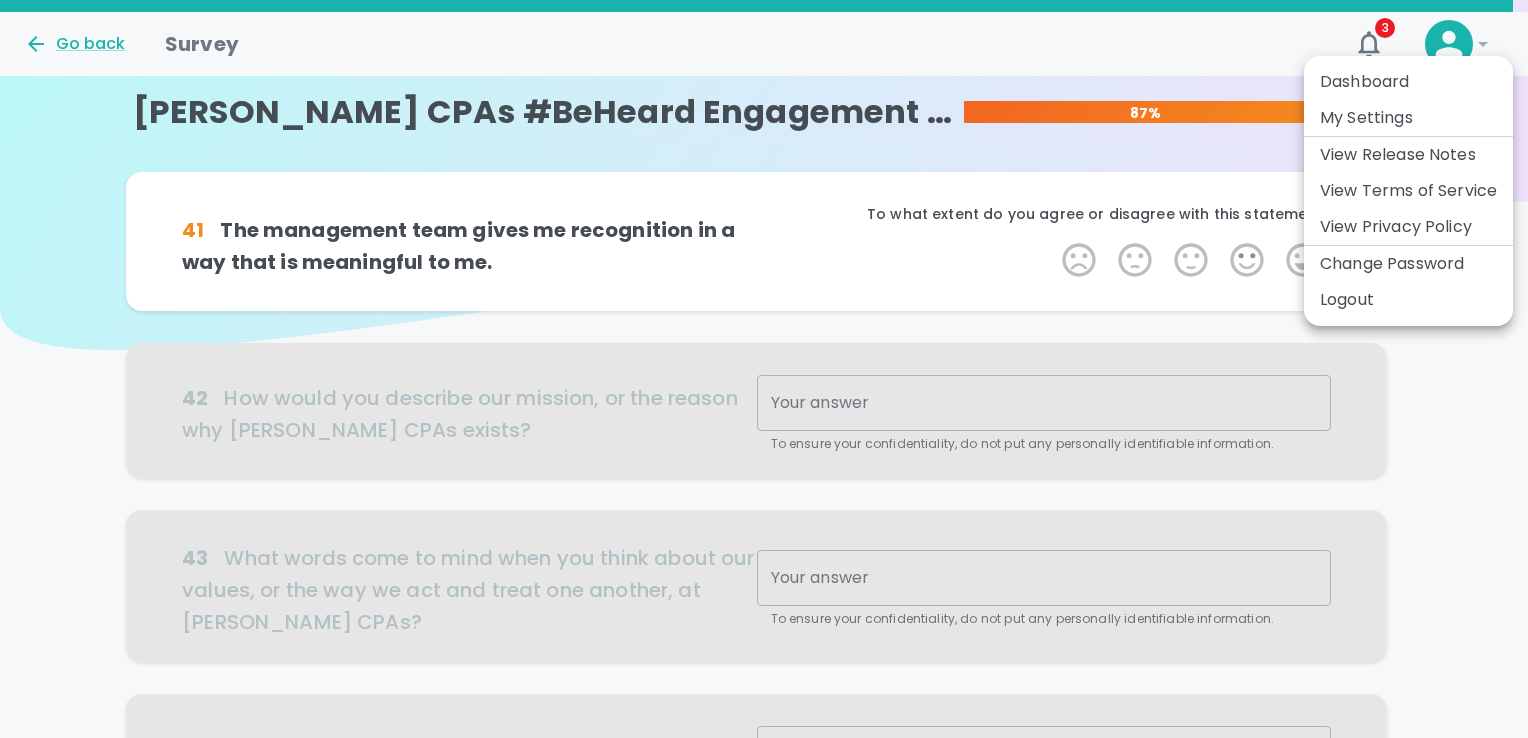 click at bounding box center (764, 369) 